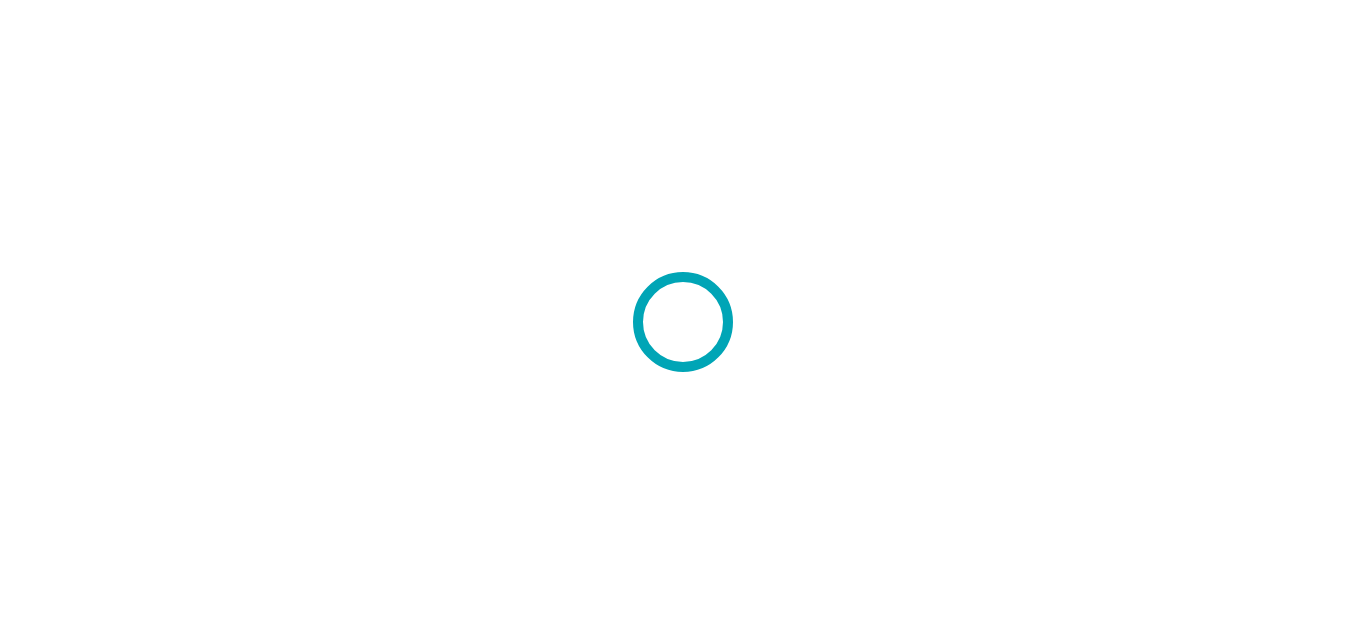scroll, scrollTop: 0, scrollLeft: 0, axis: both 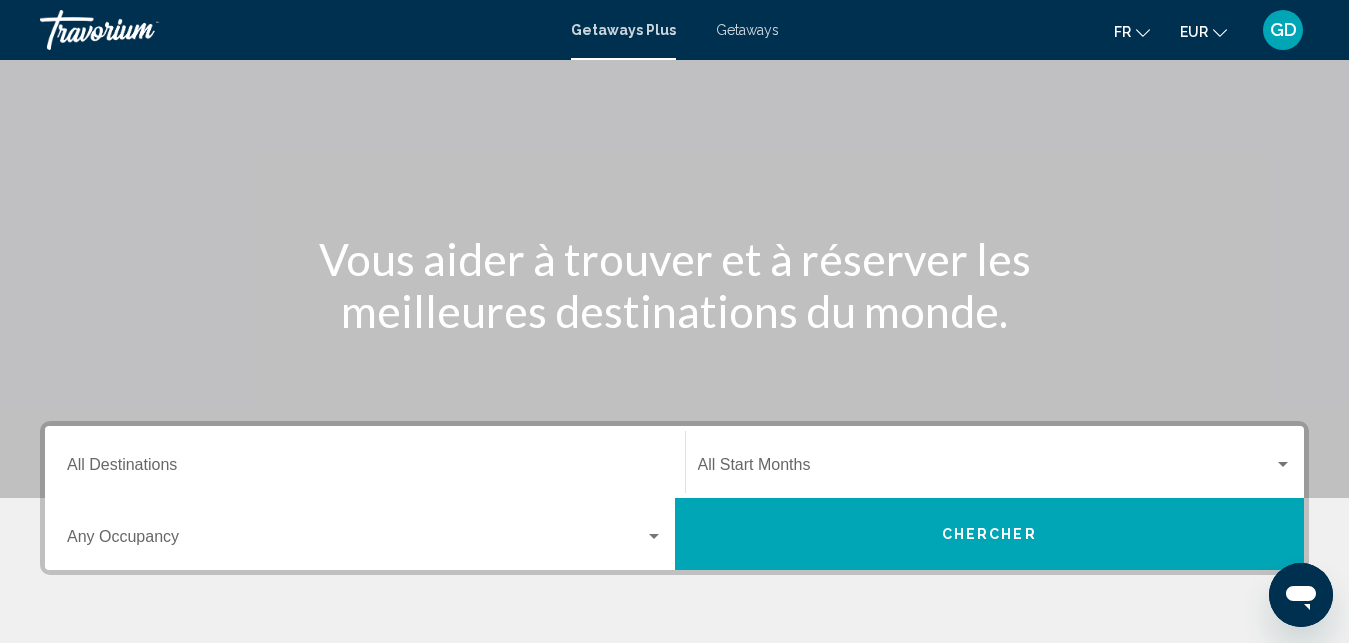 click on "Destination All Destinations" at bounding box center [365, 469] 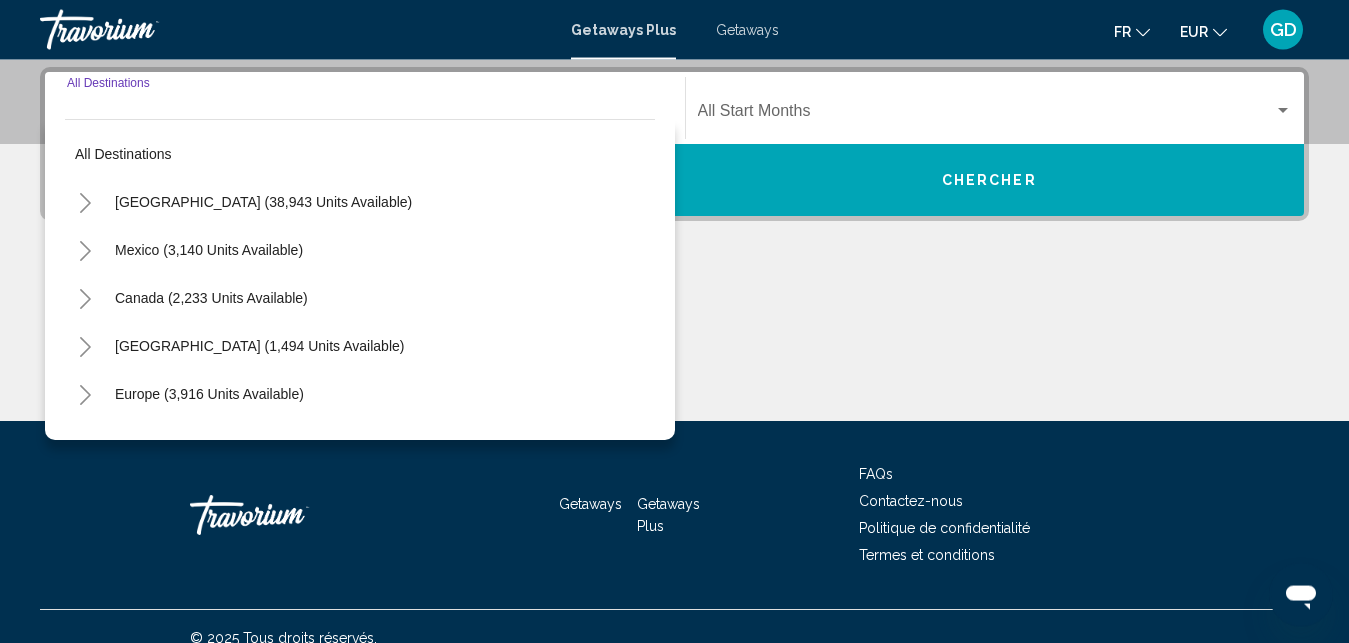 scroll, scrollTop: 458, scrollLeft: 0, axis: vertical 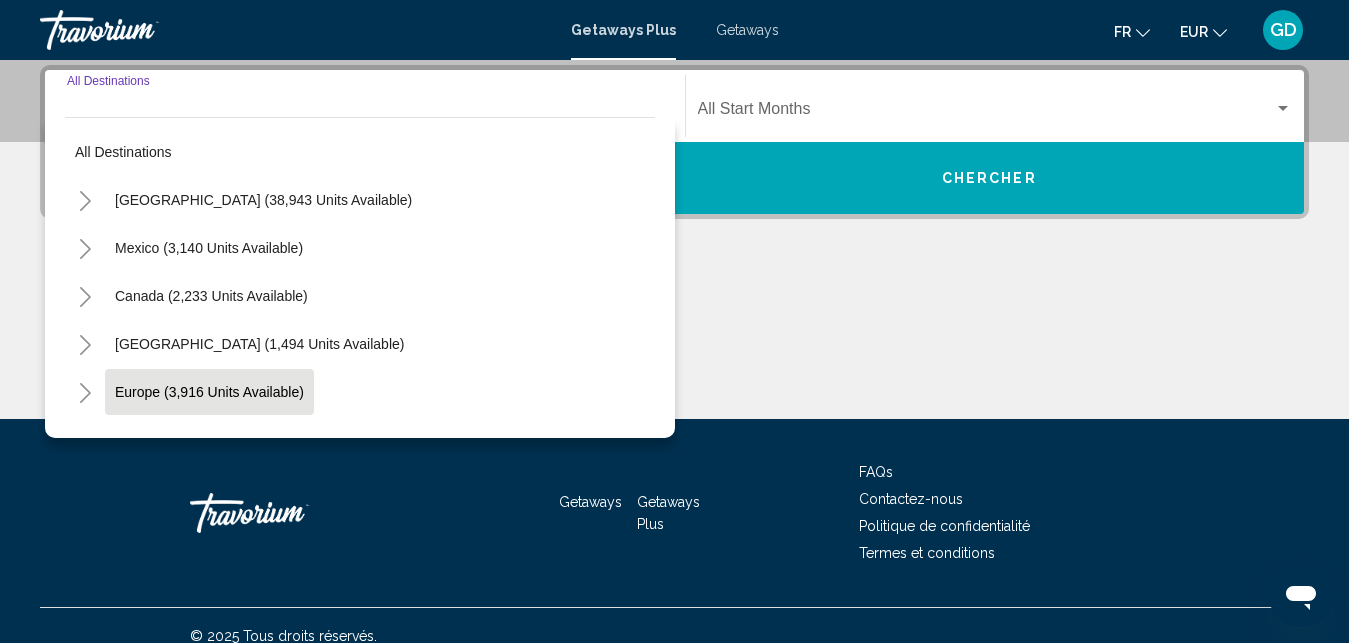 click on "Europe (3,916 units available)" at bounding box center (208, 440) 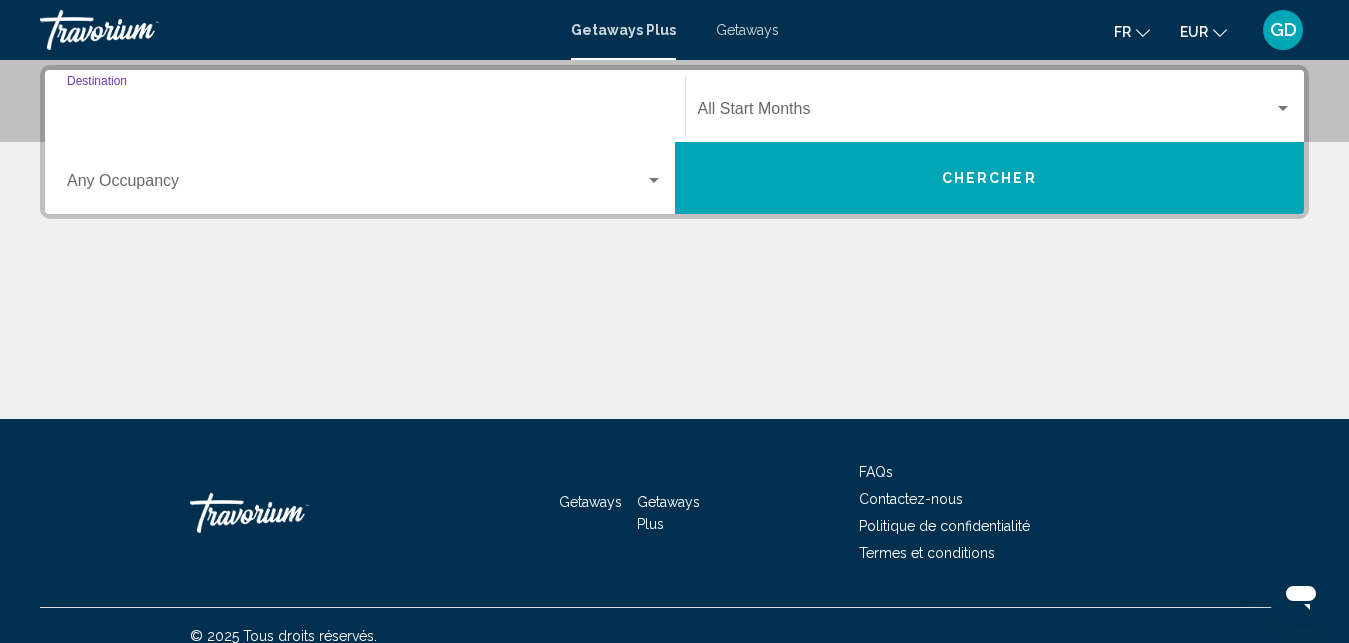 type on "**********" 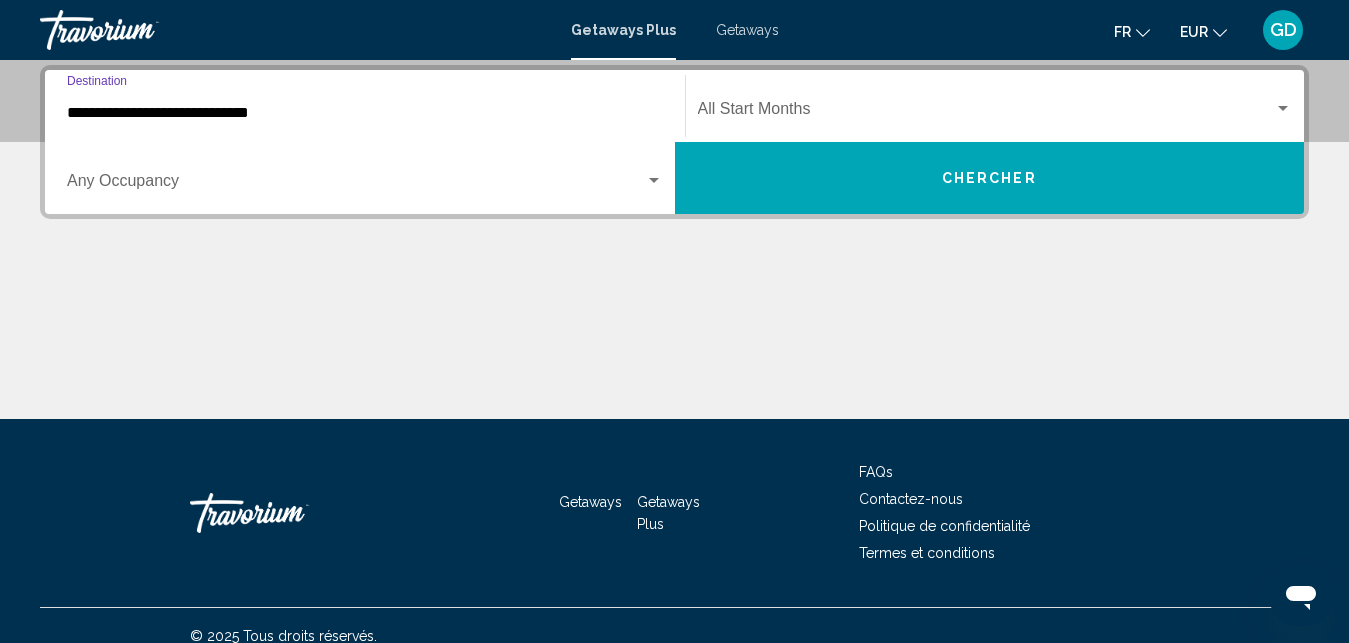 click at bounding box center (986, 113) 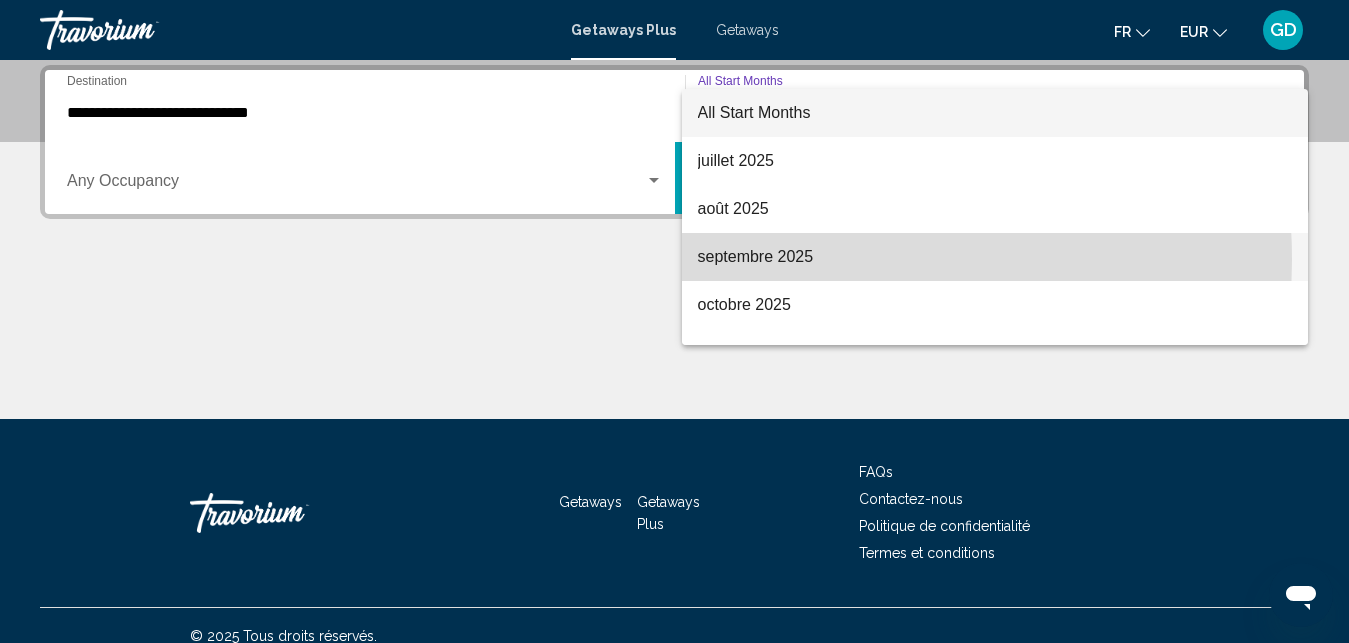 click on "septembre 2025" at bounding box center [995, 257] 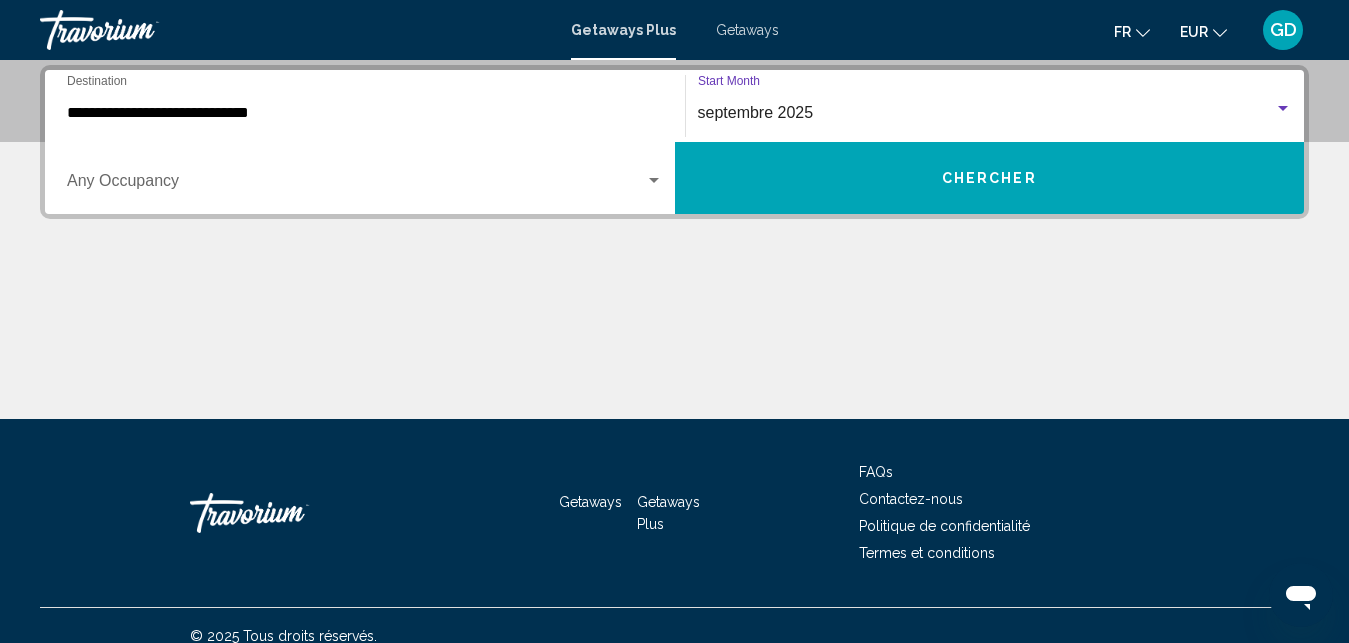 click at bounding box center (654, 180) 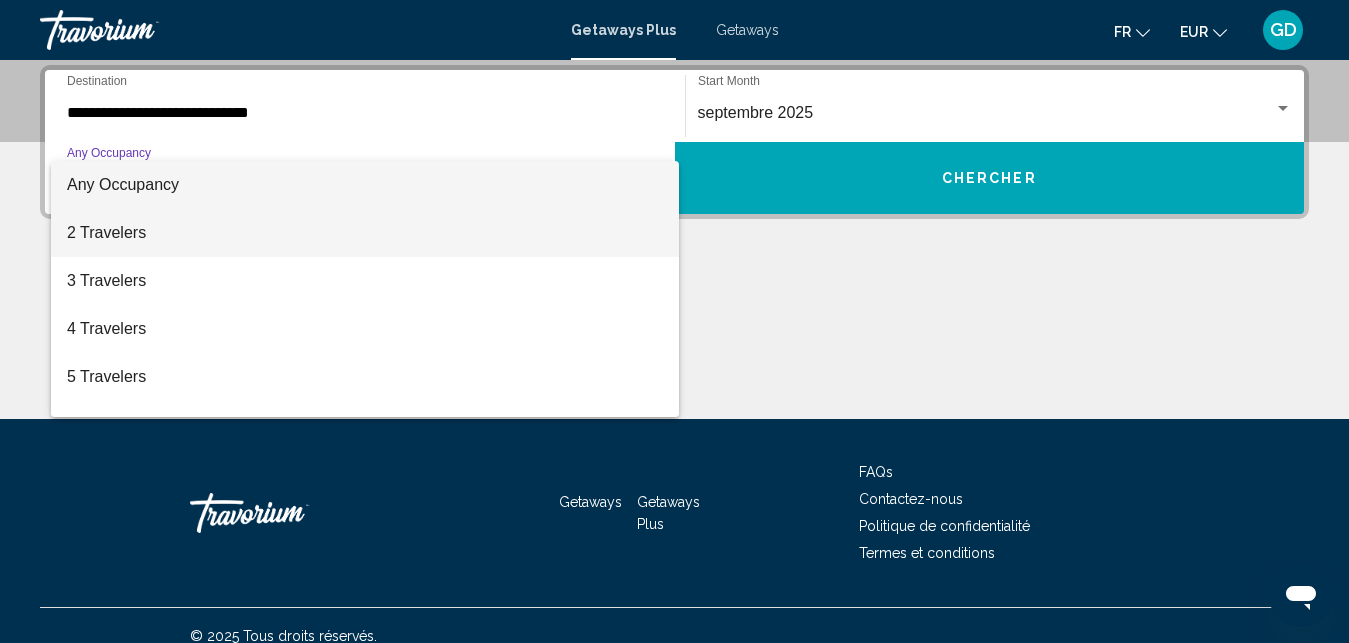 click on "2 Travelers" at bounding box center (365, 233) 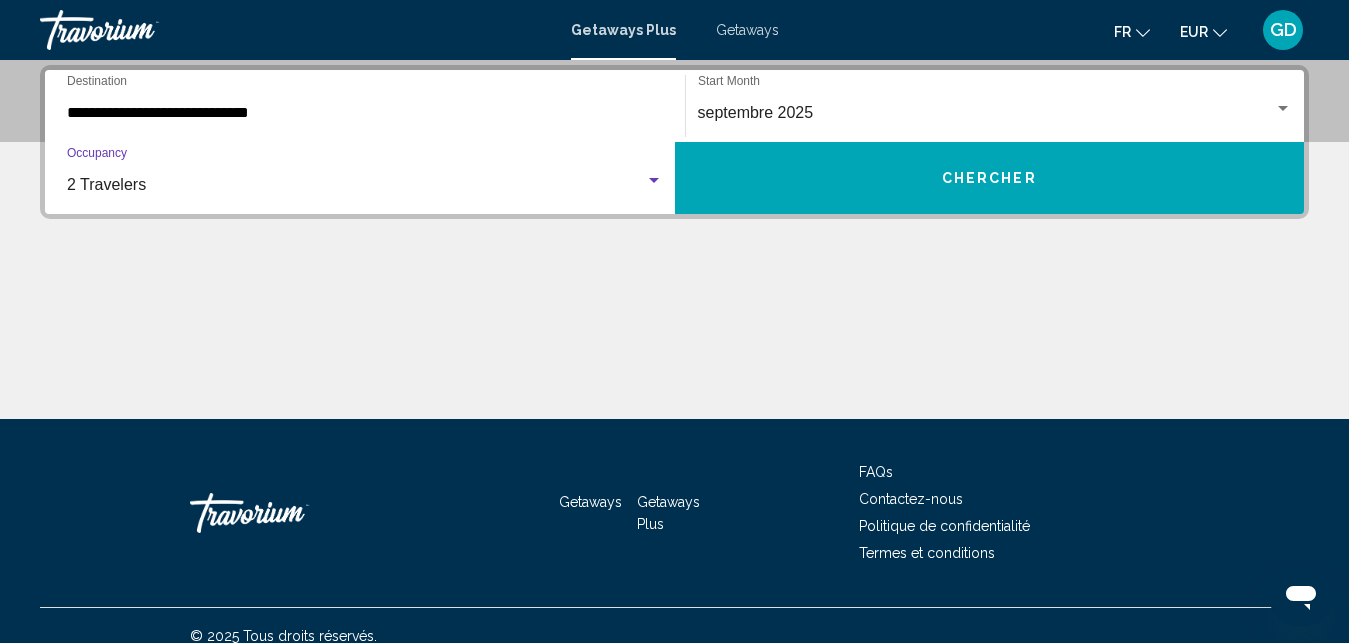 click on "Chercher" at bounding box center [989, 179] 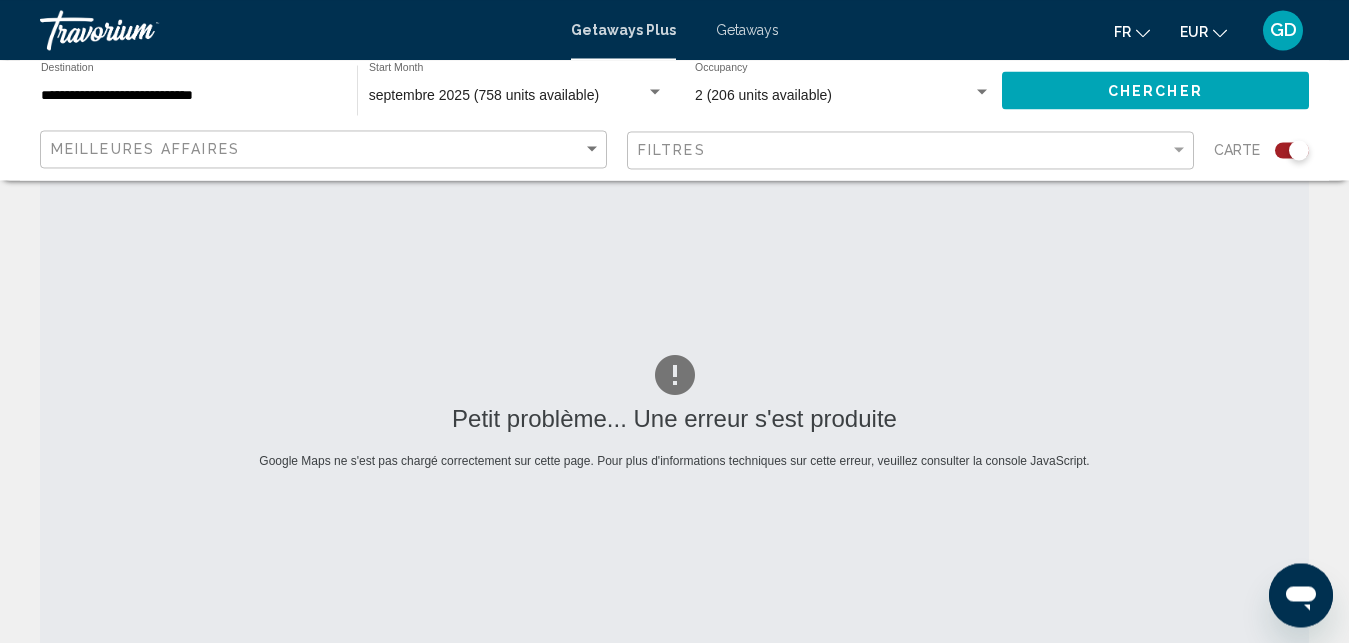 scroll, scrollTop: 0, scrollLeft: 0, axis: both 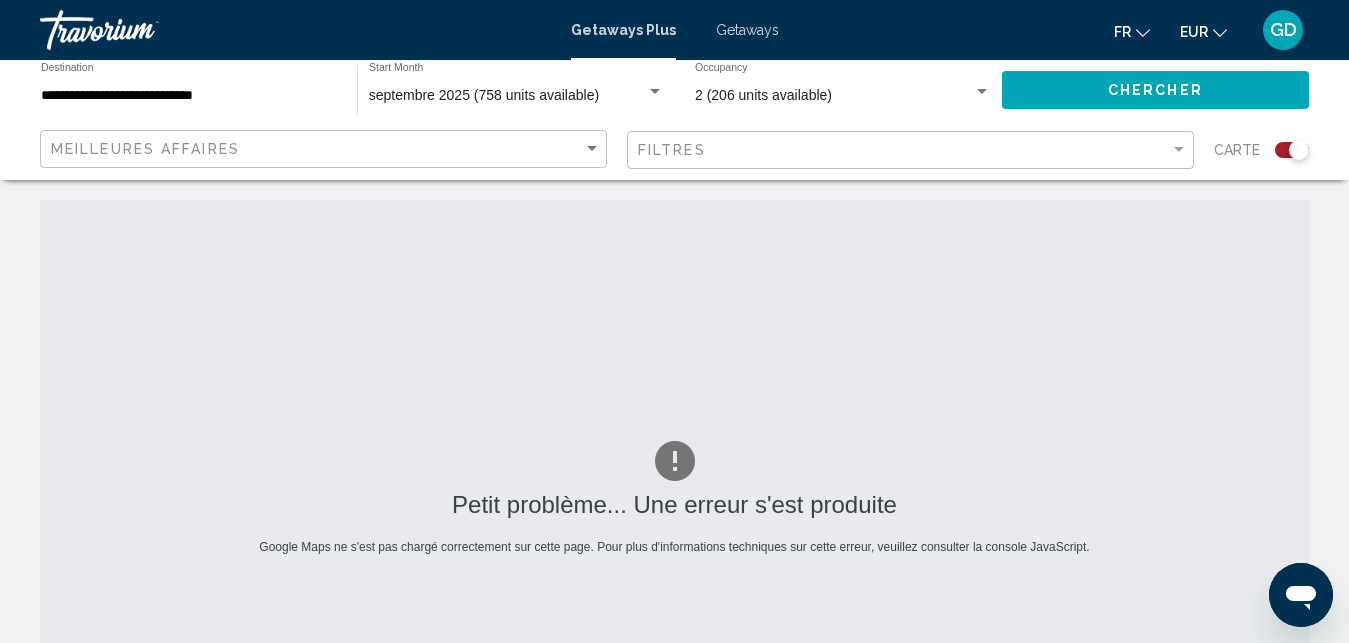 click on "**********" 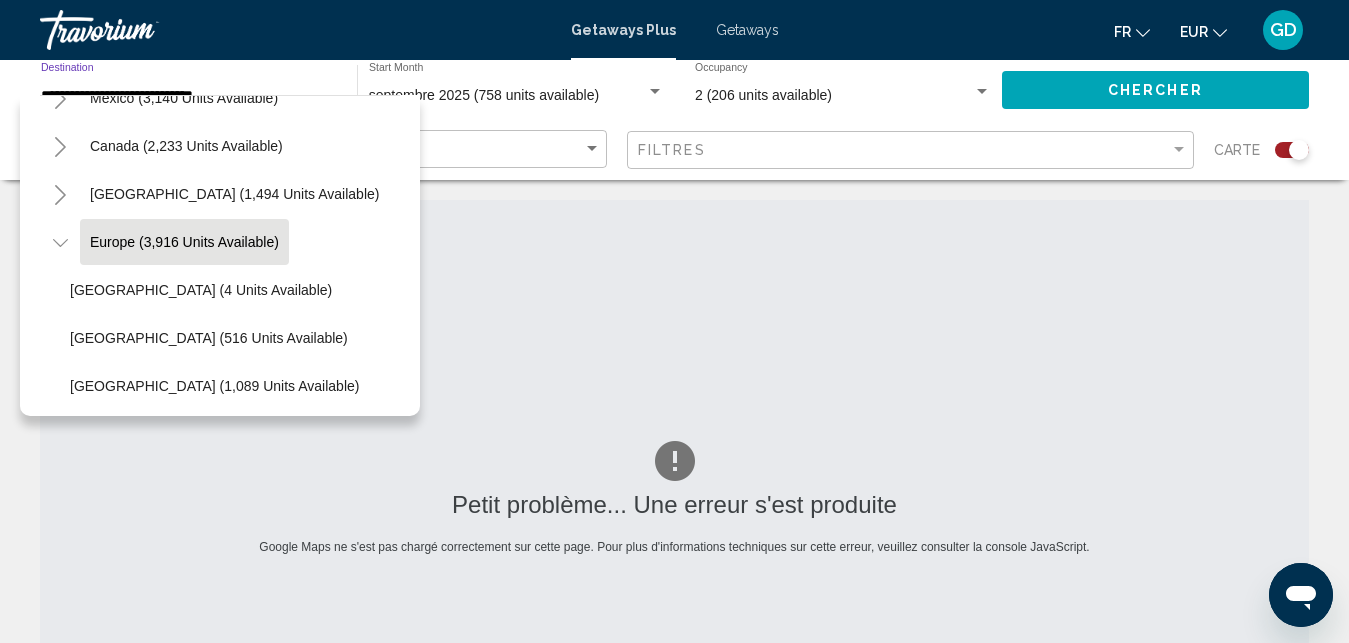 click on "**********" at bounding box center [189, 96] 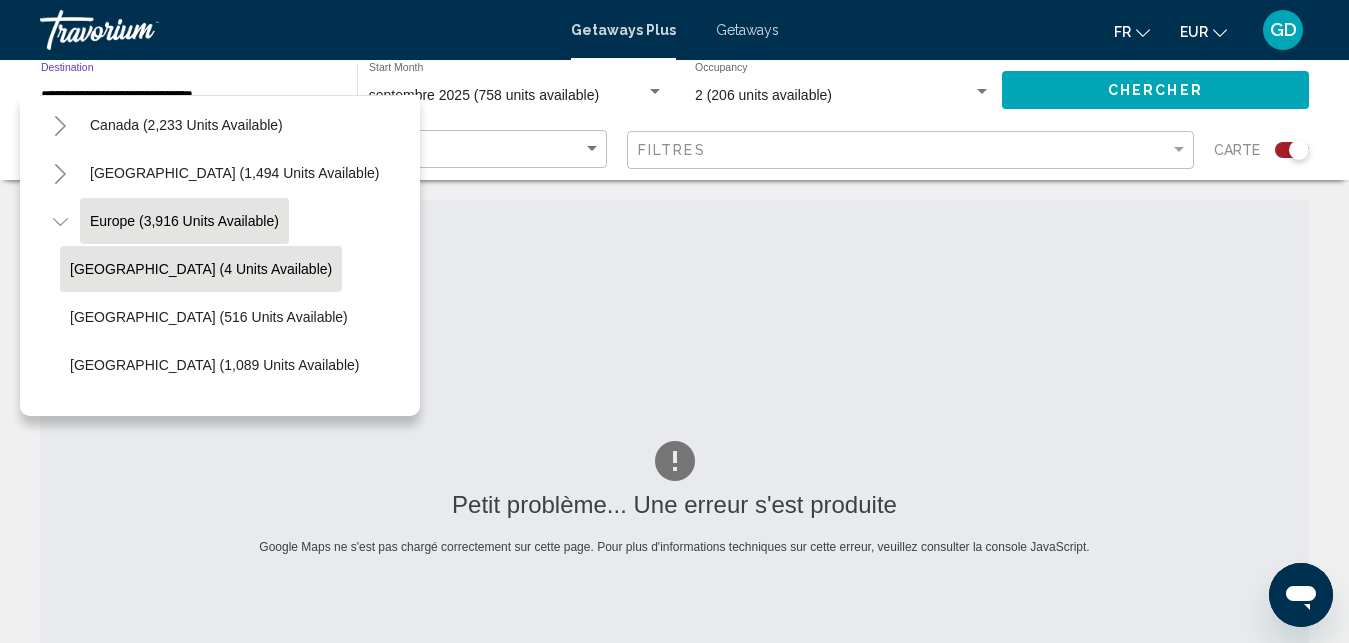 scroll, scrollTop: 127, scrollLeft: 0, axis: vertical 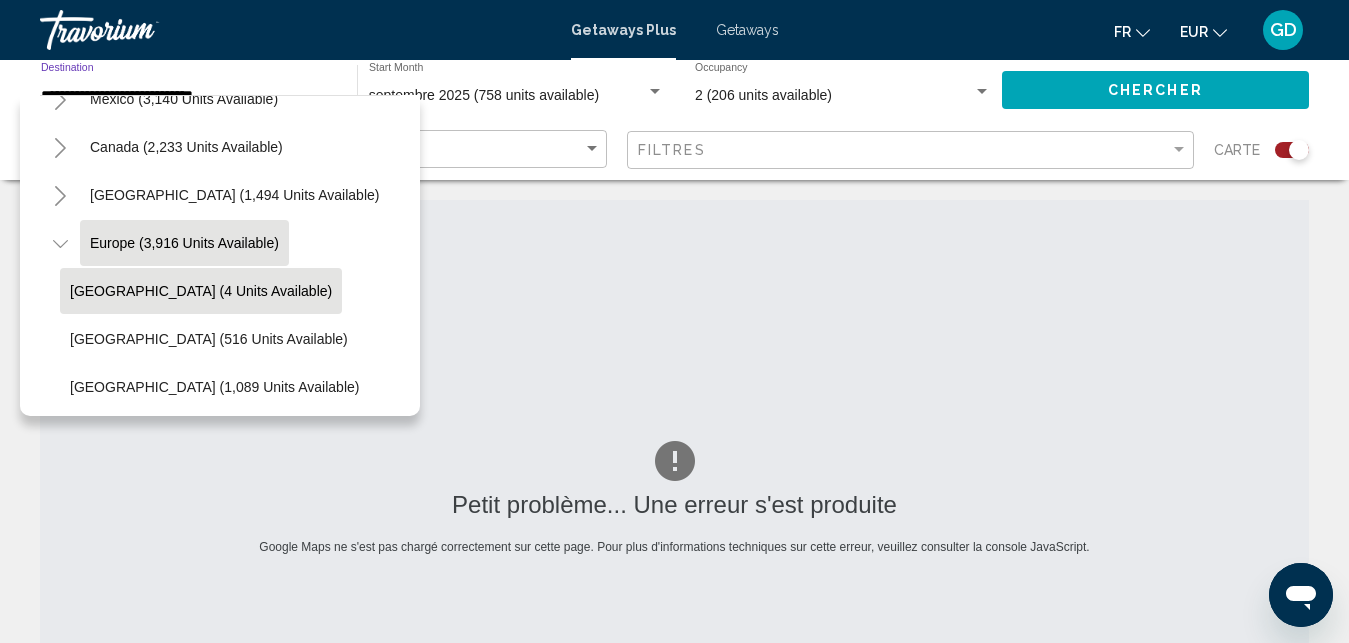 click on "Andorra (4 units available)" 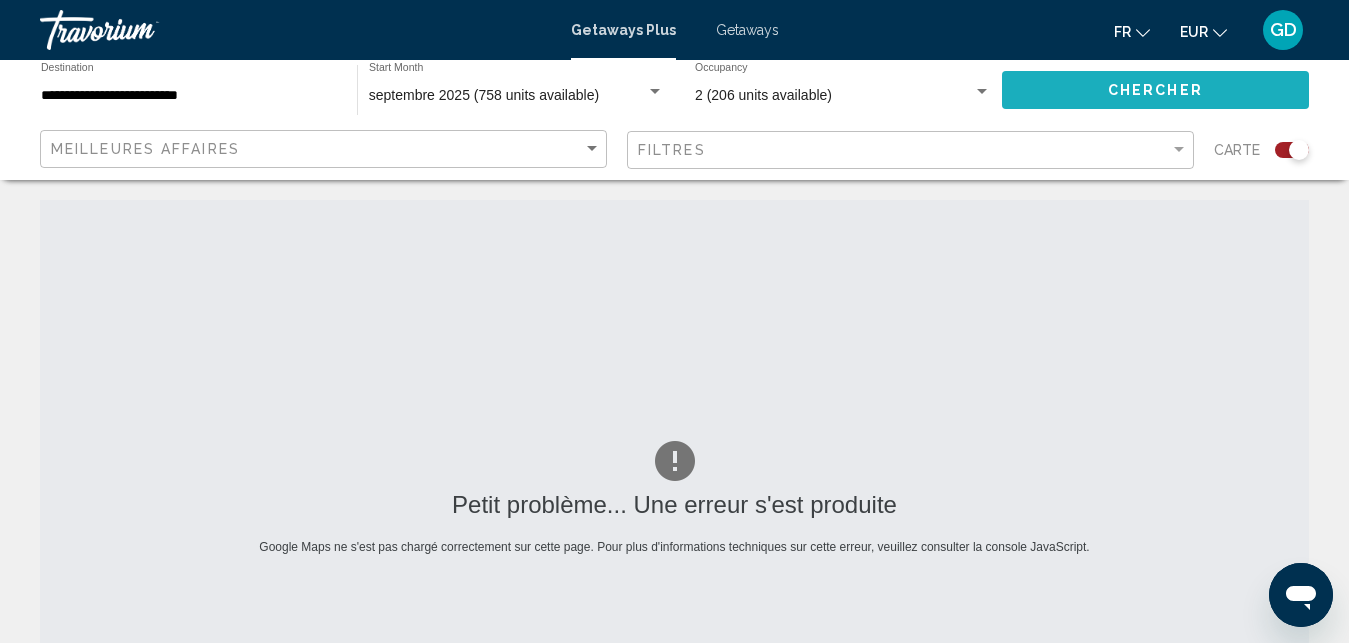 click on "Chercher" 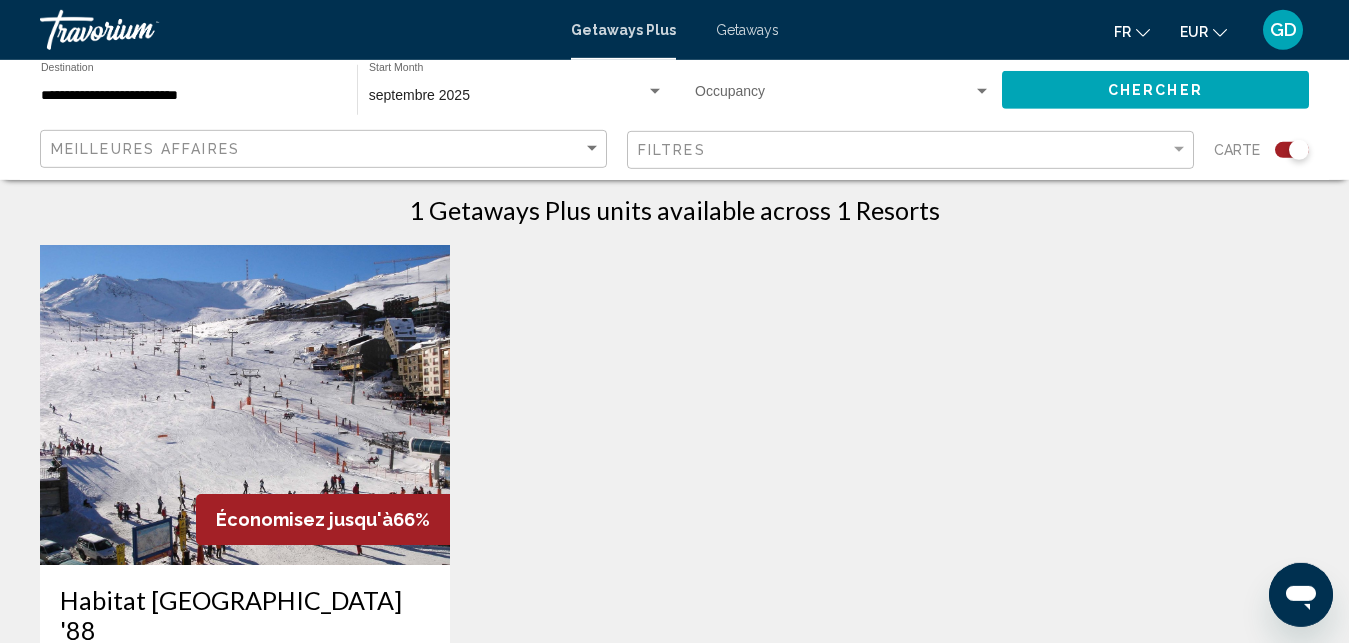scroll, scrollTop: 510, scrollLeft: 0, axis: vertical 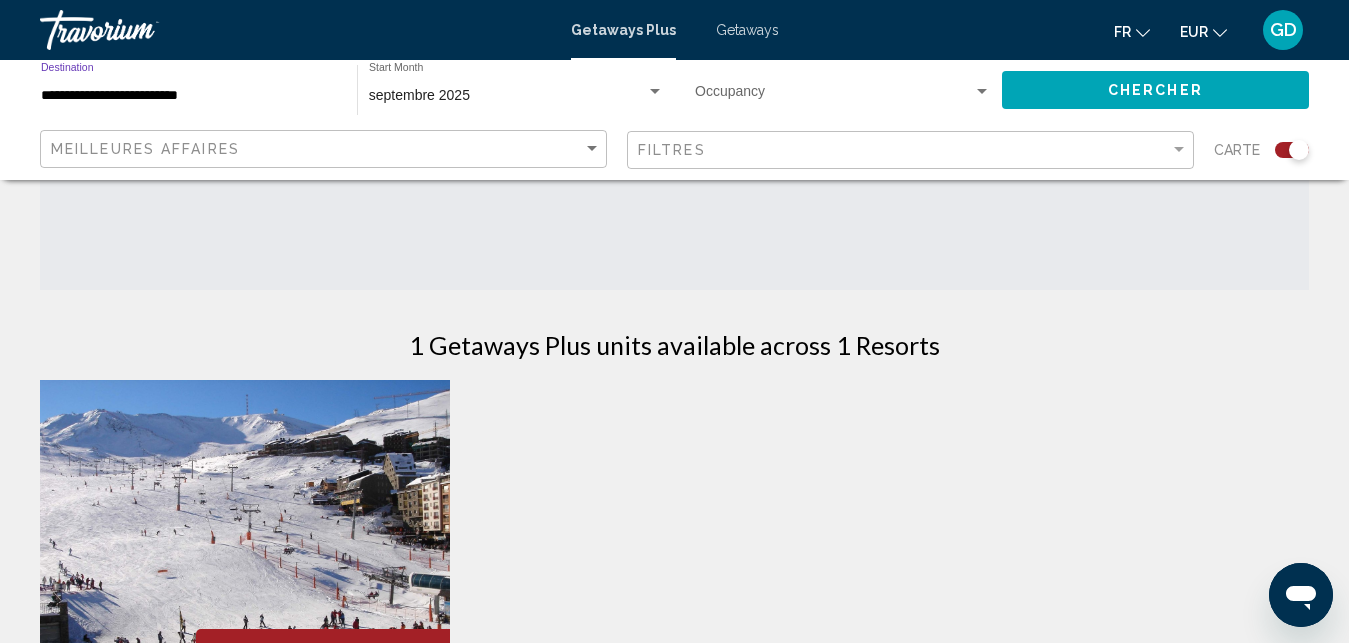 click on "**********" at bounding box center [189, 96] 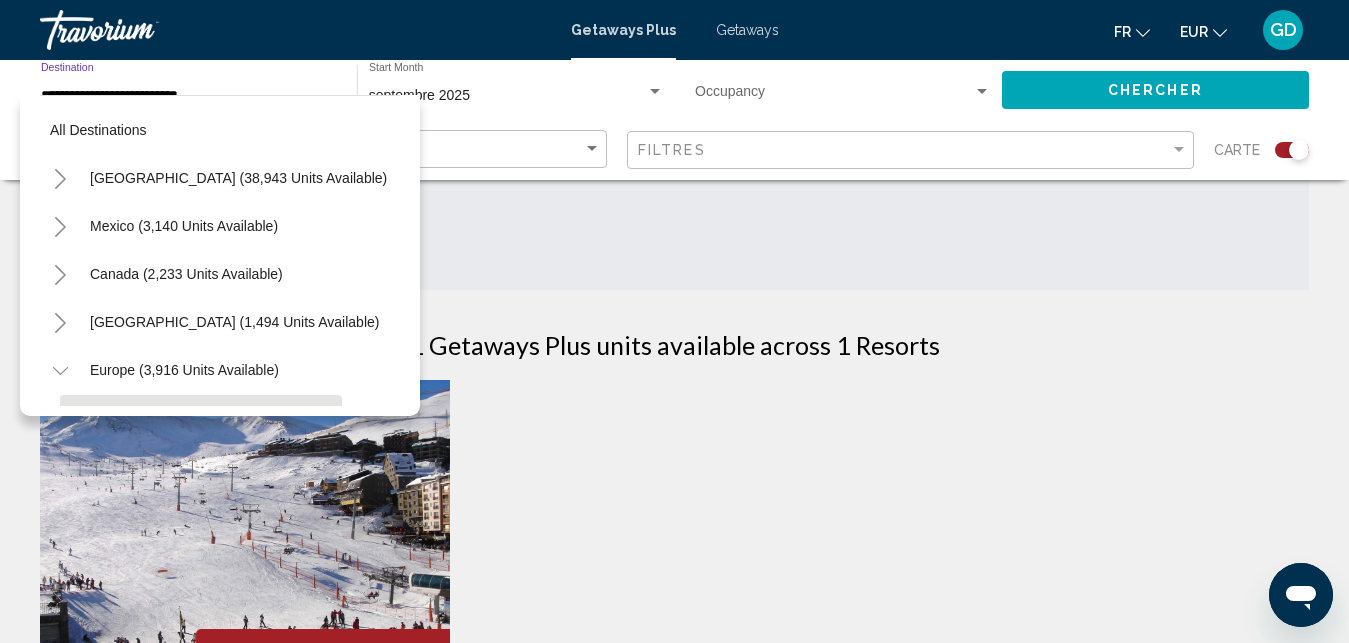 scroll, scrollTop: 176, scrollLeft: 0, axis: vertical 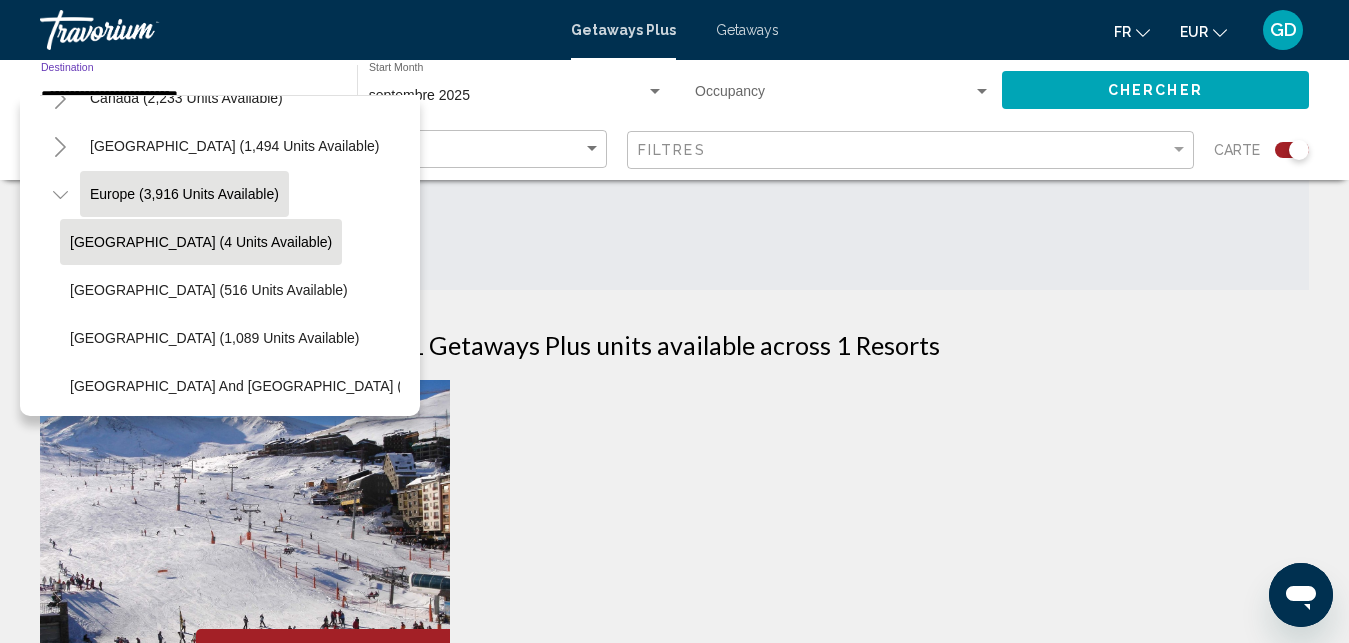 click on "Europe (3,916 units available)" at bounding box center (183, 962) 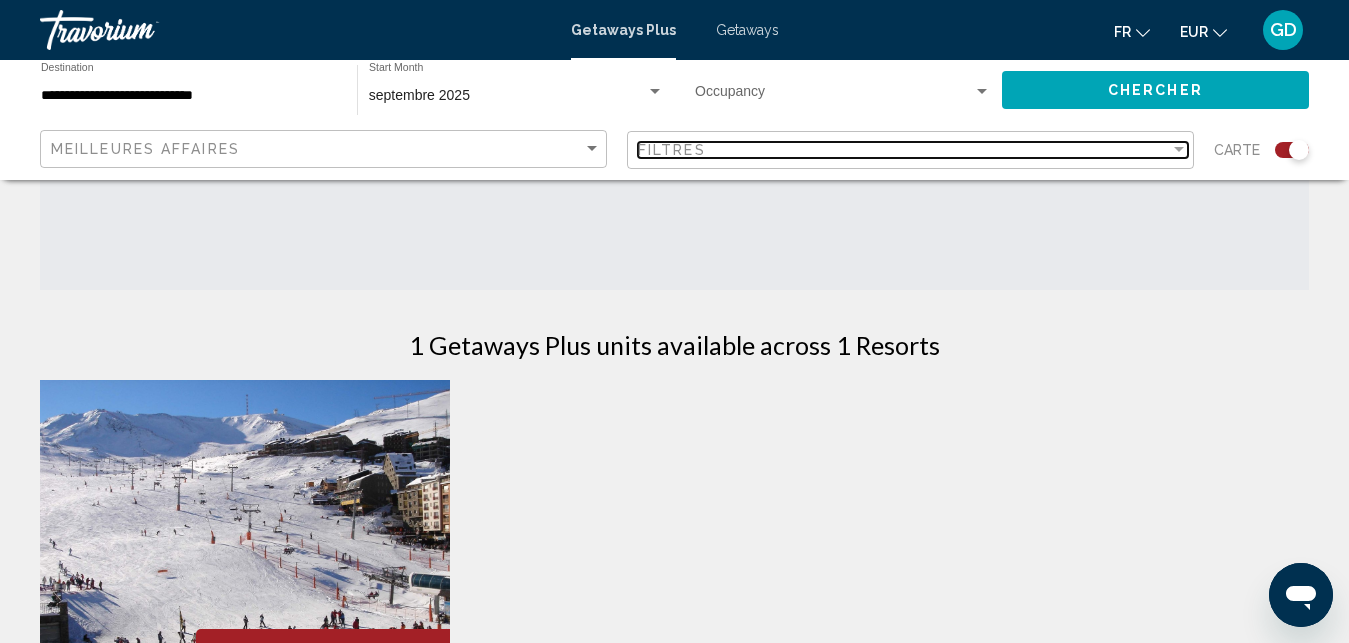 click on "Filtres" at bounding box center (904, 150) 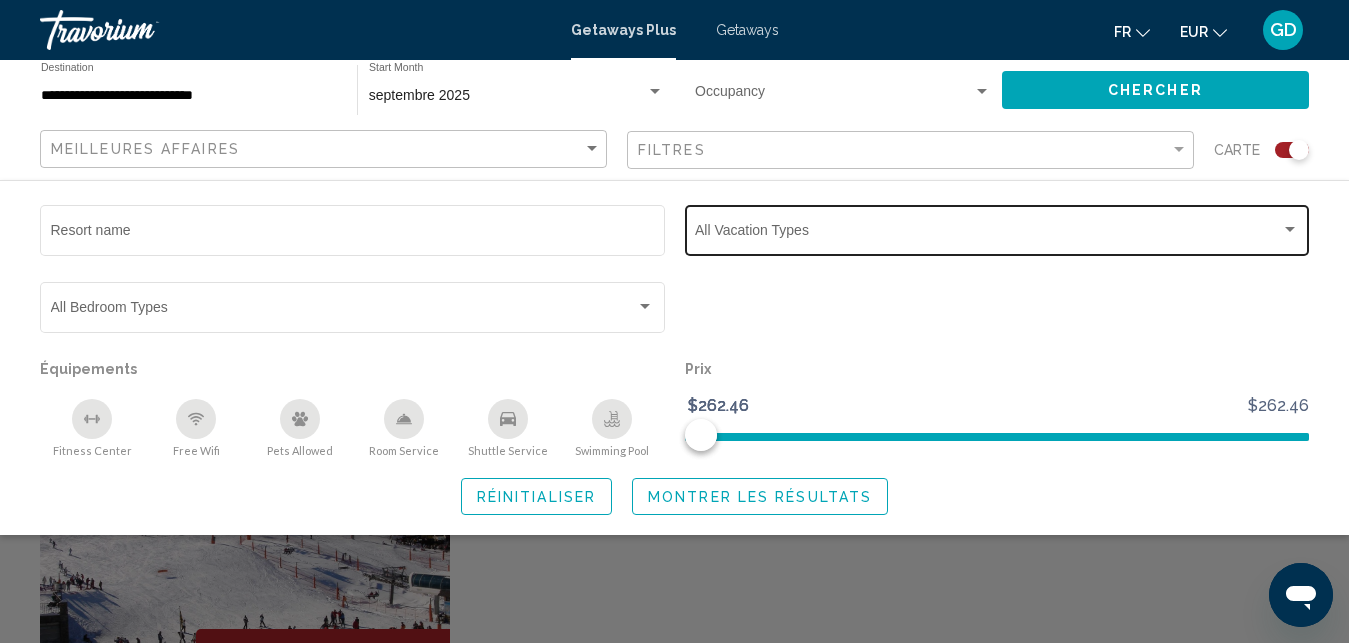 click at bounding box center [997, 234] 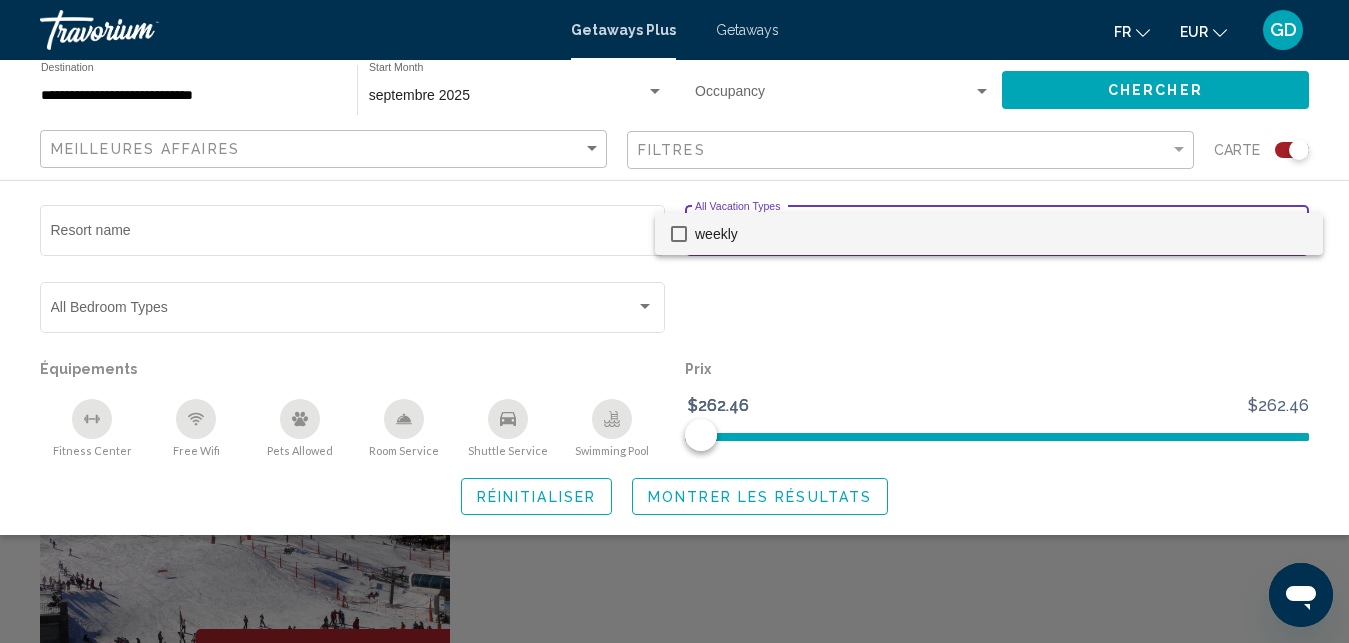 click at bounding box center (674, 321) 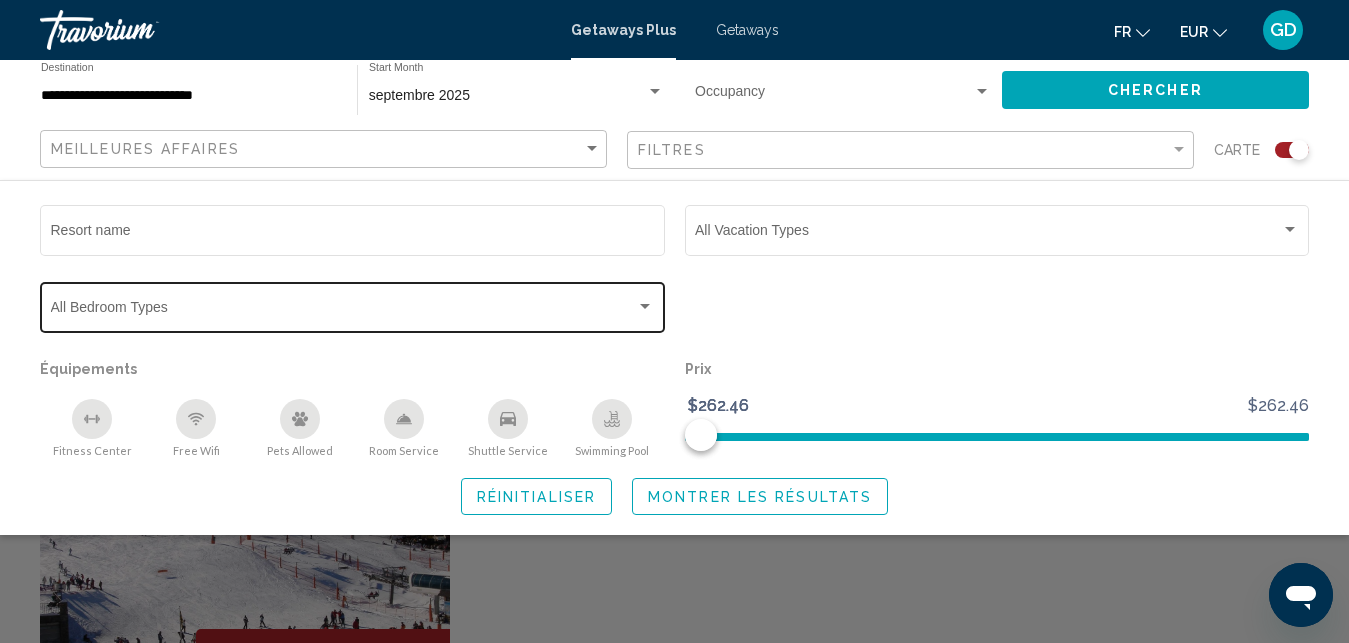 click on "Bedroom Types All Bedroom Types" 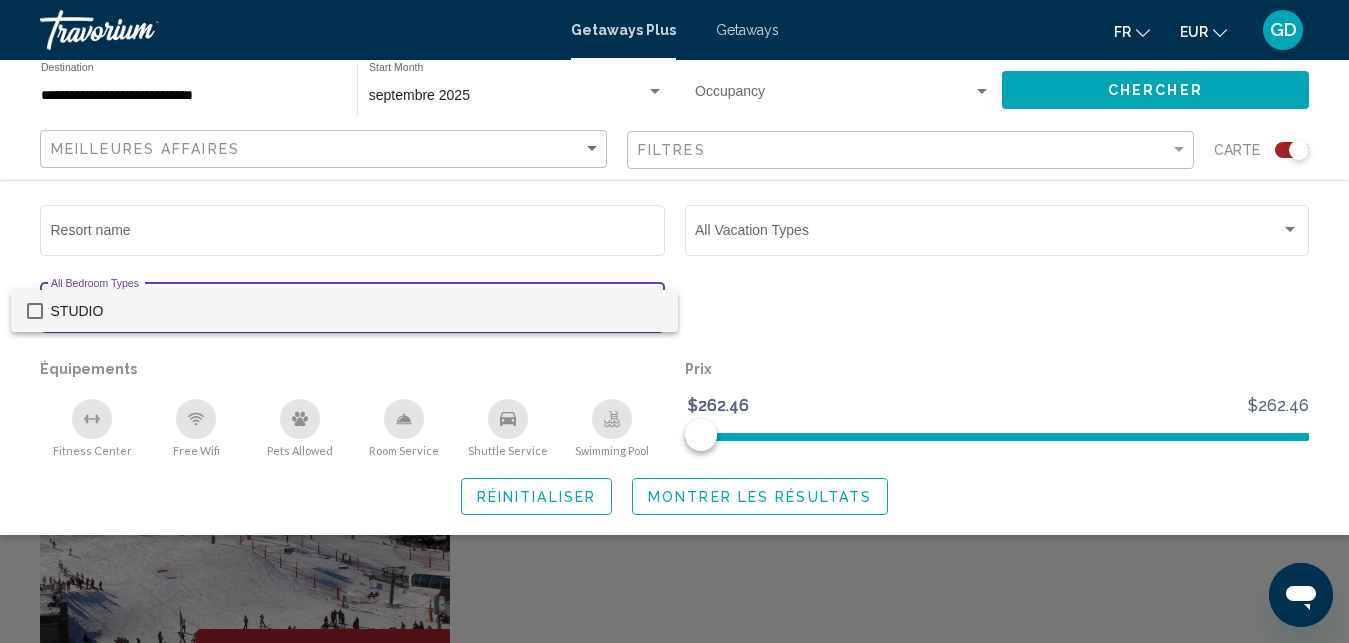 click at bounding box center [674, 321] 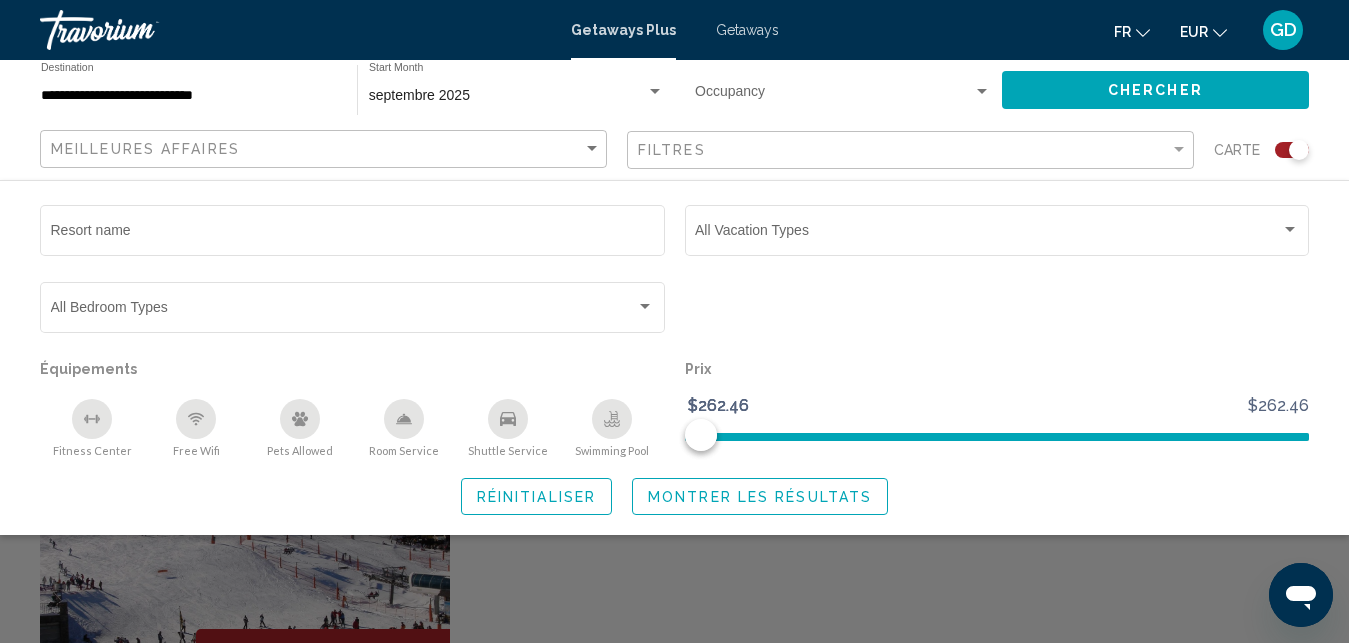 click 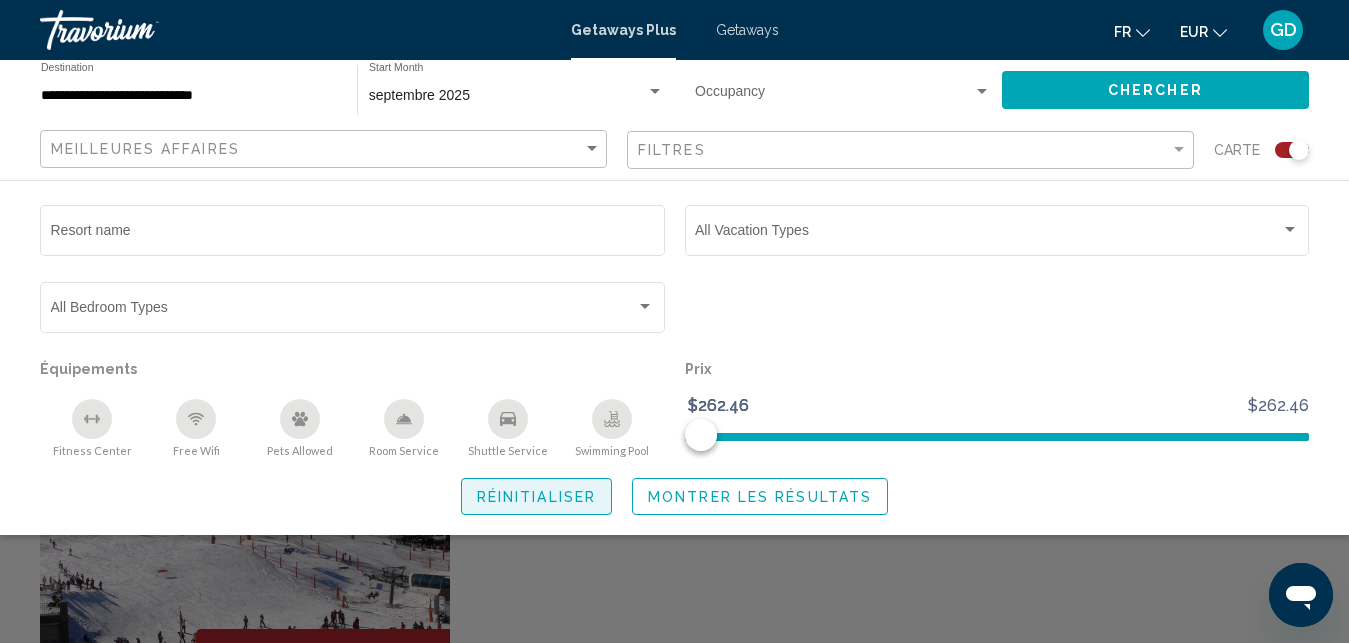 click on "Réinitialiser" 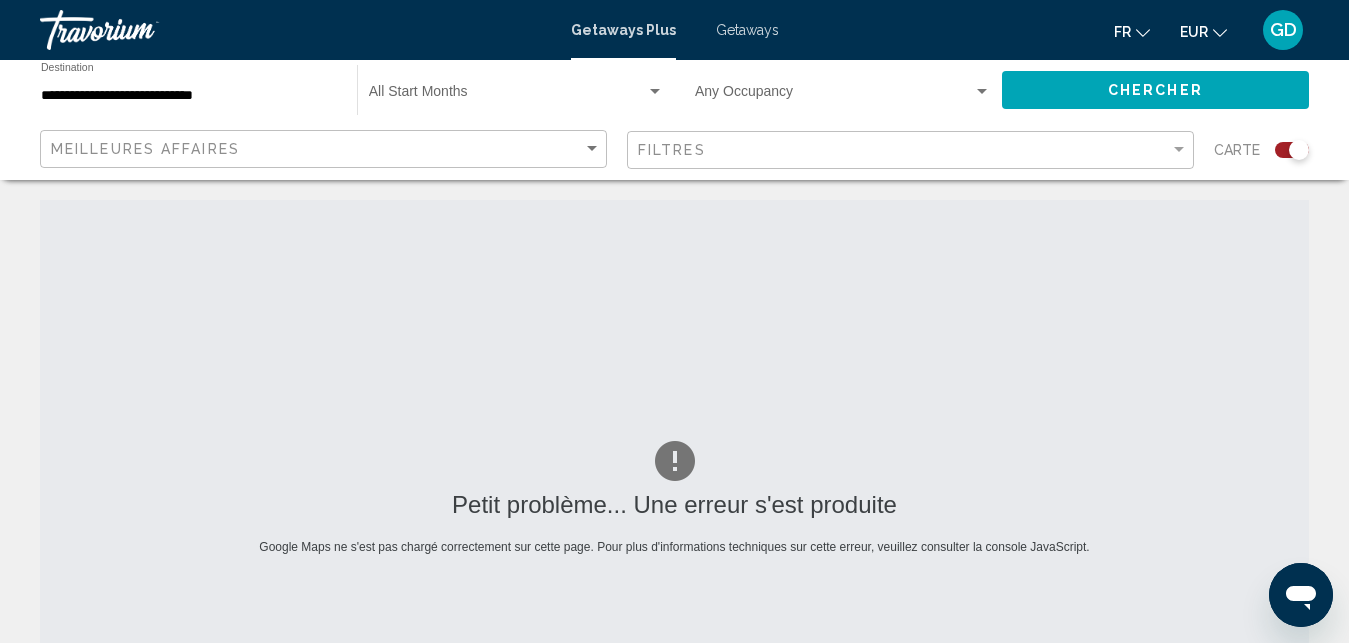 click at bounding box center [507, 96] 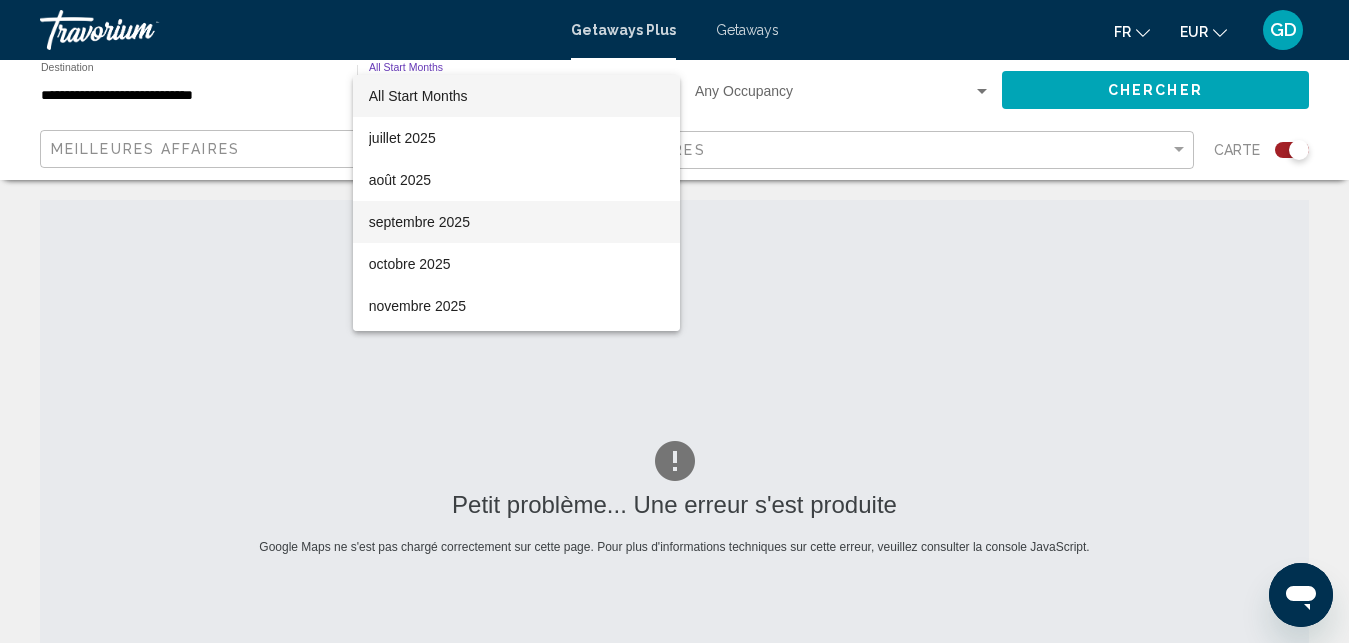 click on "septembre 2025" at bounding box center [516, 222] 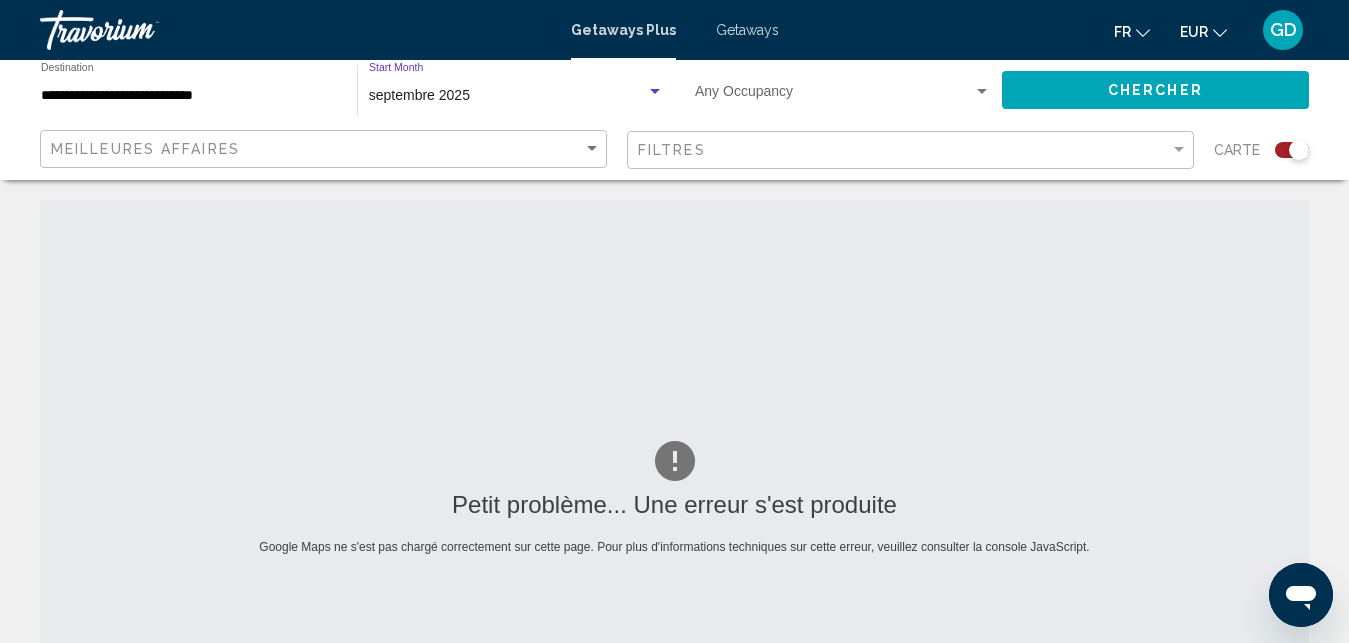 click at bounding box center [843, 96] 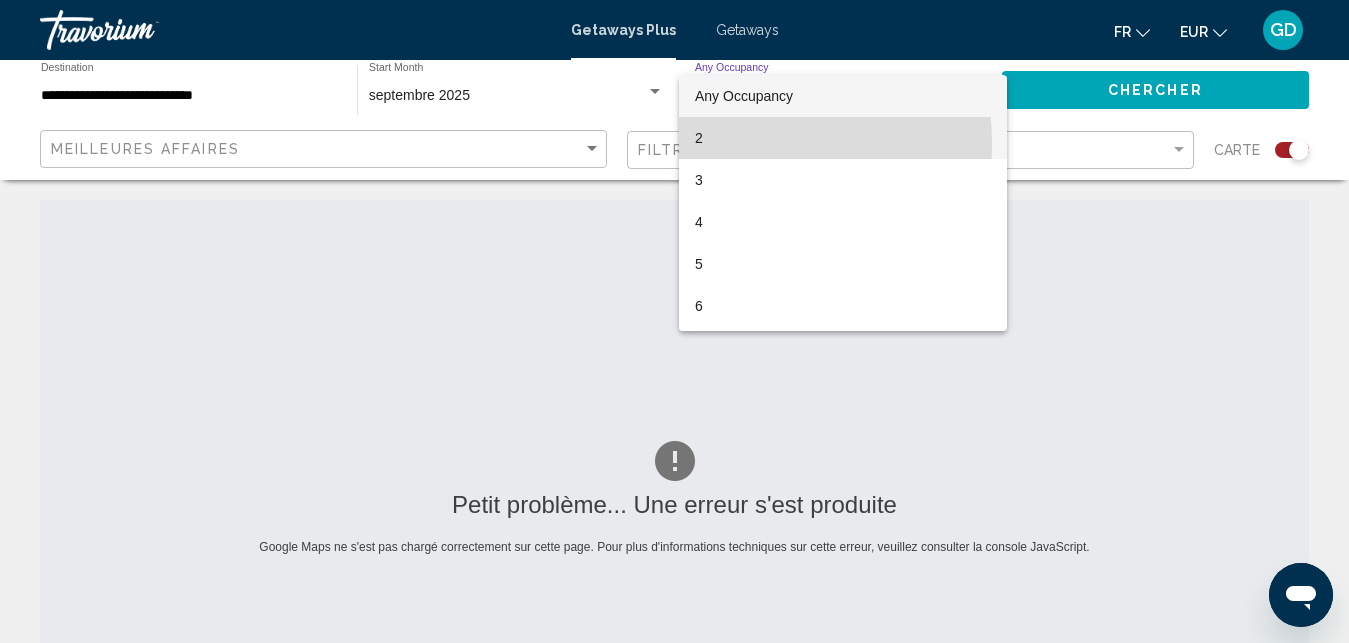 click on "2" at bounding box center (843, 138) 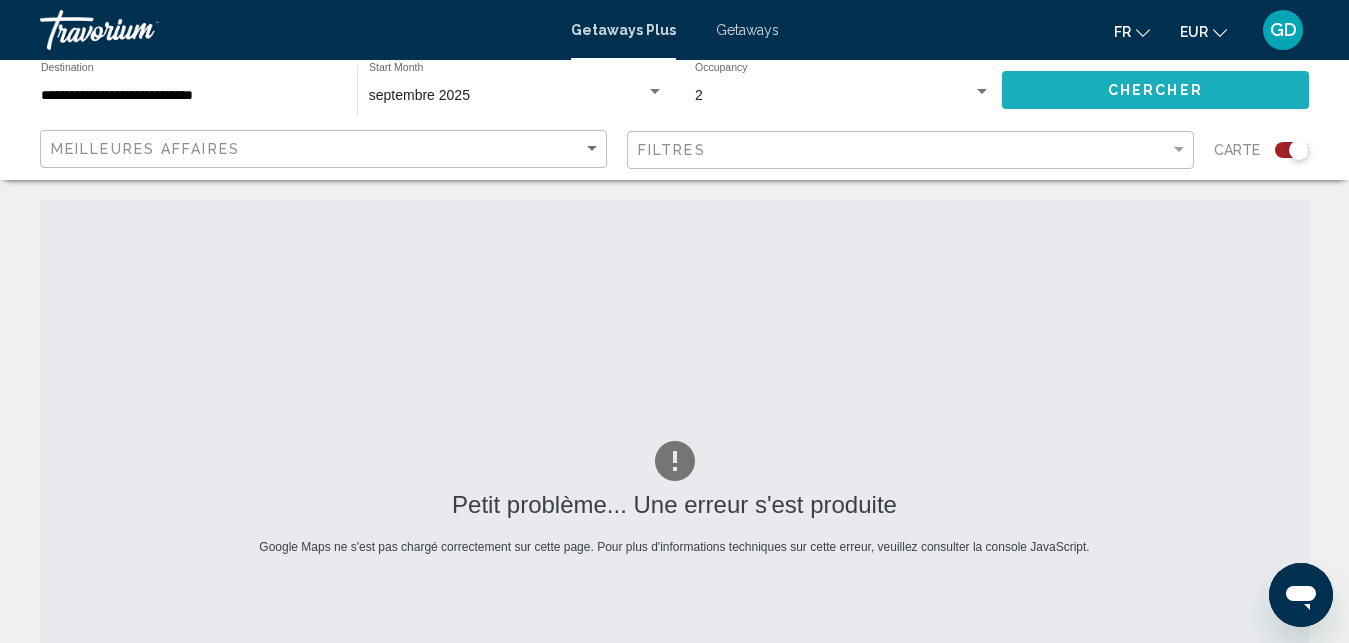click on "Chercher" 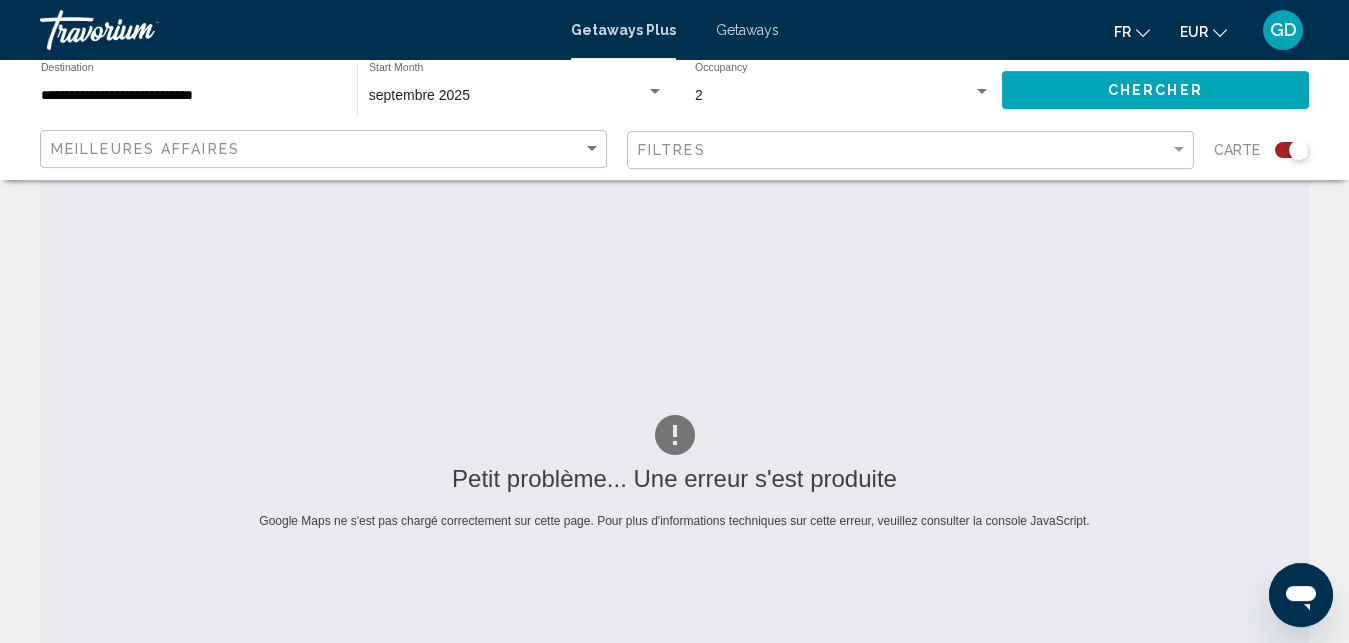scroll, scrollTop: 0, scrollLeft: 0, axis: both 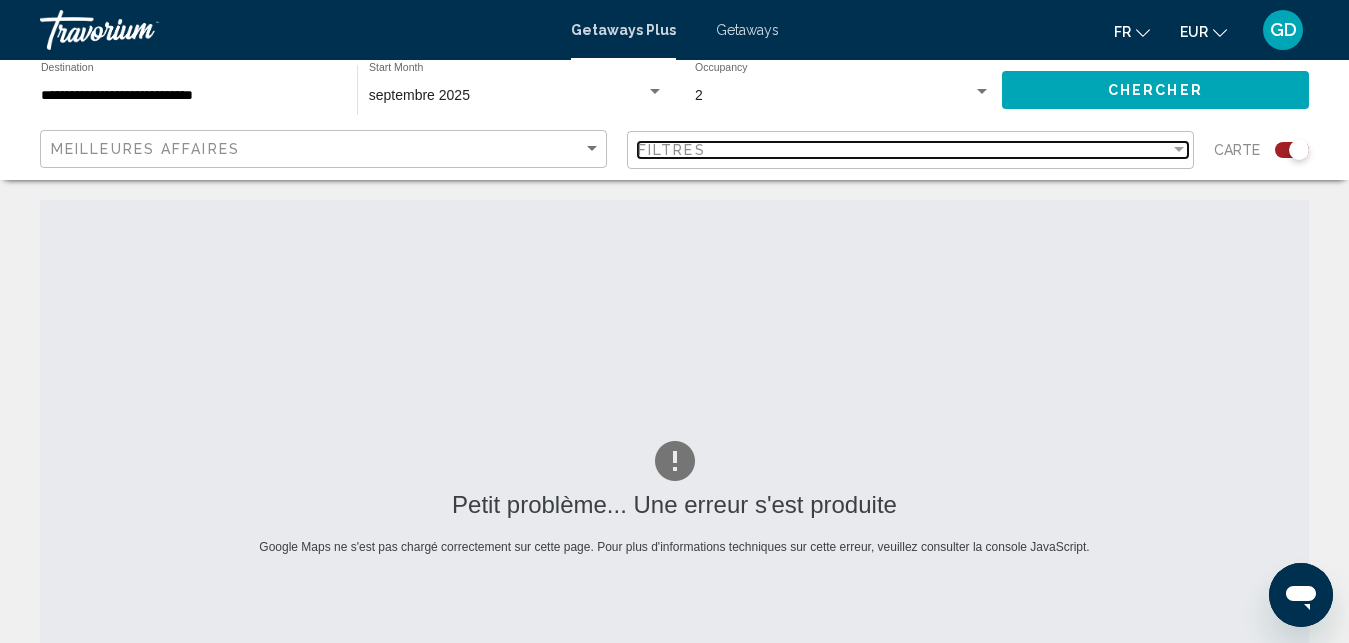 click on "Filtres" at bounding box center (904, 150) 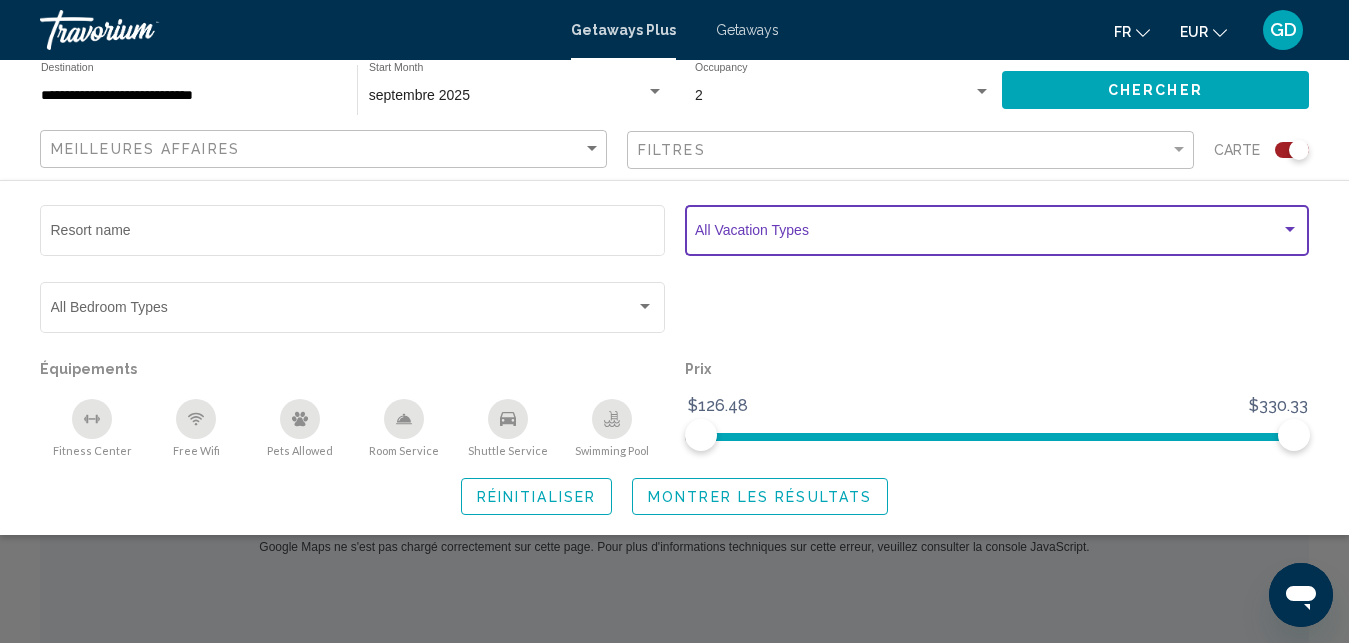 click at bounding box center (988, 234) 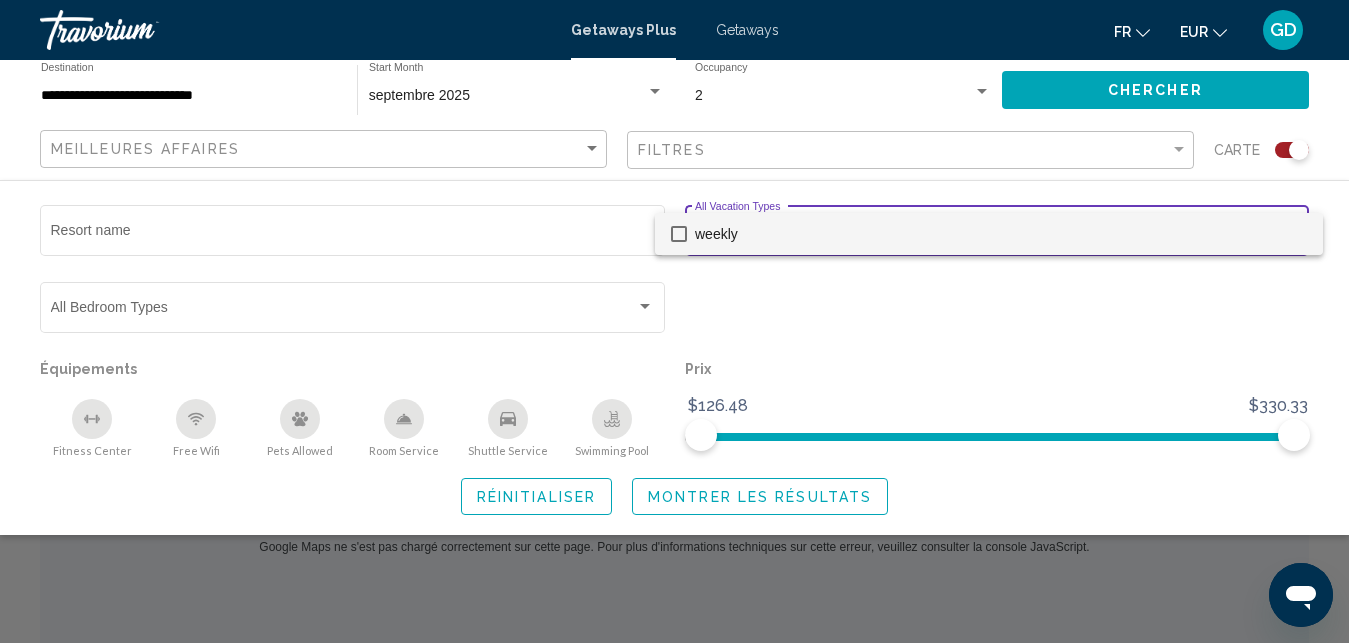 click at bounding box center [679, 234] 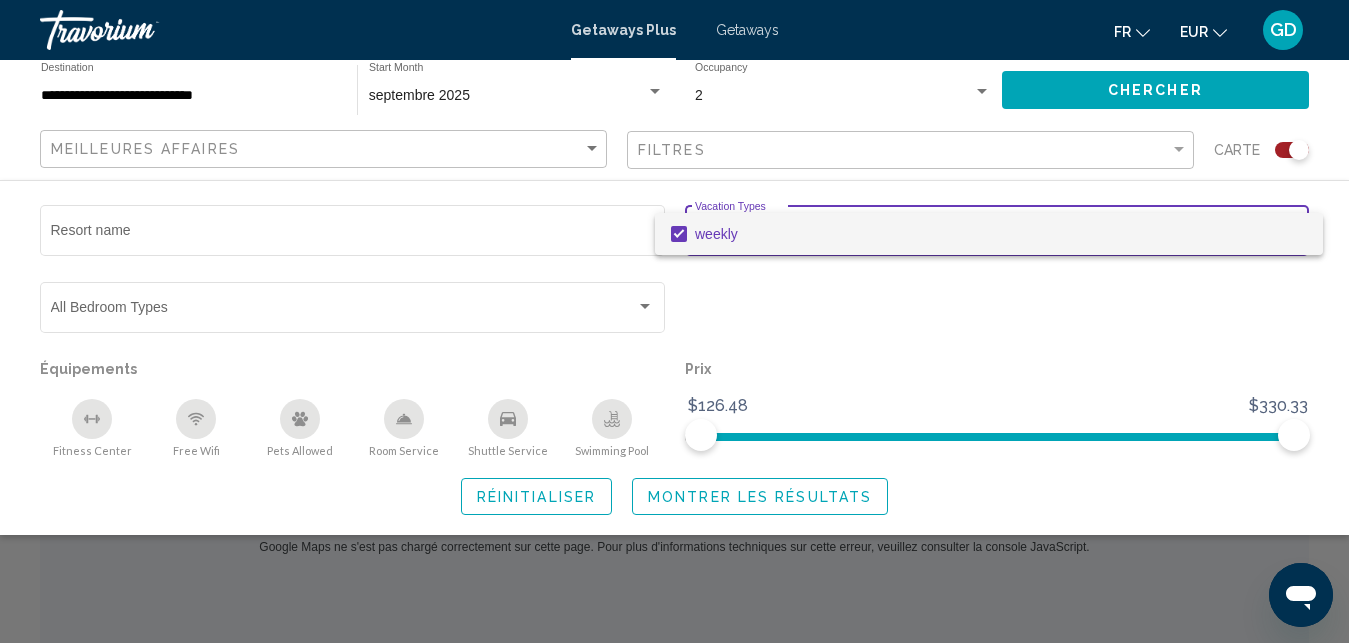 click at bounding box center [674, 321] 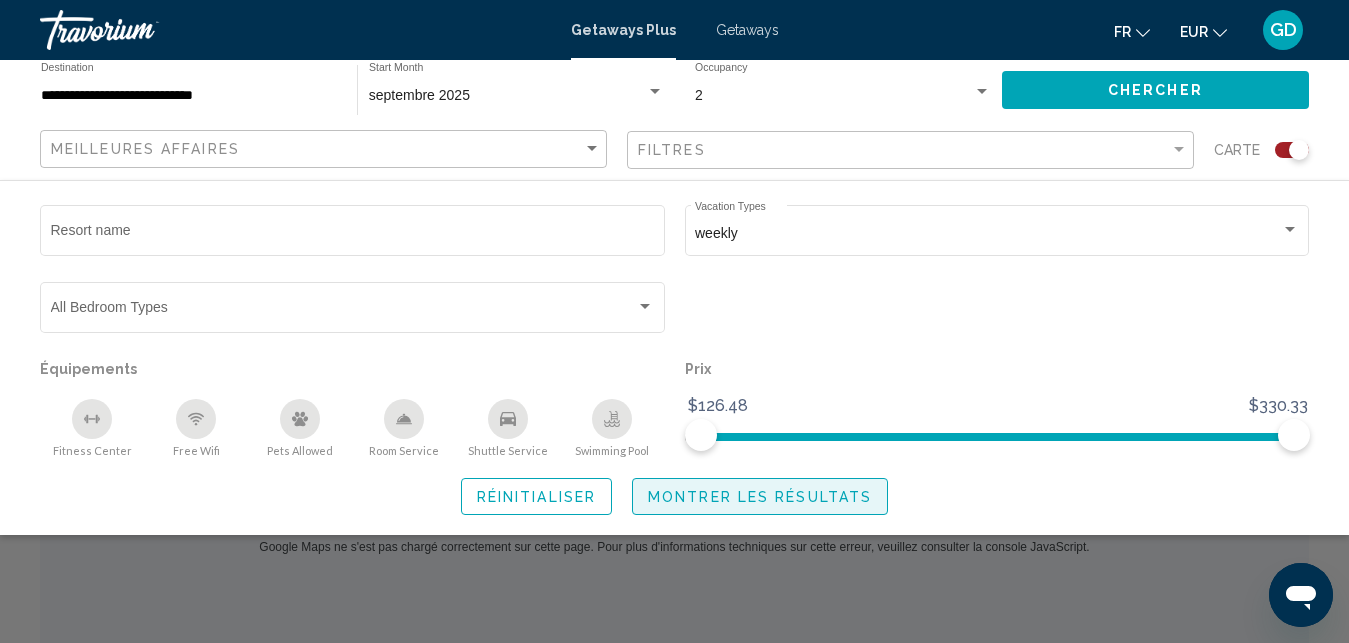 click on "Montrer les résultats" 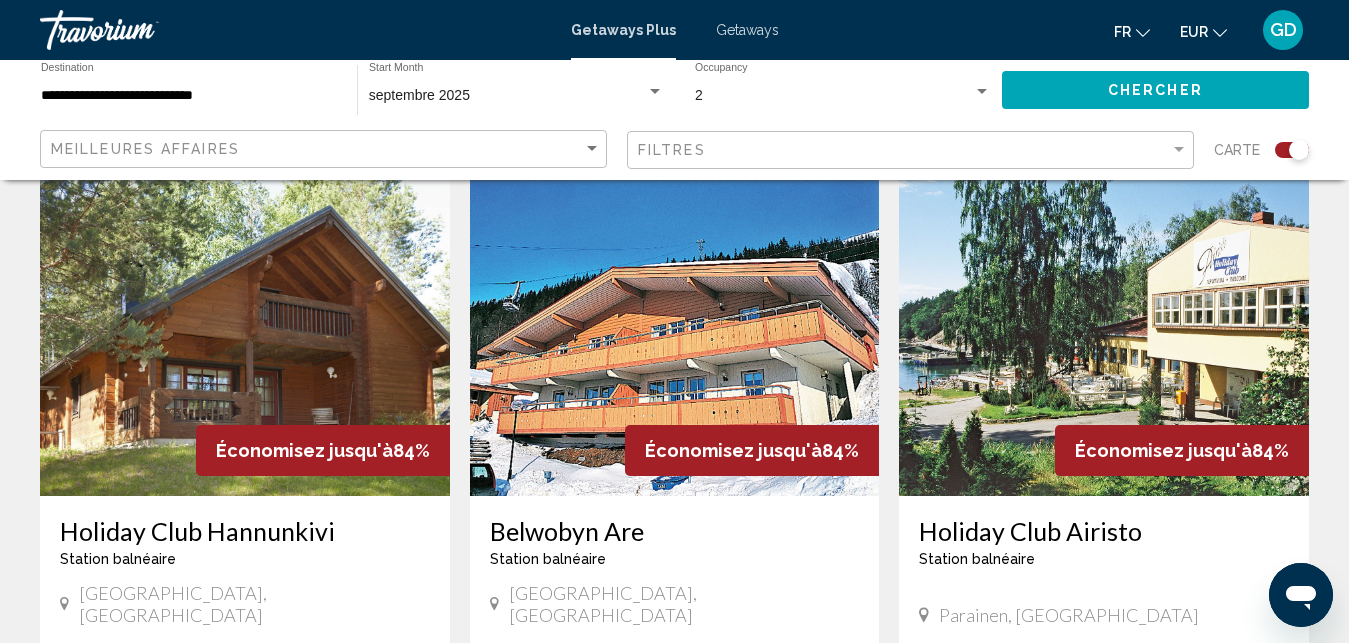scroll, scrollTop: 0, scrollLeft: 0, axis: both 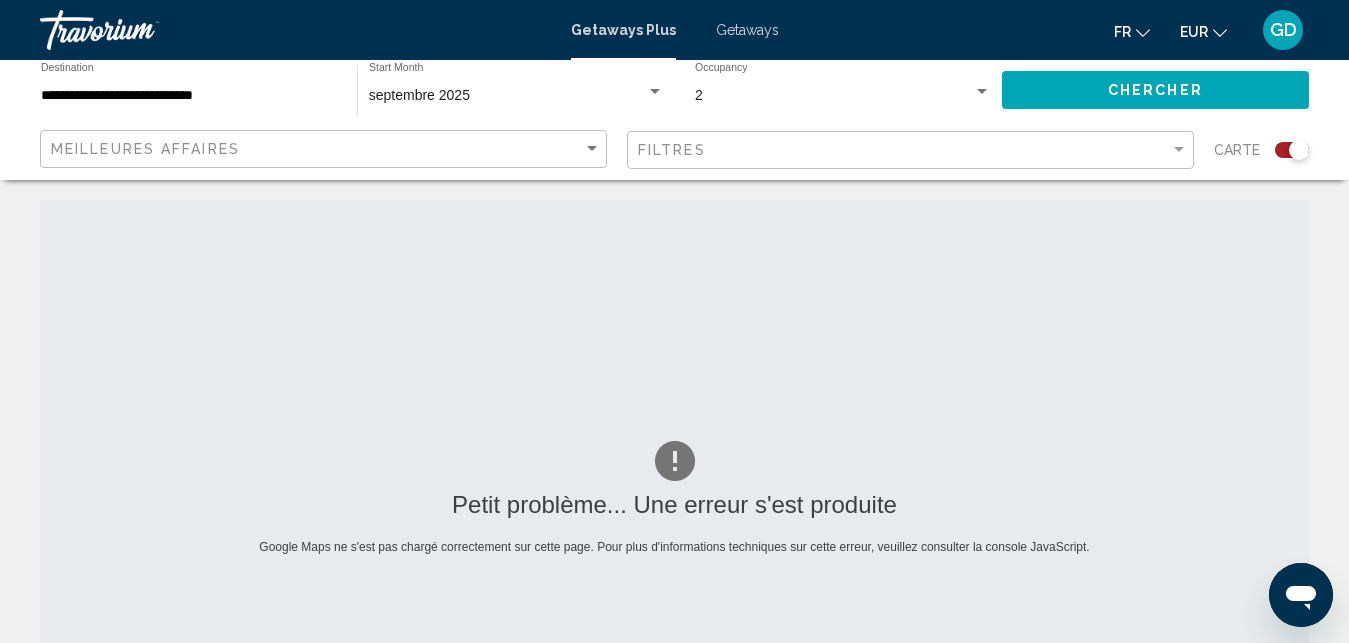 click on "Getaways" at bounding box center [747, 30] 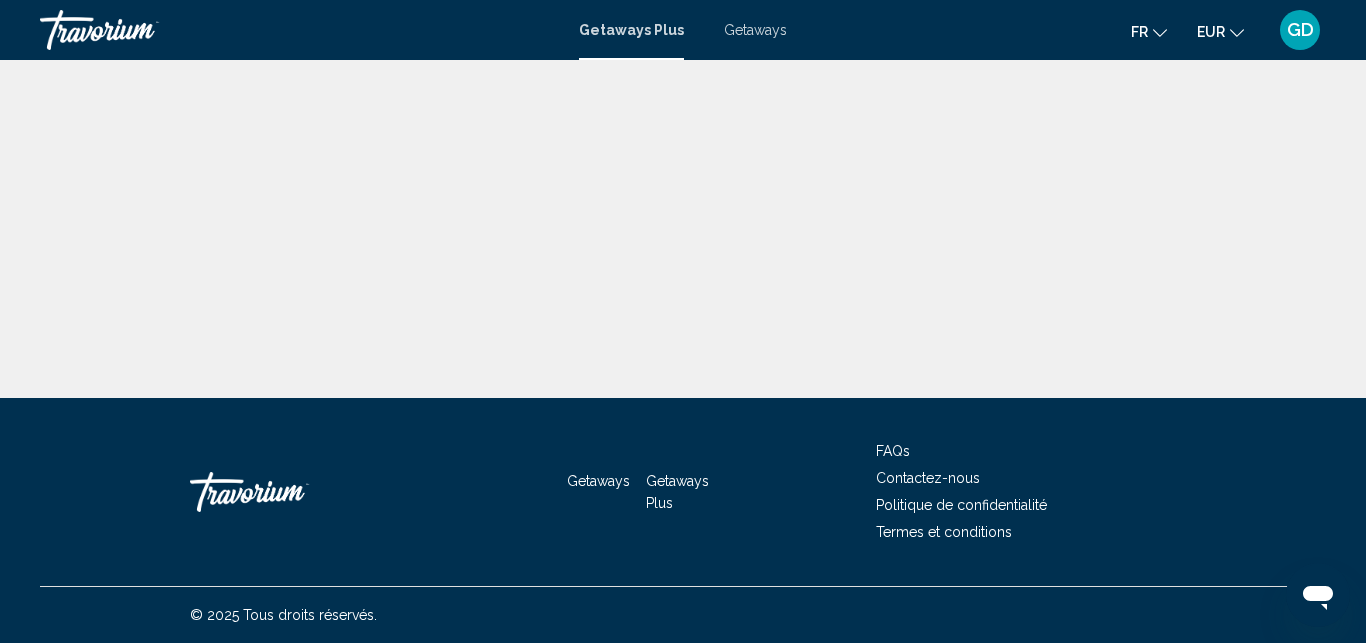 click on "Getaways" at bounding box center (755, 30) 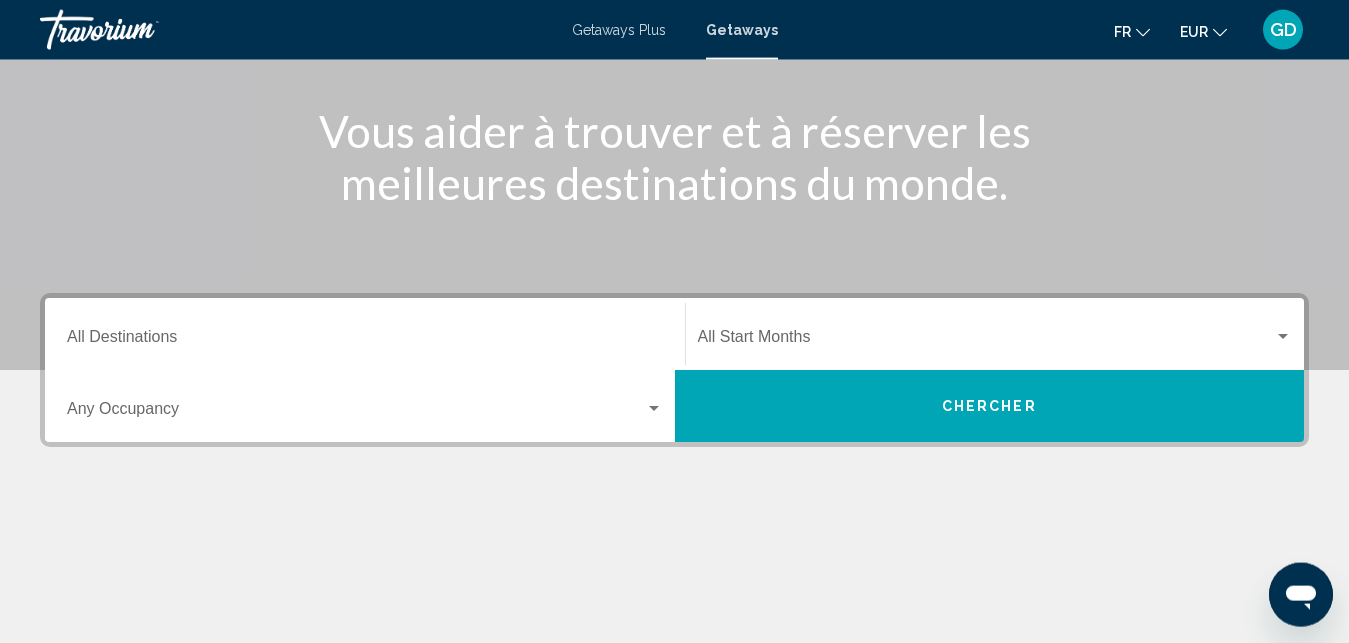 scroll, scrollTop: 204, scrollLeft: 0, axis: vertical 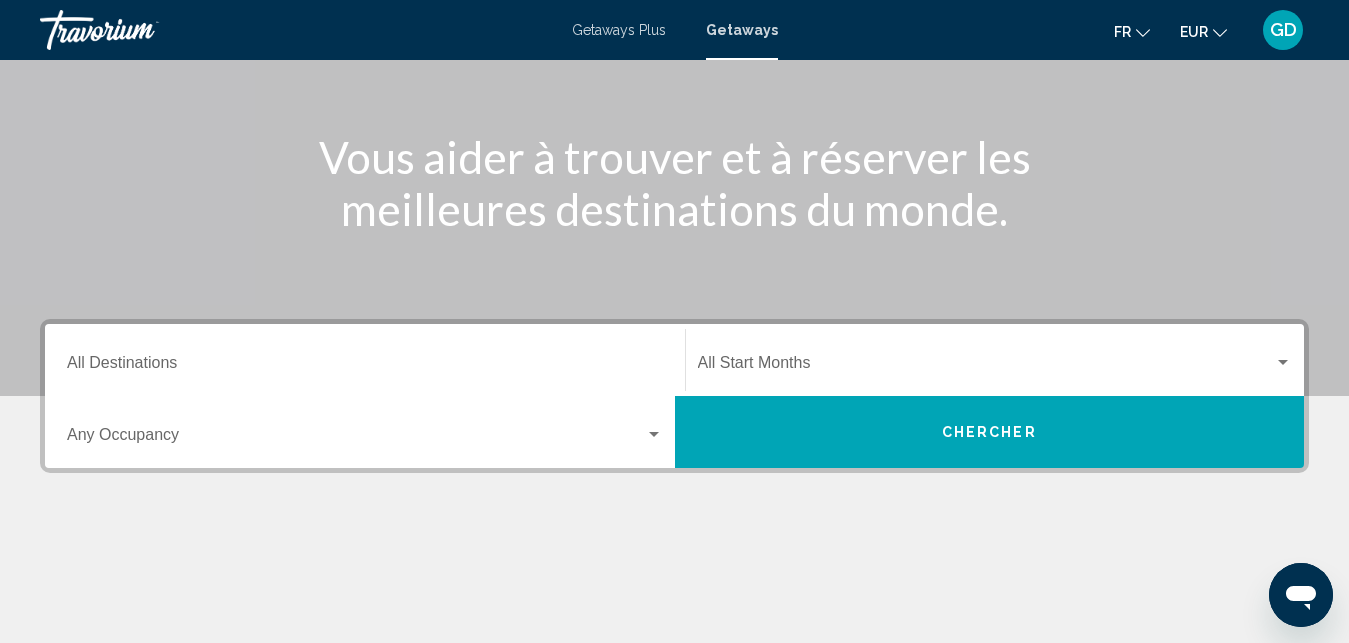click on "Destination All Destinations" at bounding box center [365, 367] 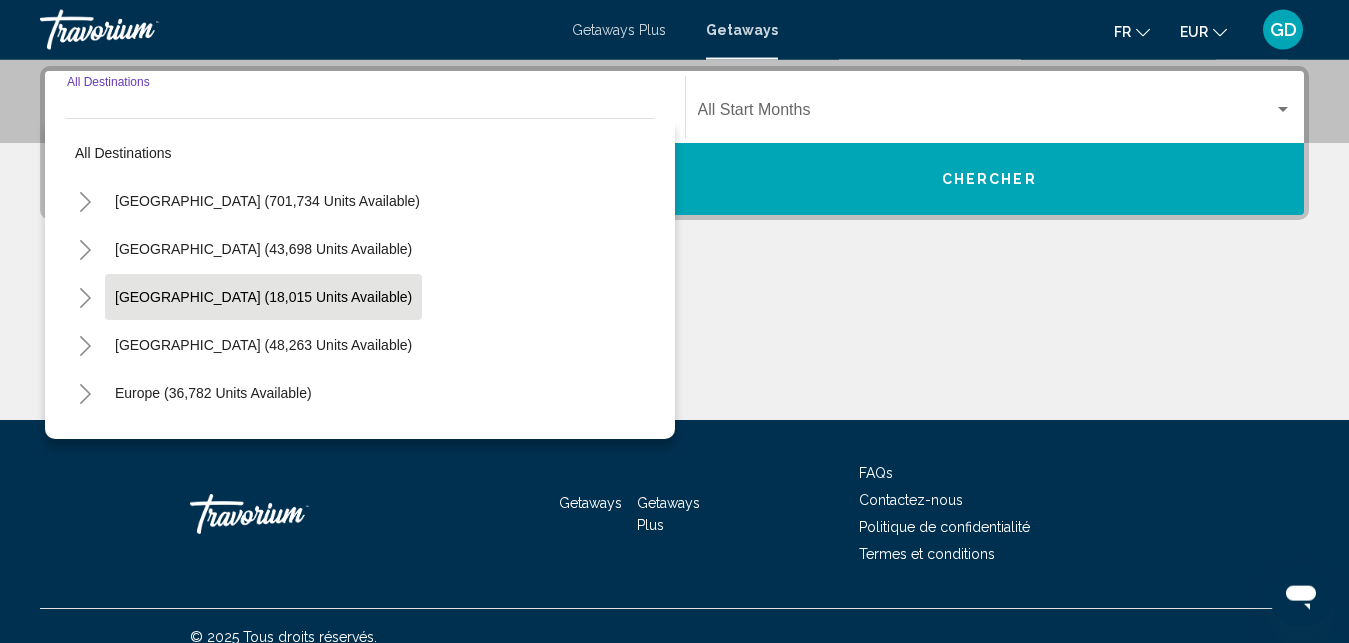 scroll, scrollTop: 458, scrollLeft: 0, axis: vertical 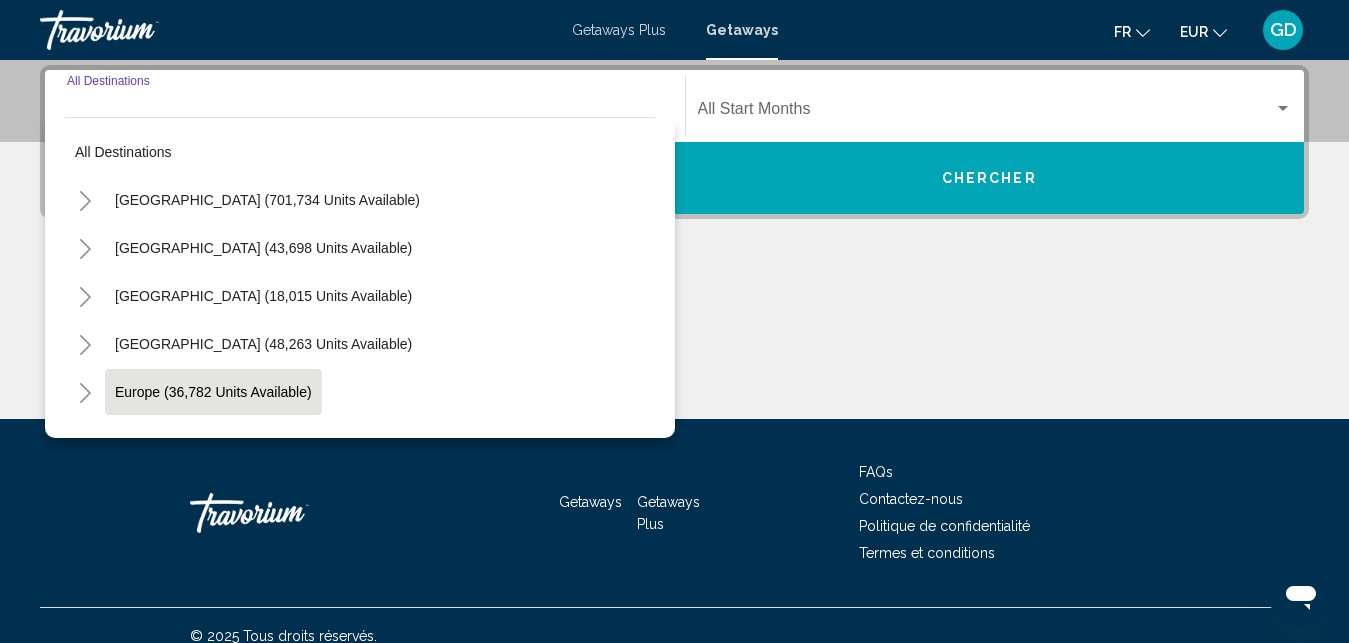 click on "Europe (36,782 units available)" at bounding box center (214, 440) 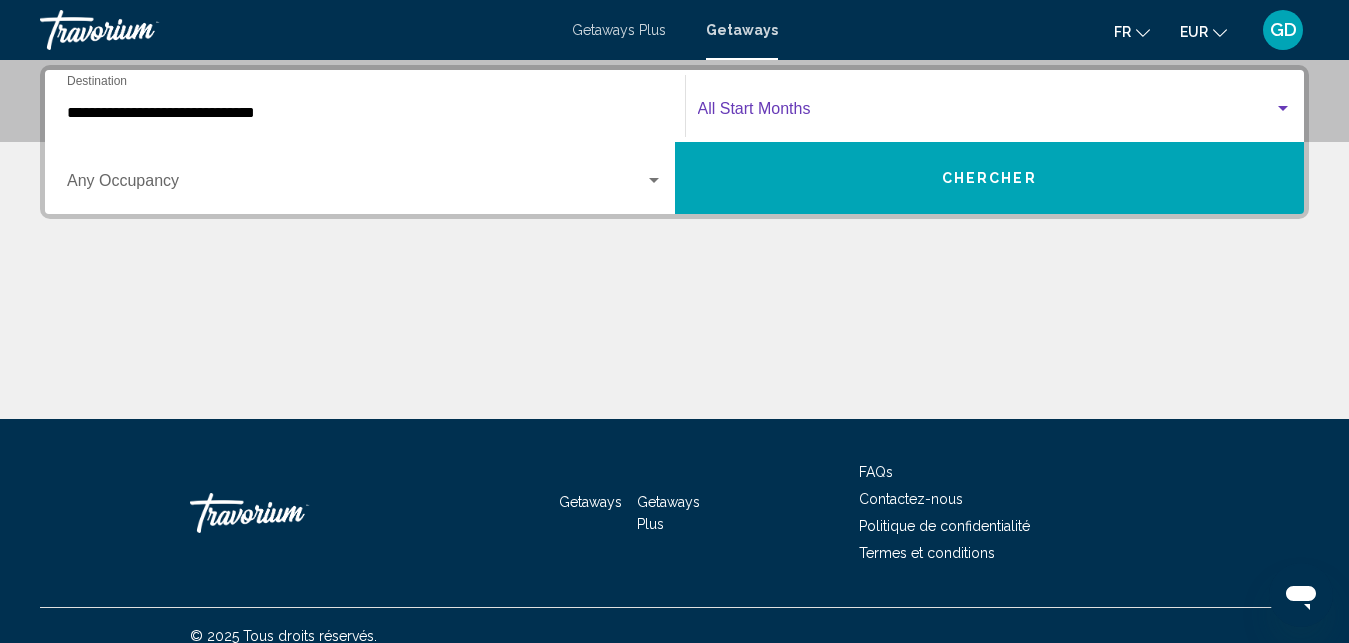 click at bounding box center (986, 113) 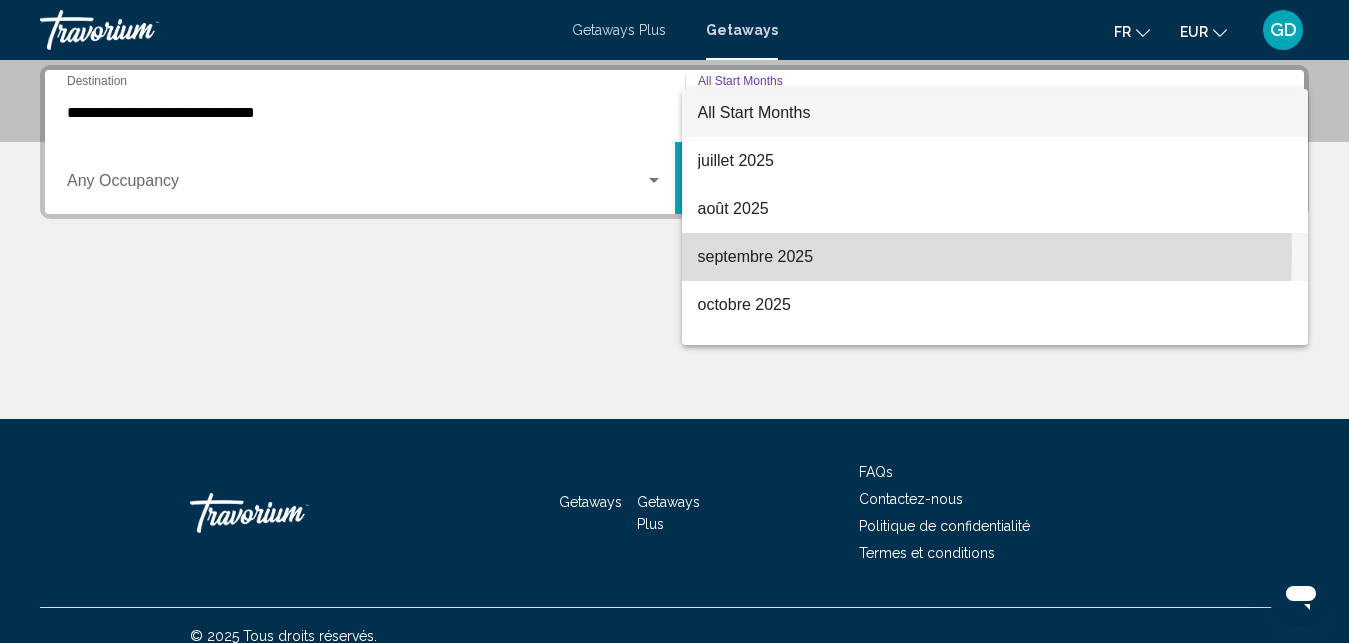 click on "septembre 2025" at bounding box center (995, 257) 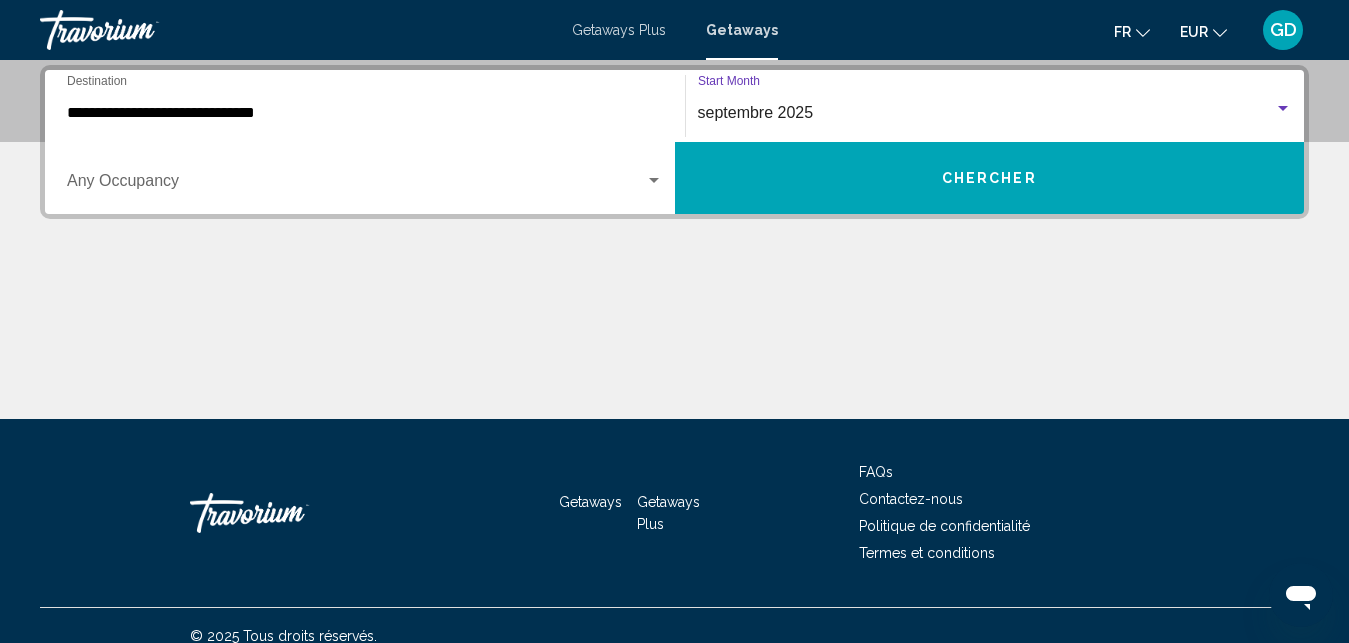click at bounding box center [356, 185] 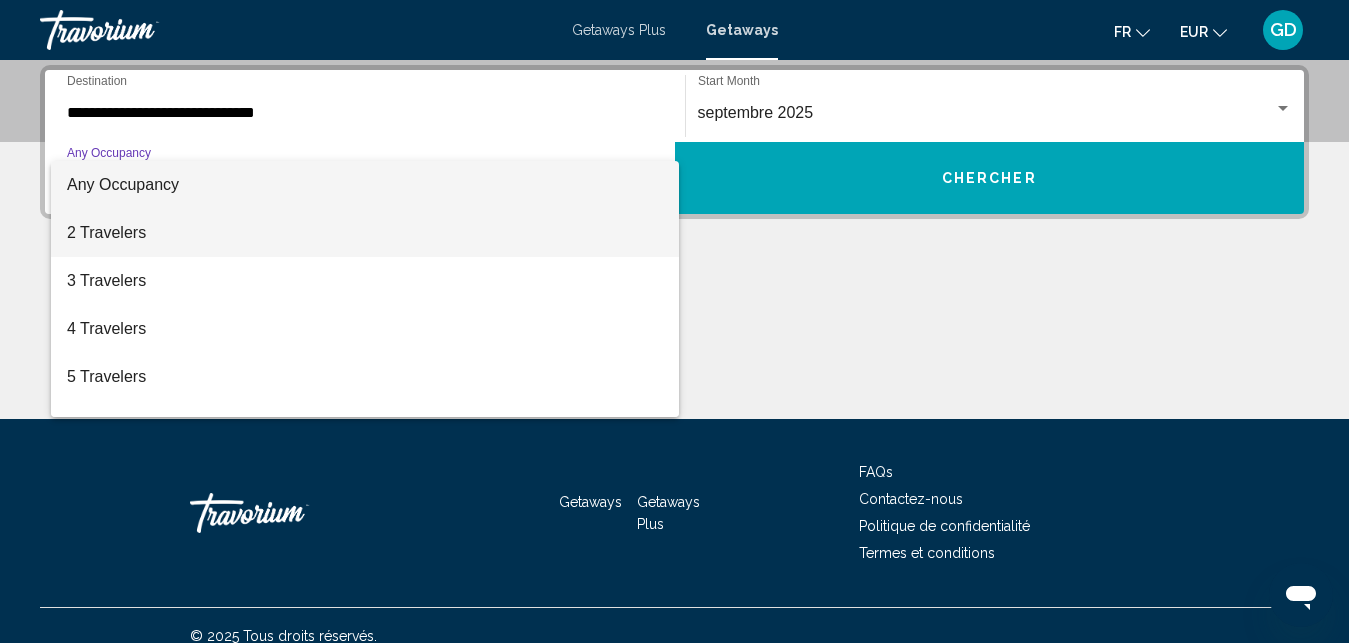 click on "2 Travelers" at bounding box center [365, 233] 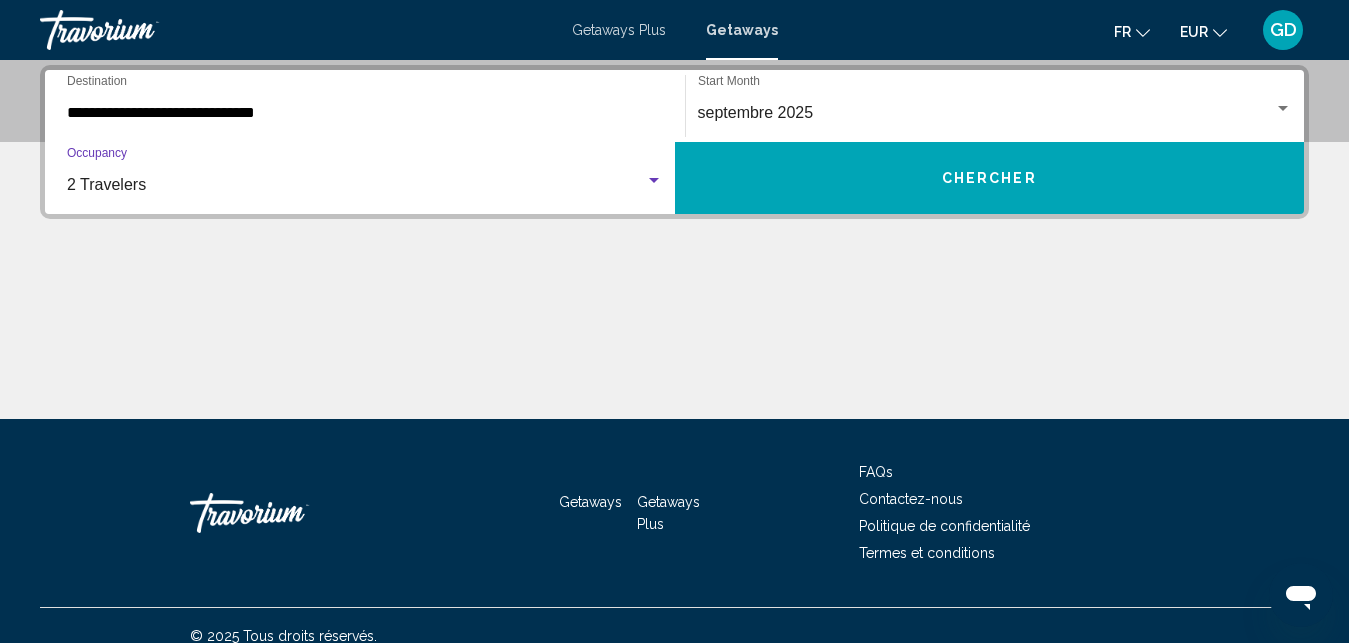click on "Chercher" at bounding box center (990, 178) 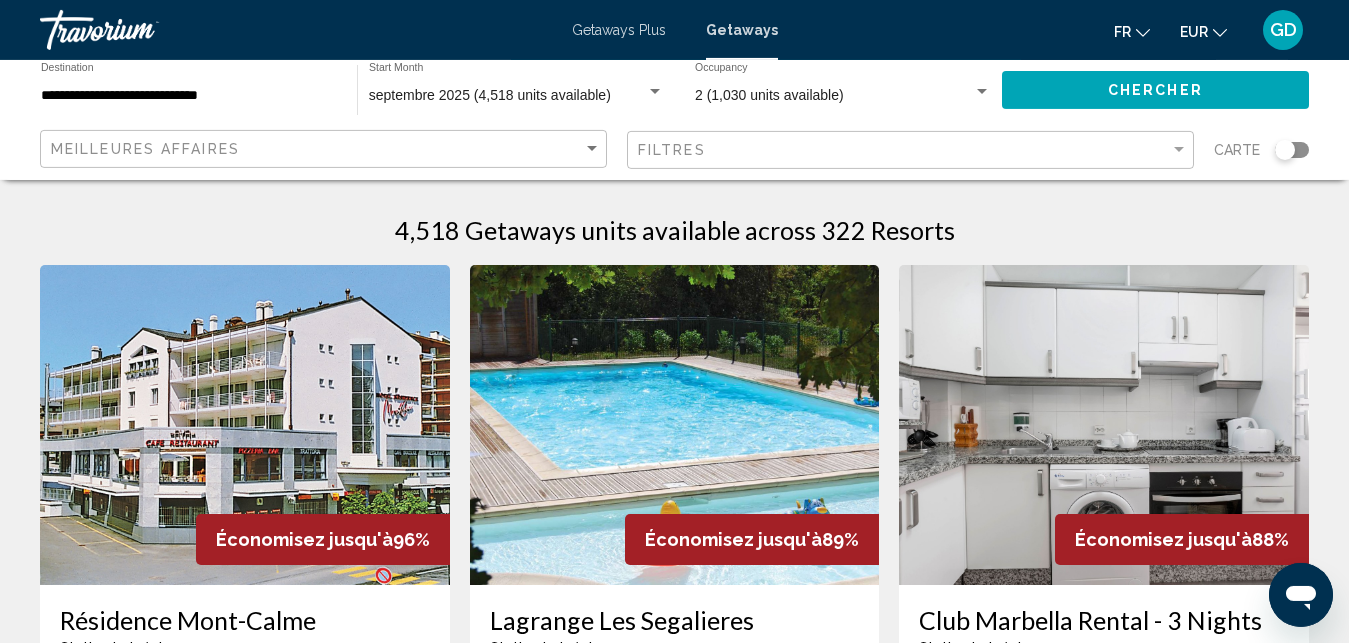 scroll, scrollTop: 0, scrollLeft: 0, axis: both 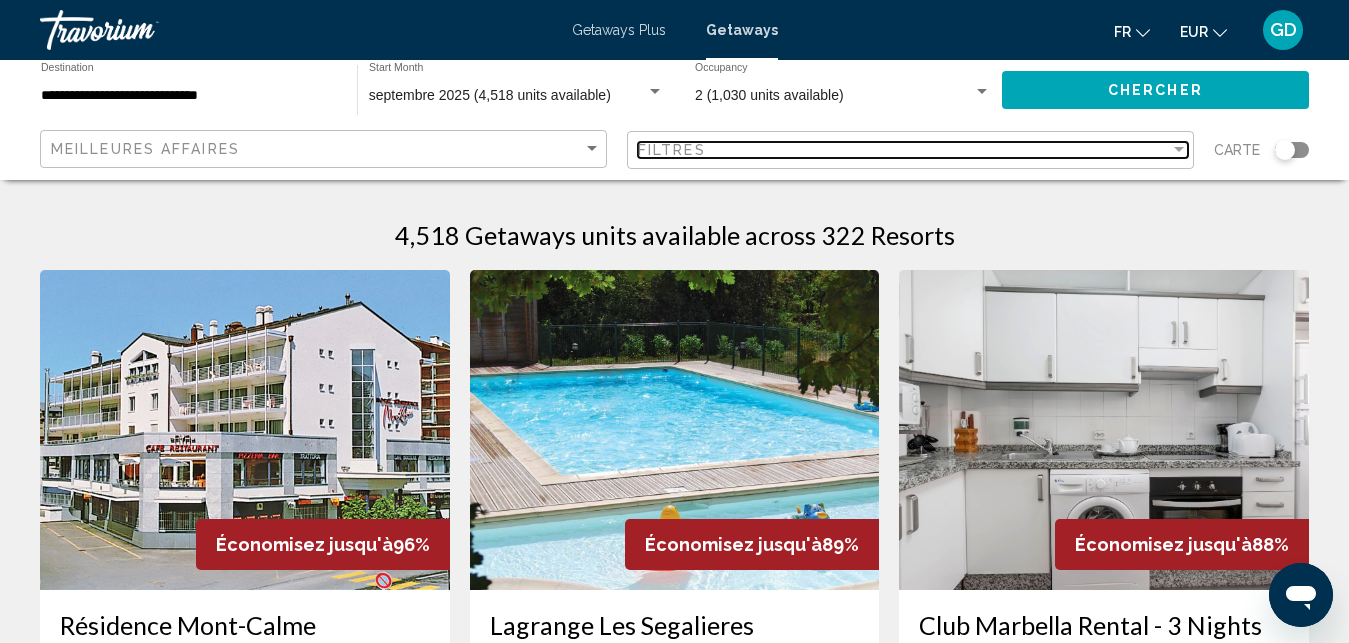 click on "Filtres" at bounding box center (904, 150) 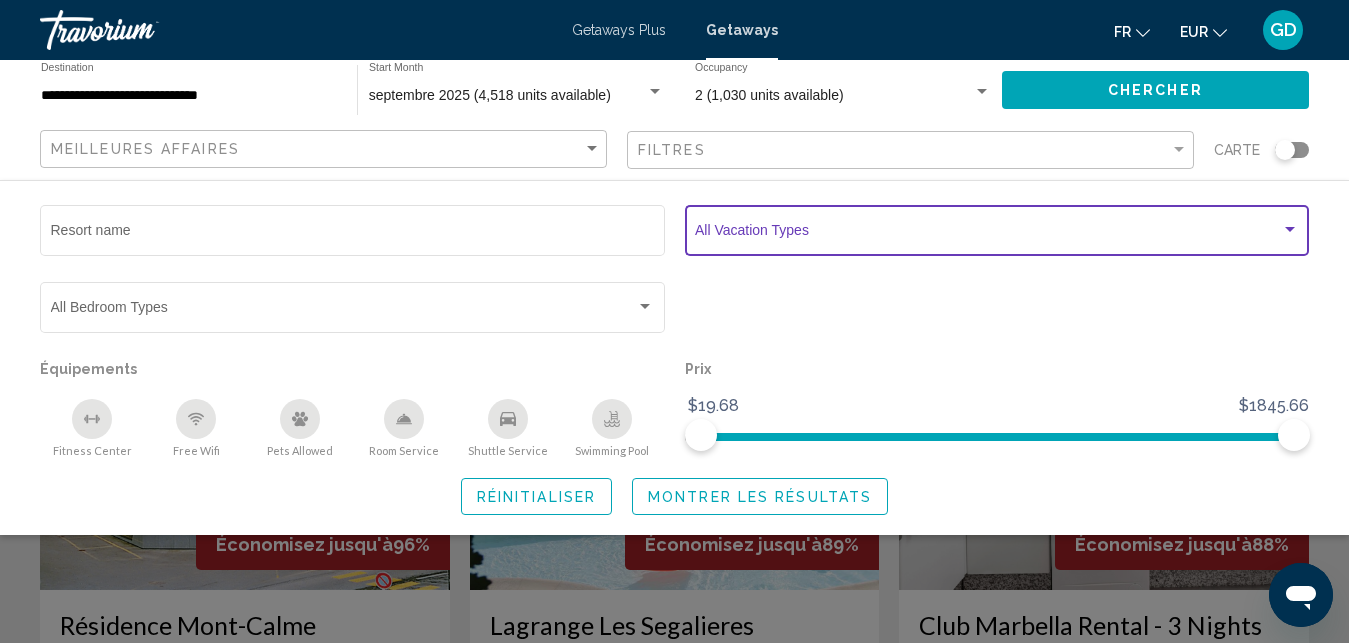 click at bounding box center [988, 234] 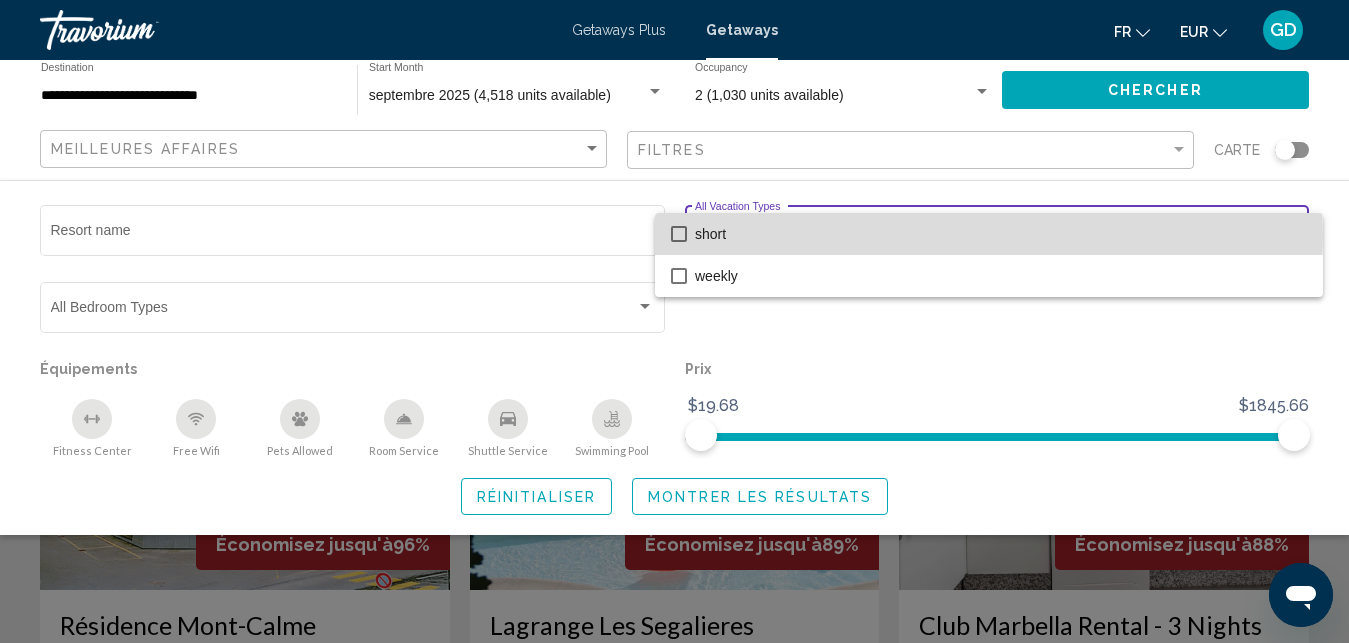 click at bounding box center (679, 234) 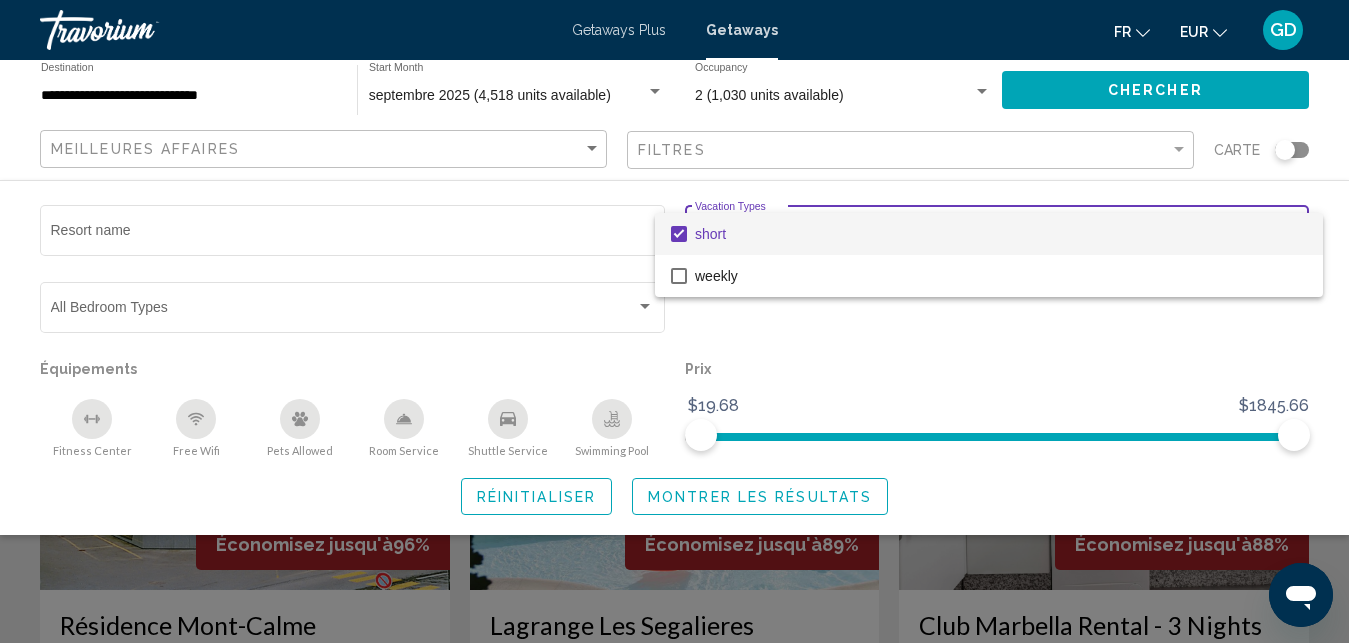 click at bounding box center (674, 321) 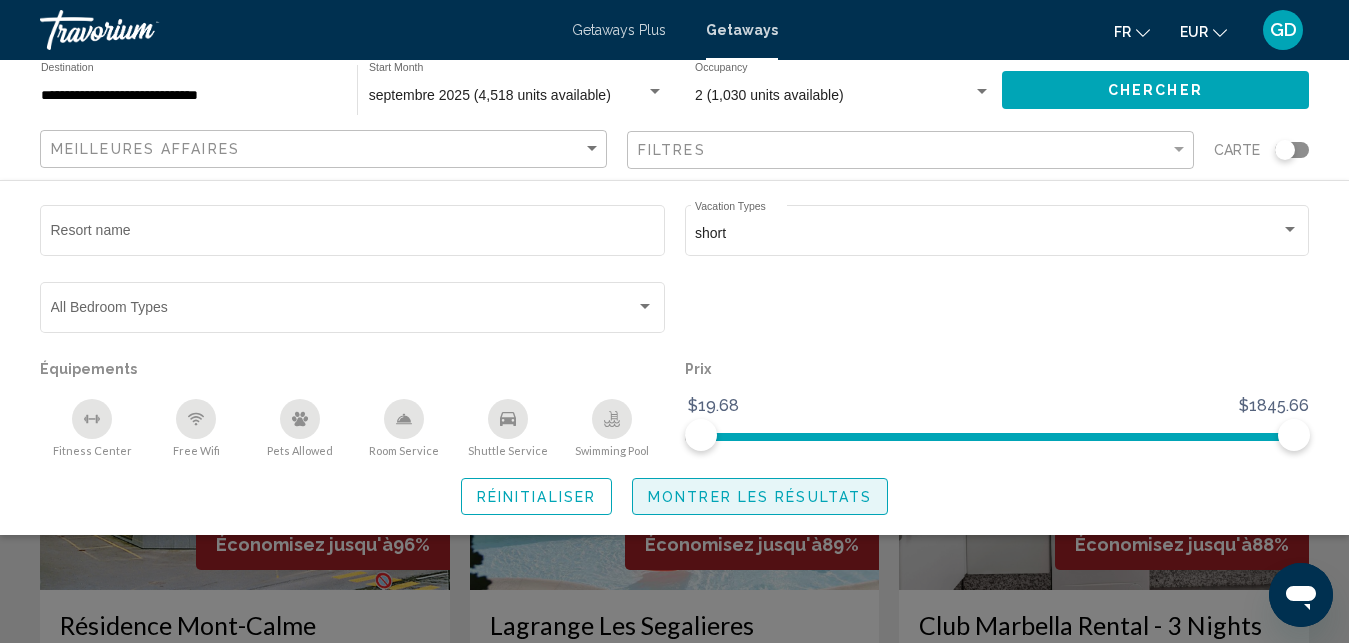 click on "Montrer les résultats" 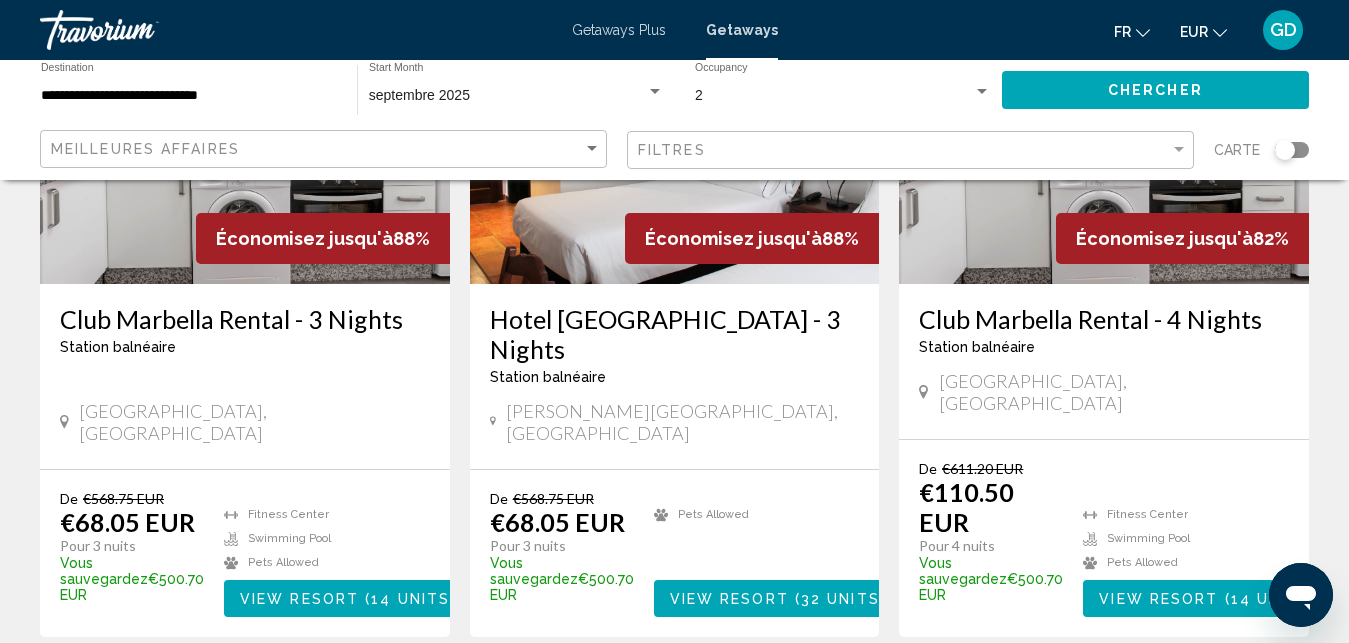 scroll, scrollTop: 0, scrollLeft: 0, axis: both 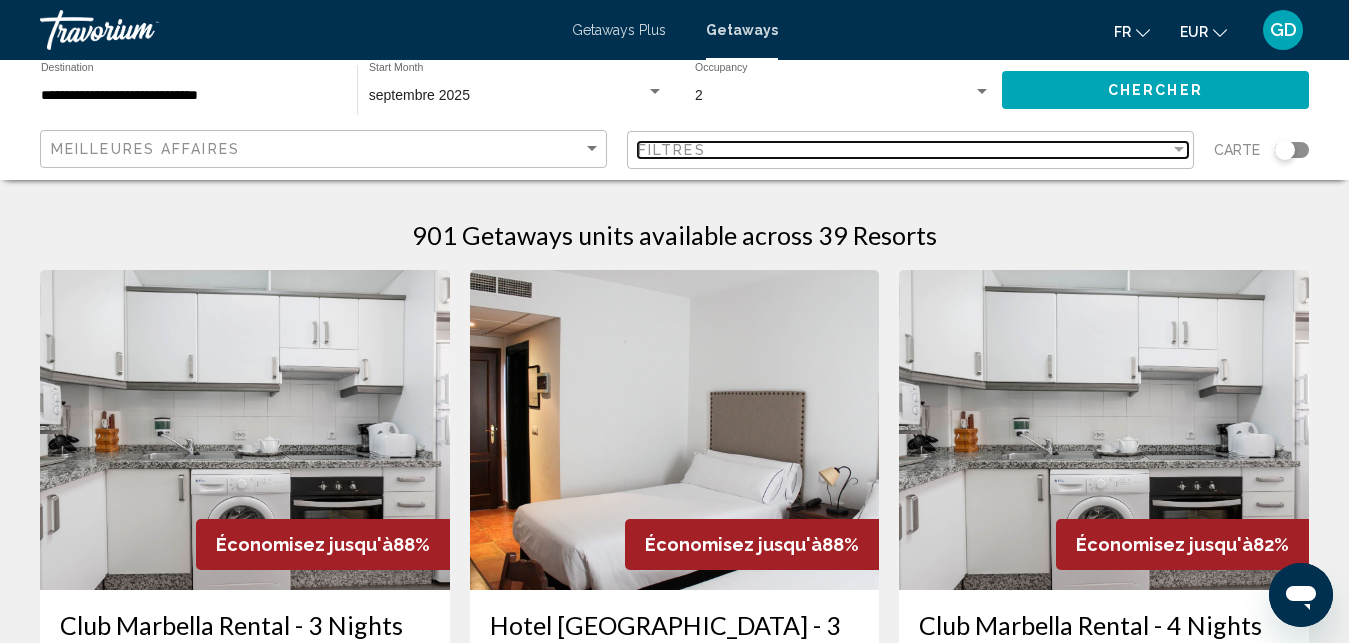 click on "Filtres" at bounding box center (904, 150) 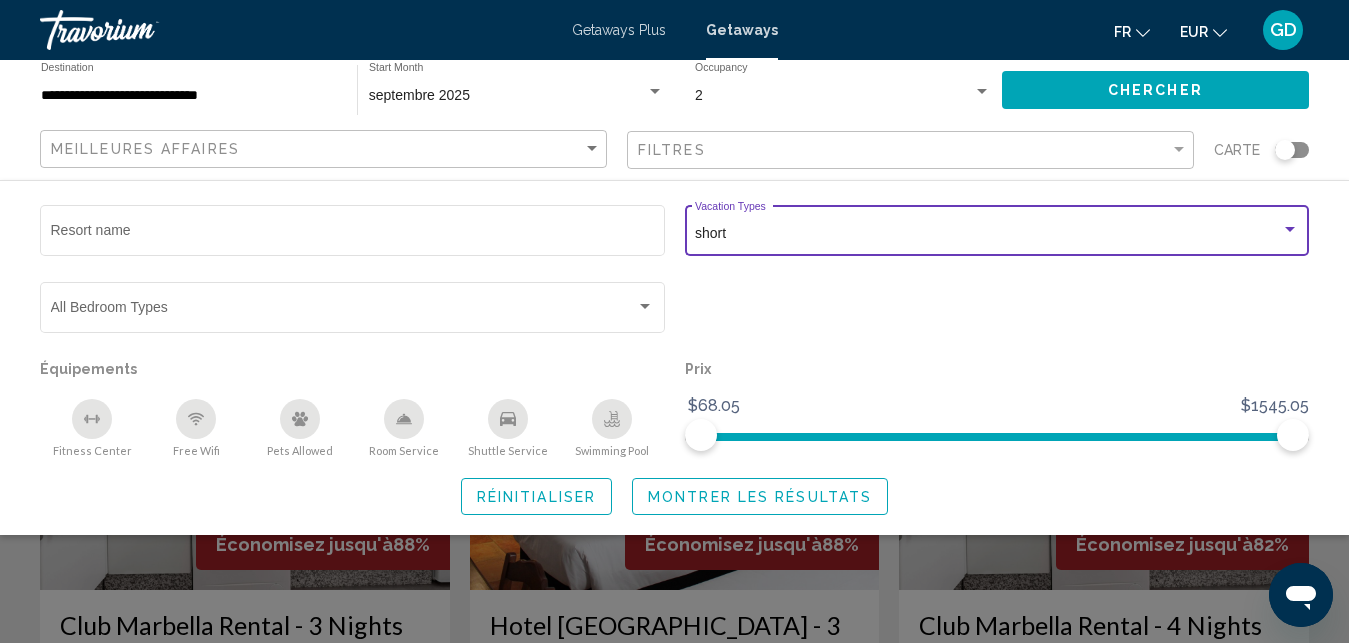 click on "short" at bounding box center (988, 234) 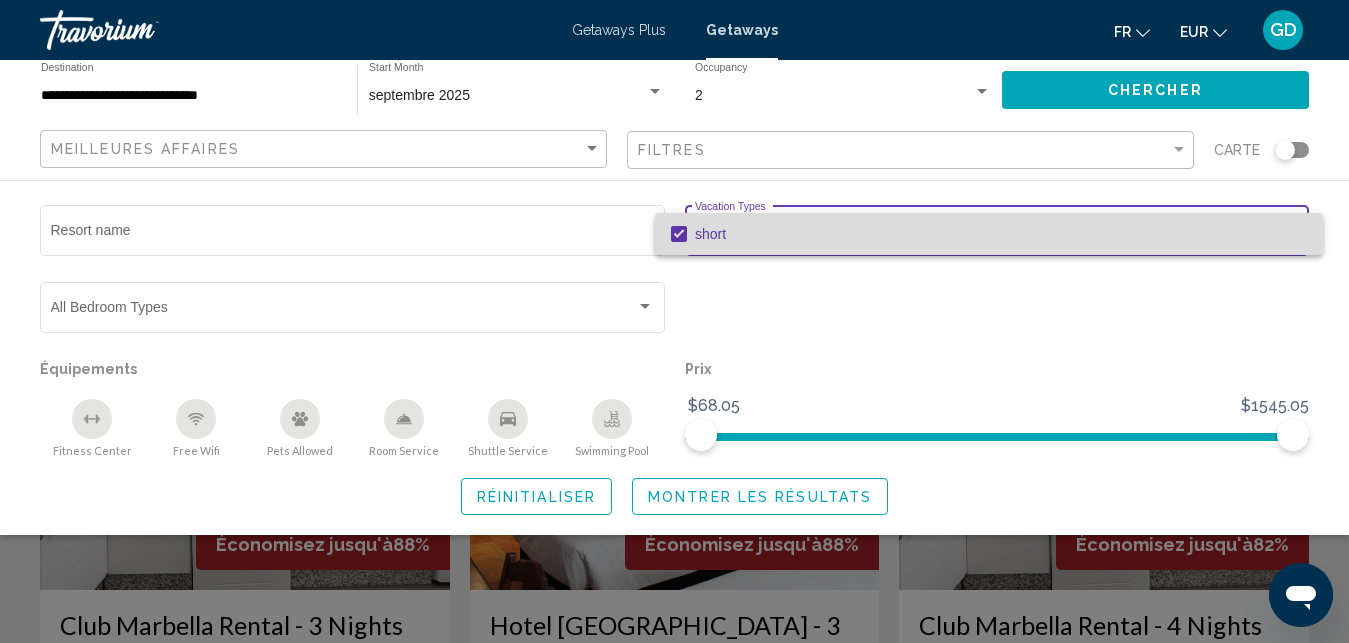 click at bounding box center [679, 234] 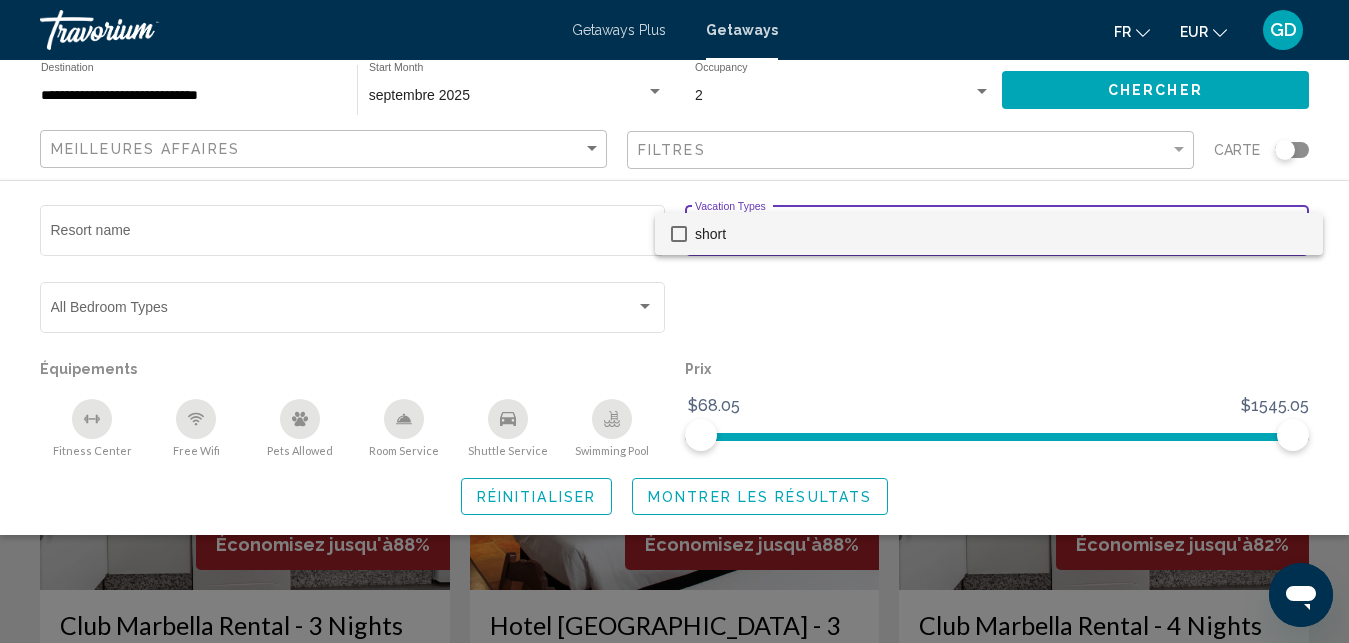 click at bounding box center [674, 321] 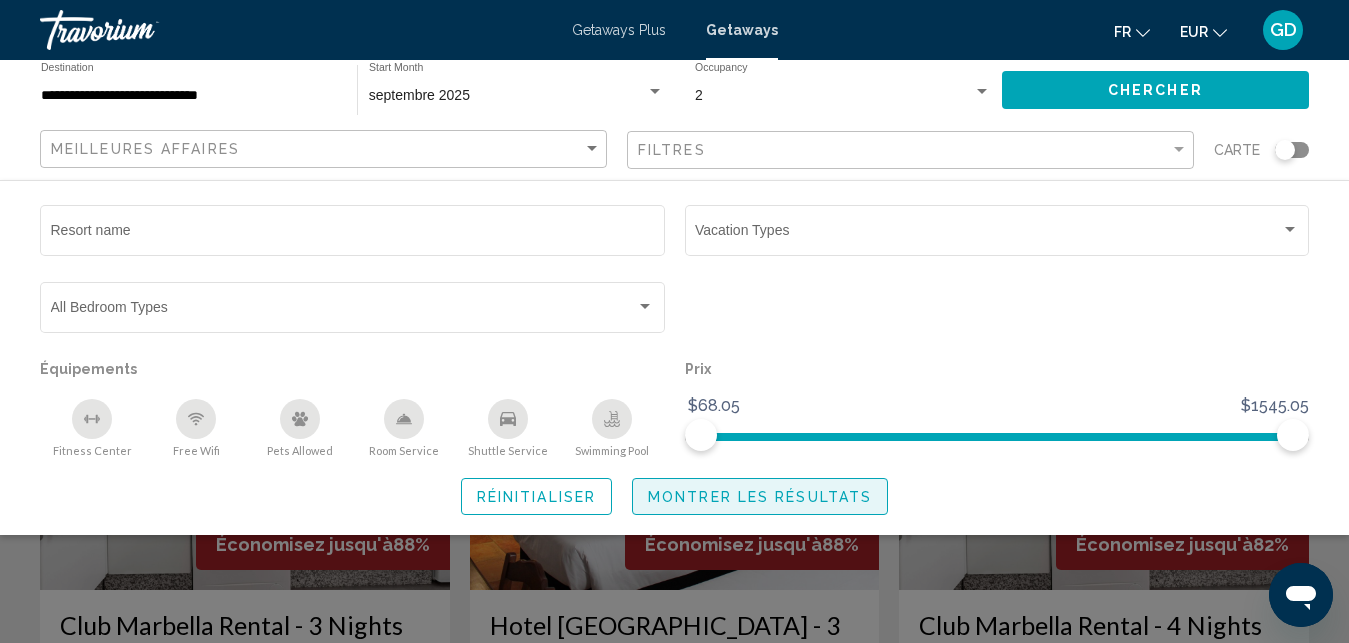 click on "Montrer les résultats" 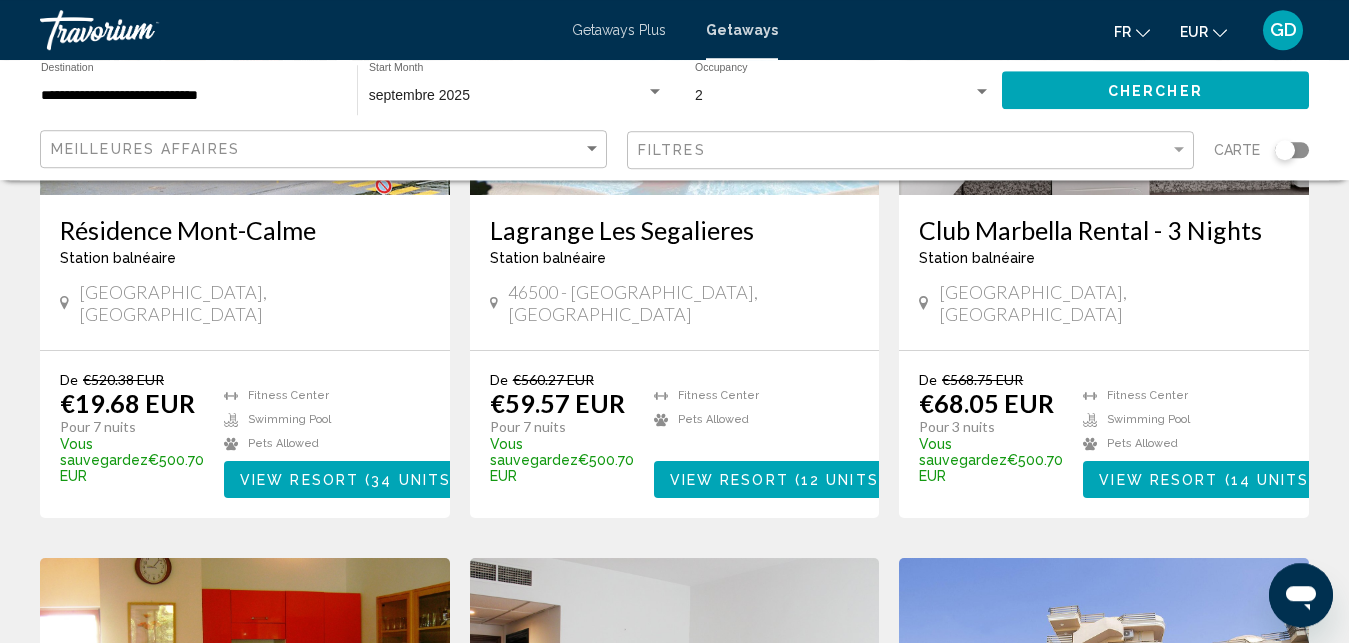 scroll, scrollTop: 408, scrollLeft: 0, axis: vertical 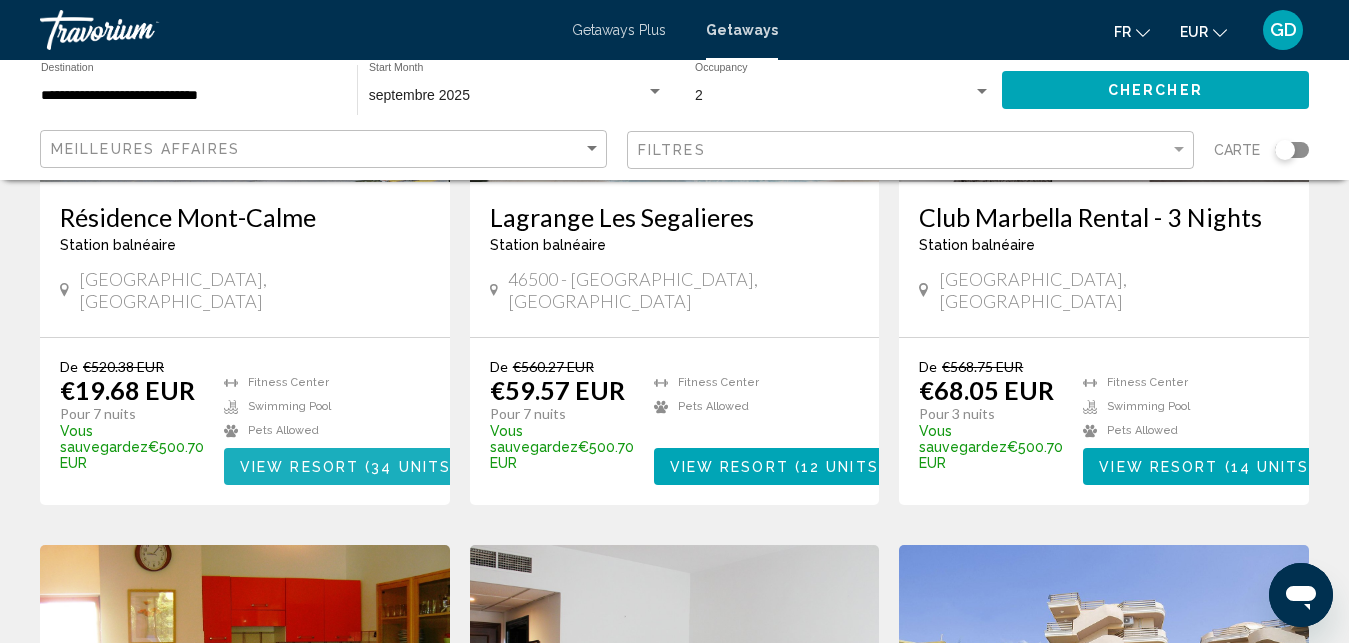 click on "View Resort    ( 34 units )" at bounding box center [348, 466] 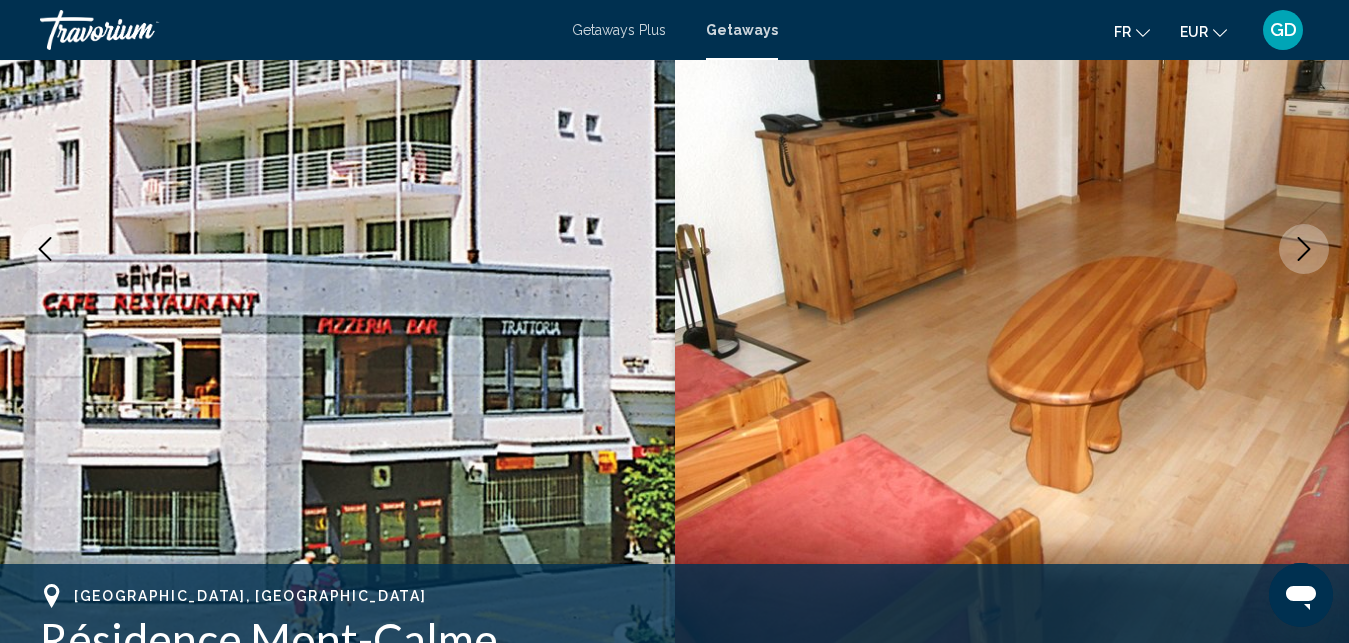 scroll, scrollTop: 0, scrollLeft: 0, axis: both 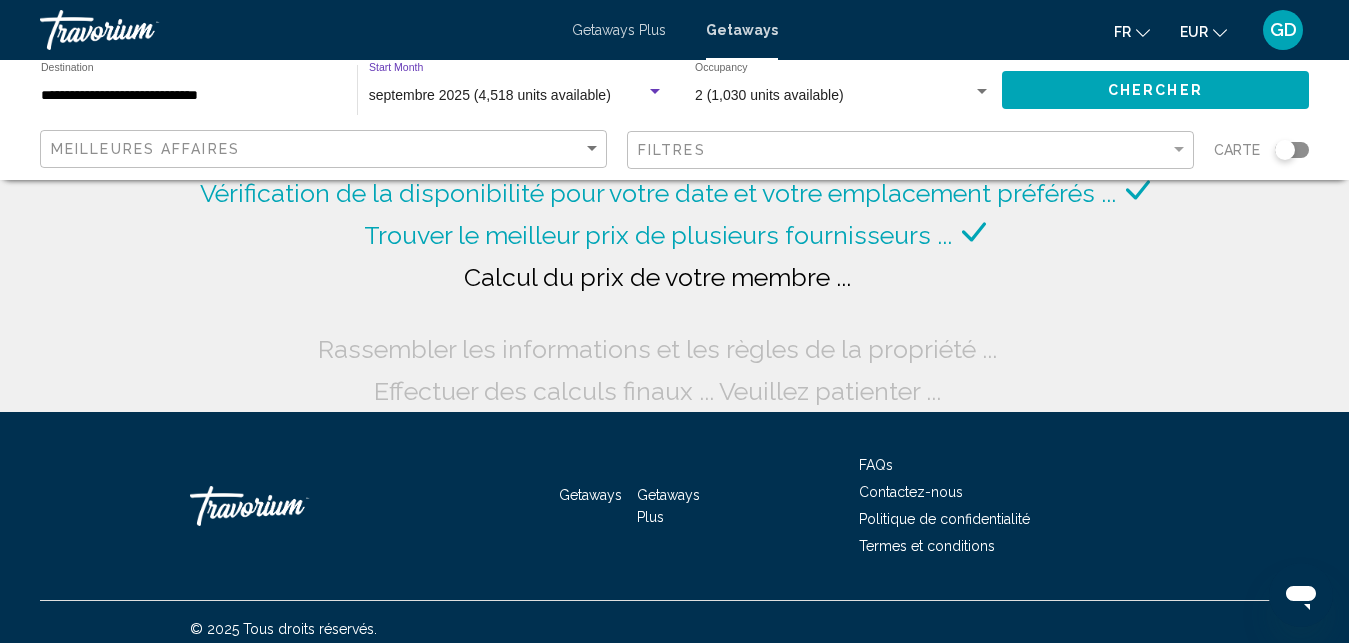 click on "septembre 2025 (4,518 units available)" at bounding box center [490, 95] 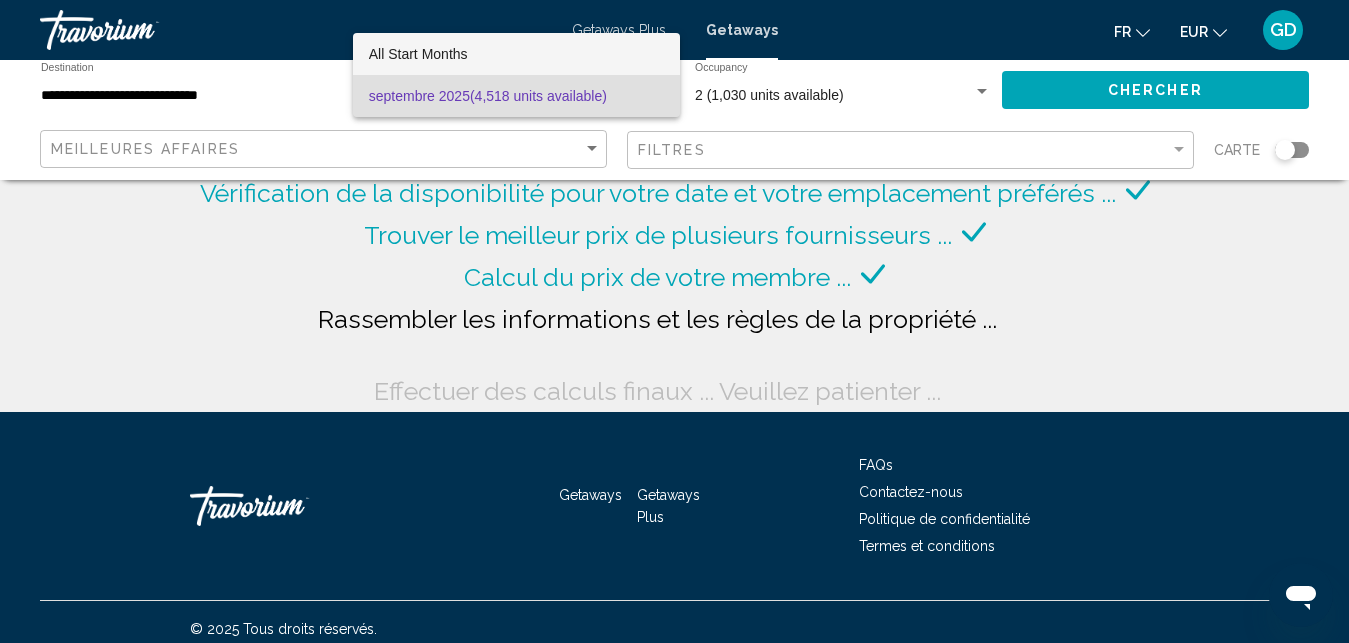 click on "All Start Months" at bounding box center [418, 54] 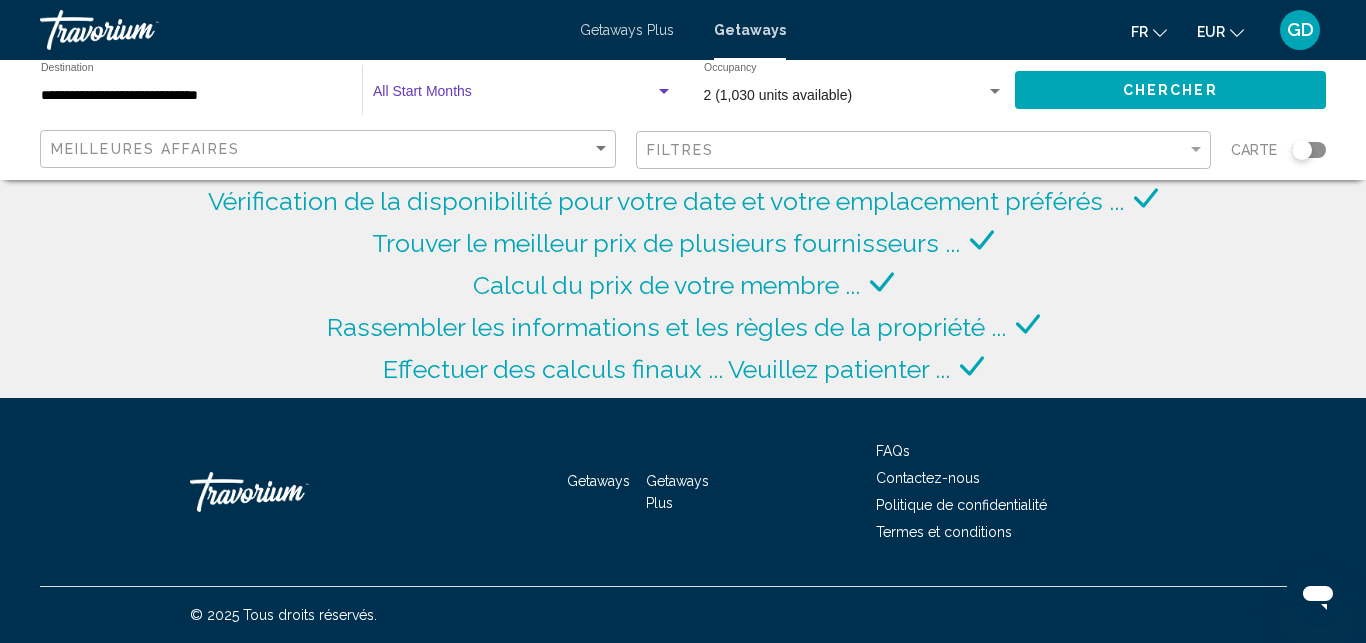 click at bounding box center (514, 96) 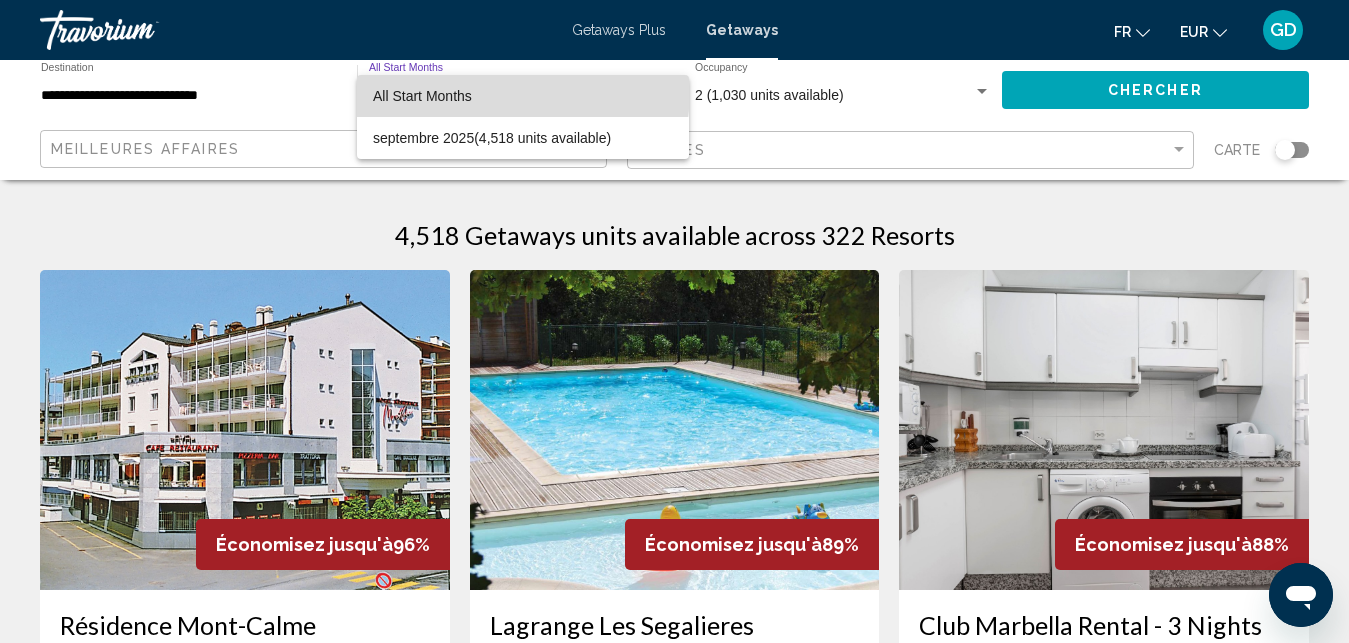 click on "All Start Months" at bounding box center [422, 96] 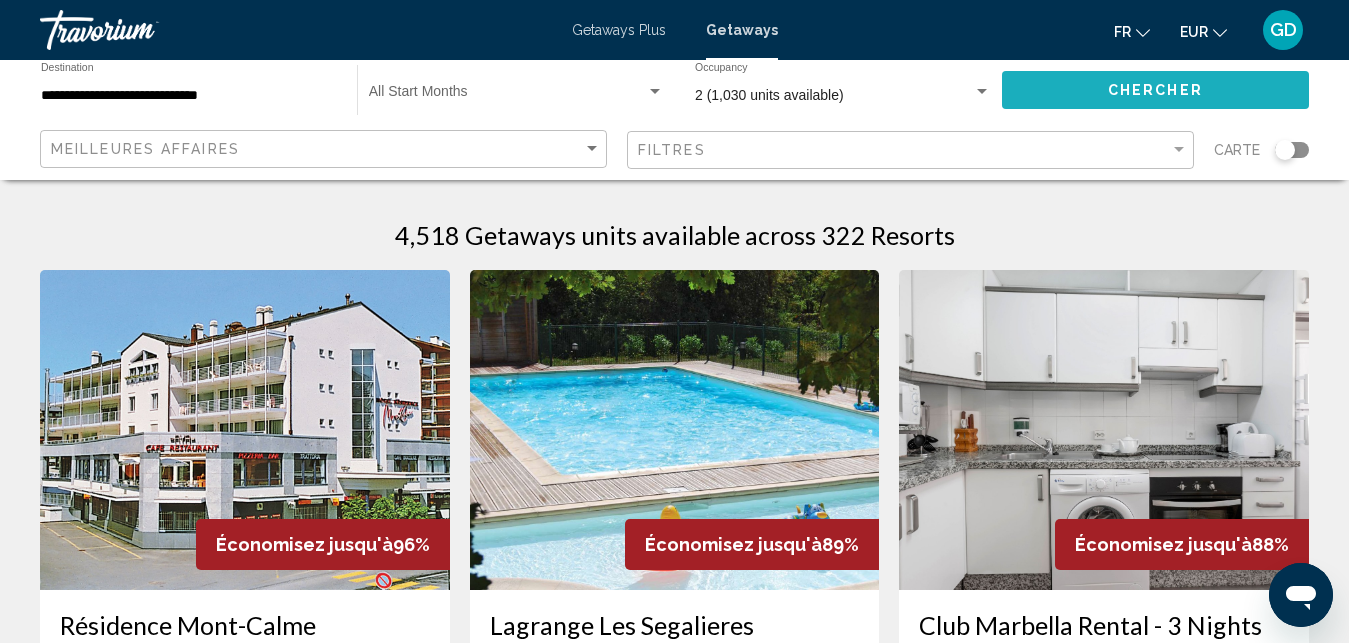 click on "Chercher" 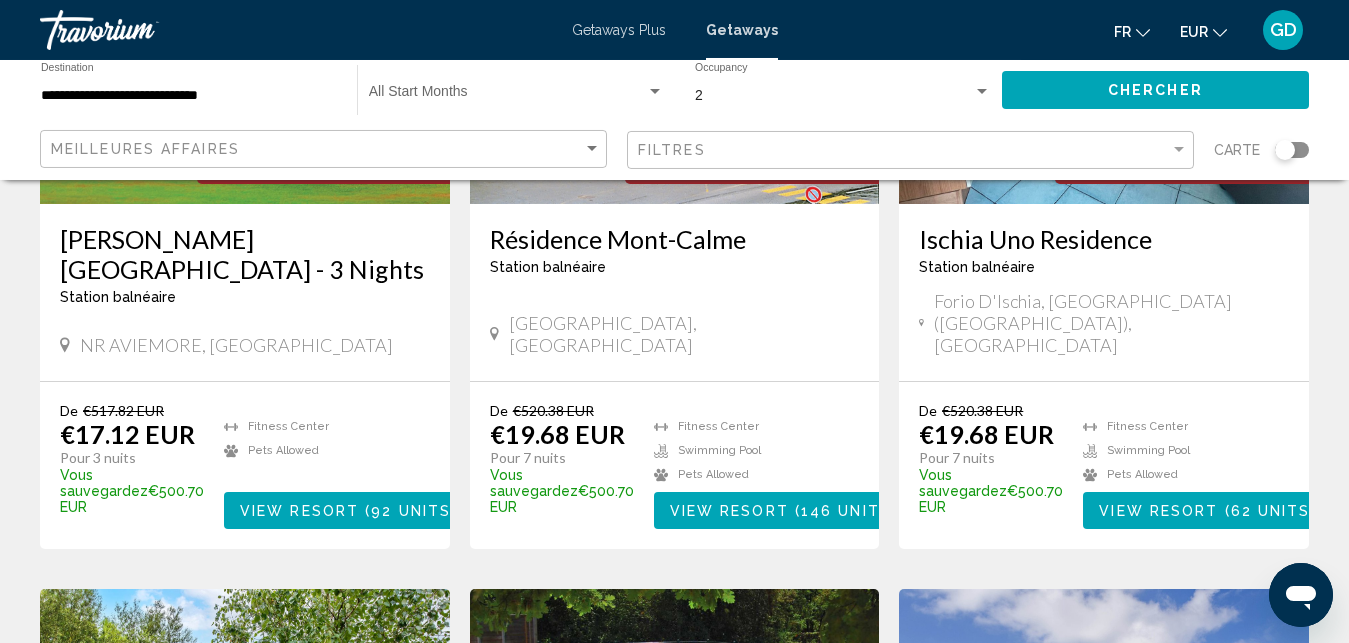 scroll, scrollTop: 1836, scrollLeft: 0, axis: vertical 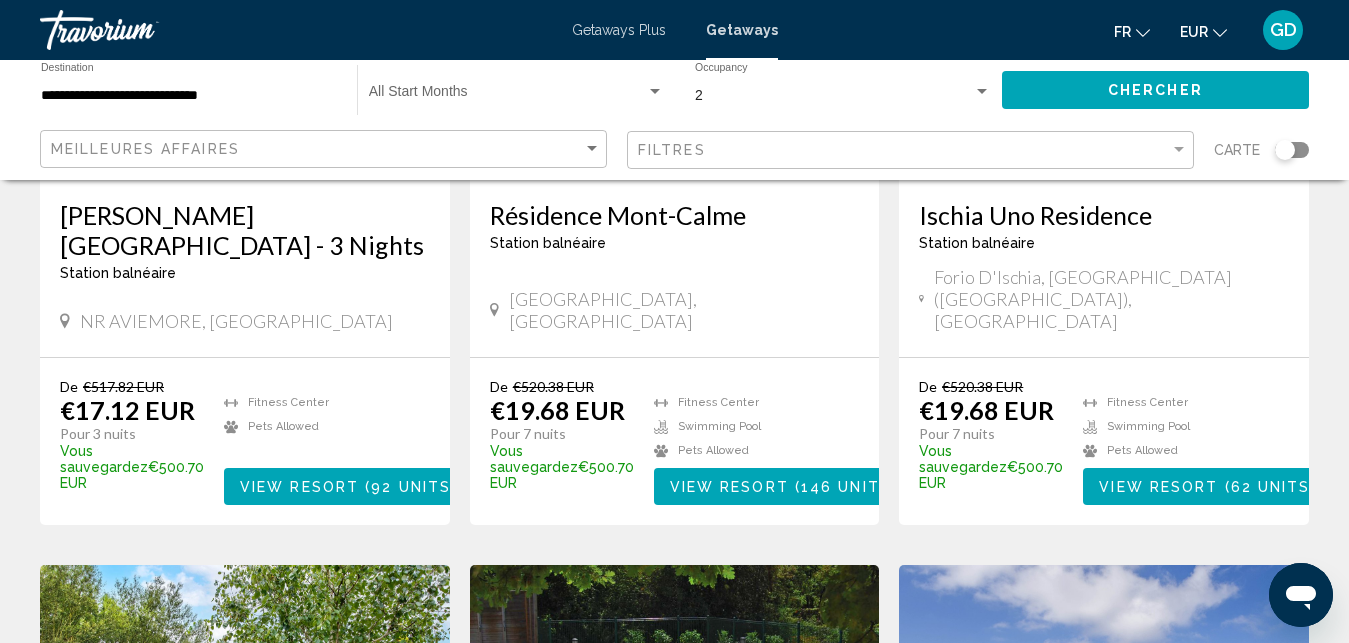 click on "View Resort" at bounding box center [299, 487] 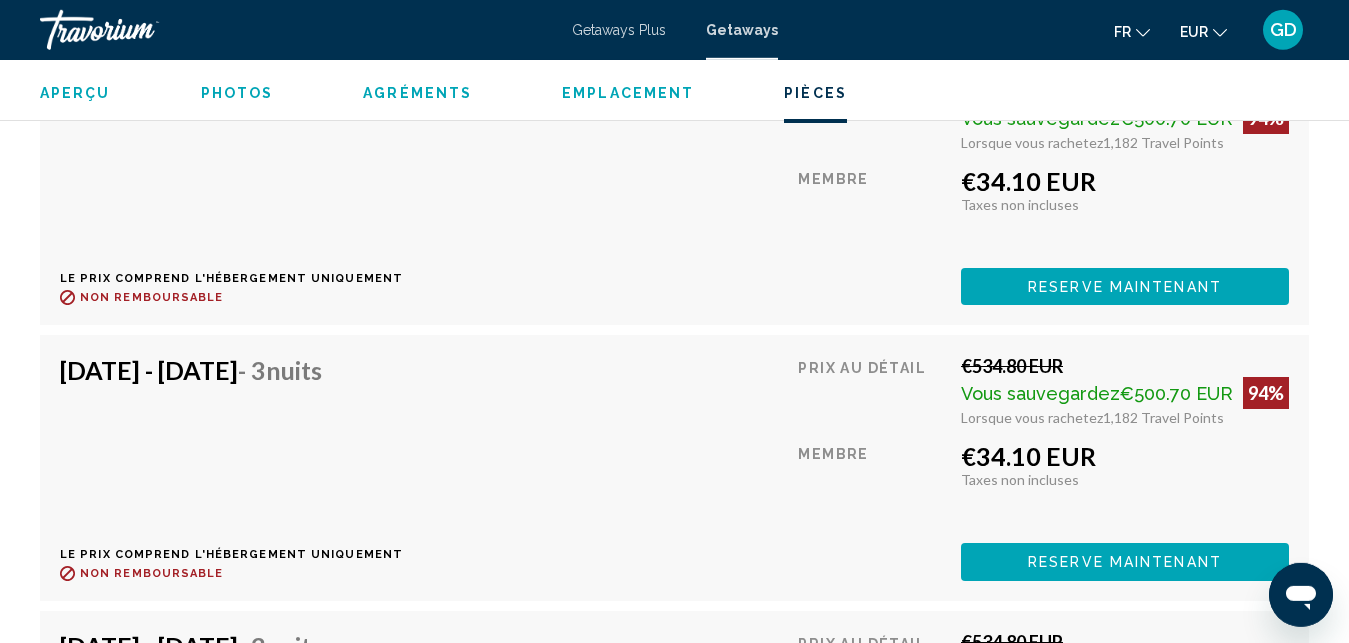 scroll, scrollTop: 5732, scrollLeft: 0, axis: vertical 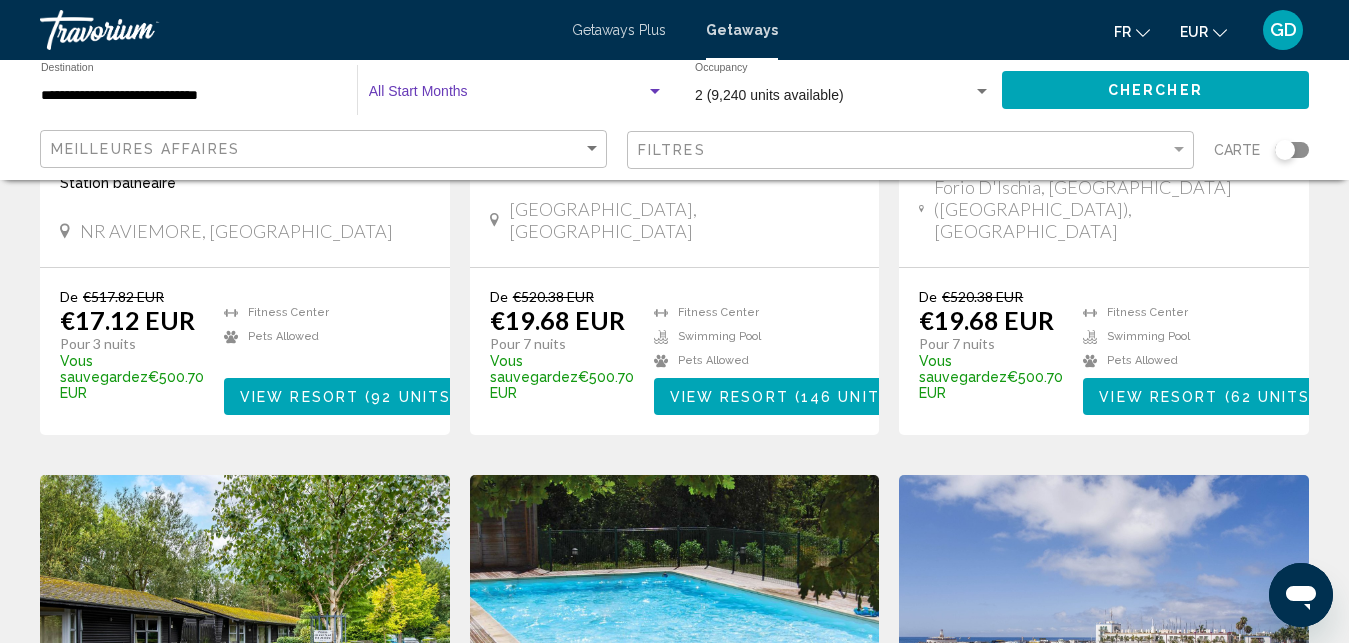 click at bounding box center [507, 96] 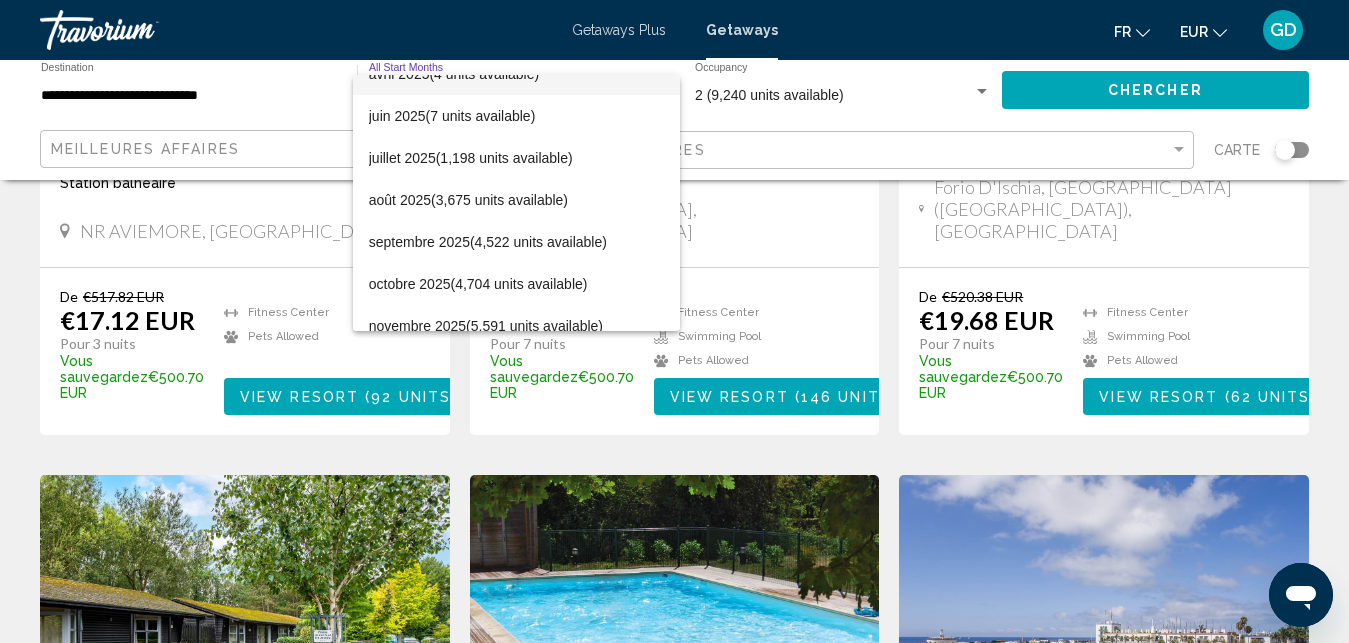 scroll, scrollTop: 204, scrollLeft: 0, axis: vertical 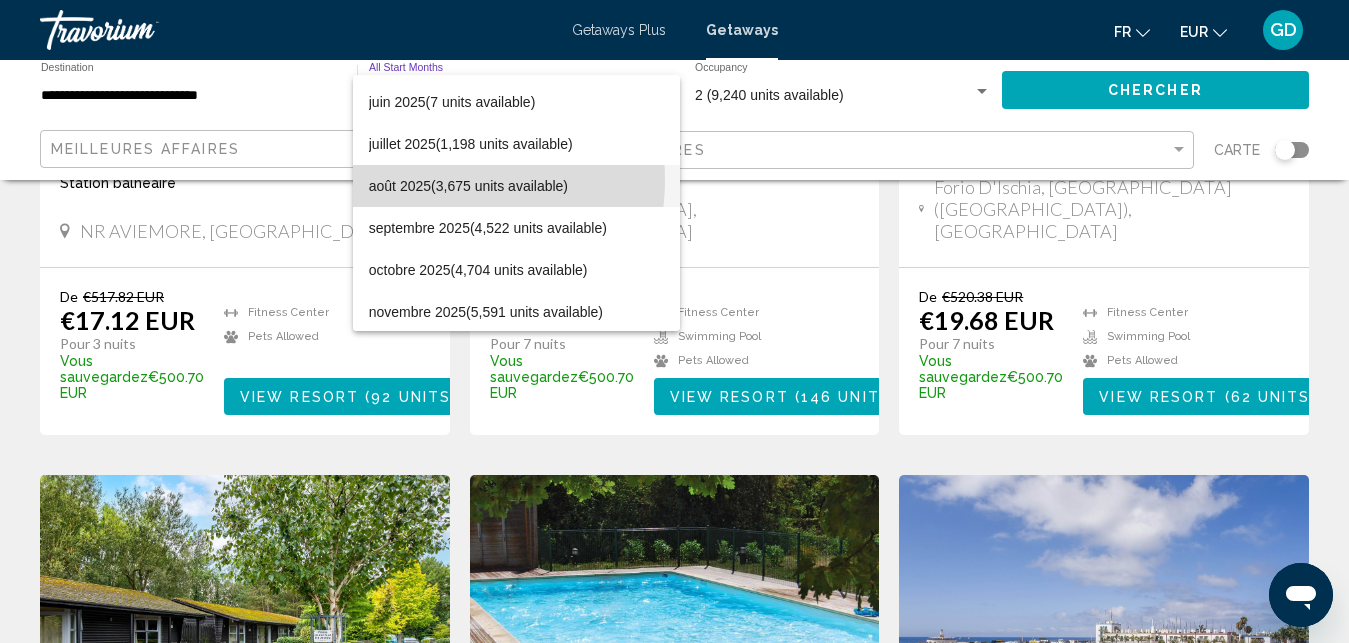 click on "août 2025  (3,675 units available)" at bounding box center (516, 186) 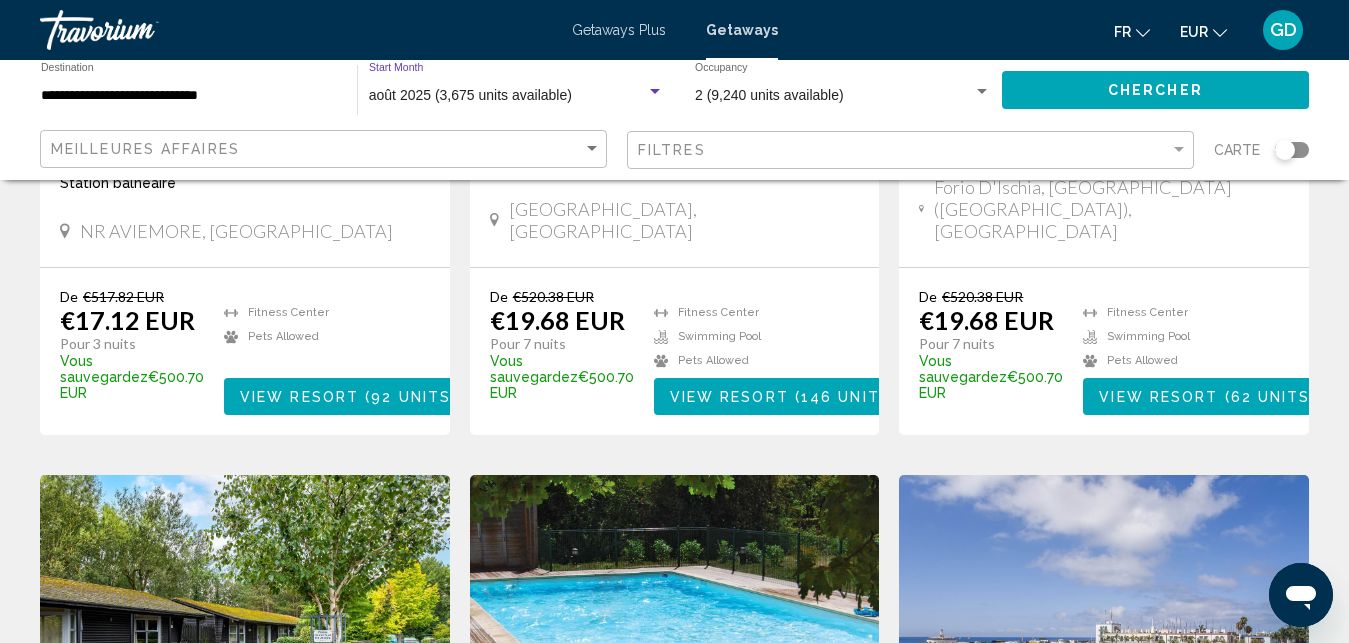 click on "août 2025 (3,675 units available)" at bounding box center [507, 96] 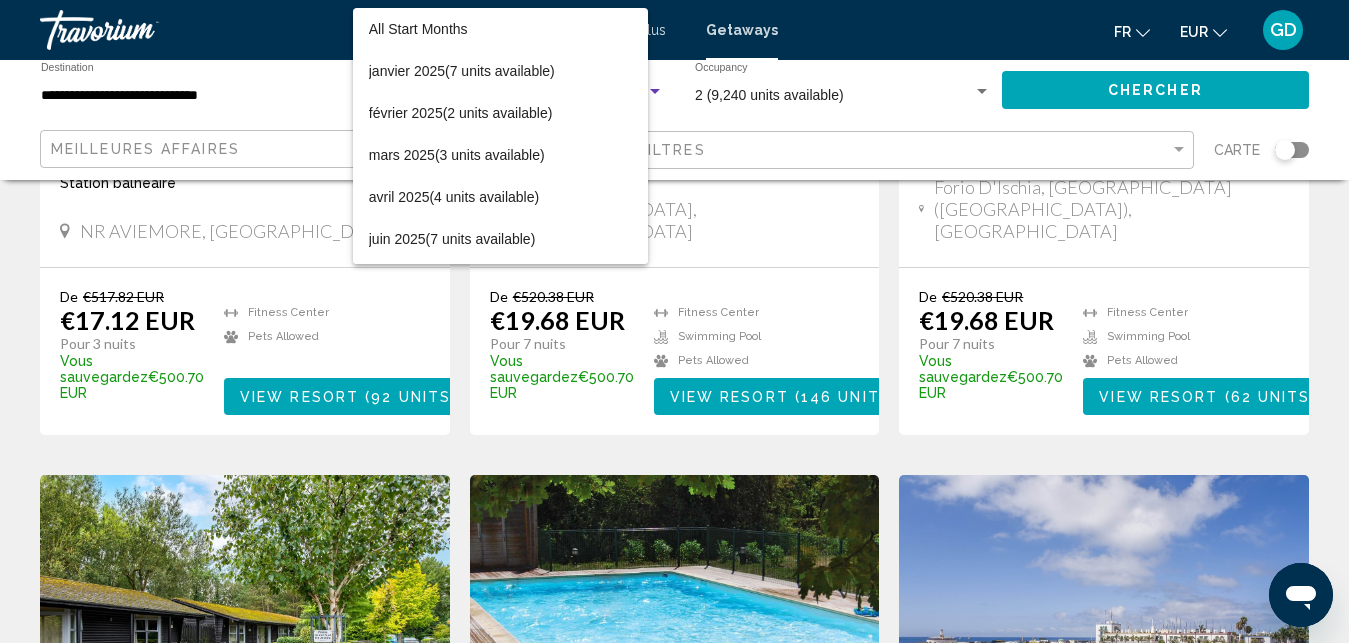 scroll, scrollTop: 227, scrollLeft: 0, axis: vertical 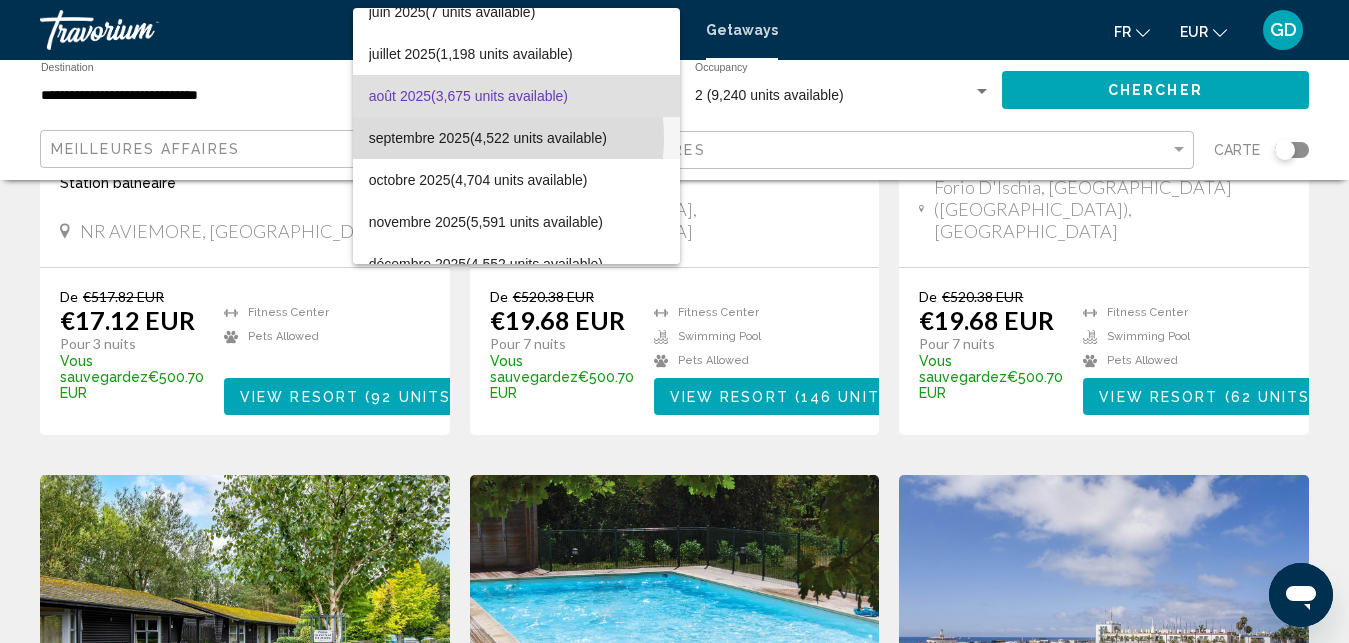 click on "septembre 2025  (4,522 units available)" at bounding box center (516, 138) 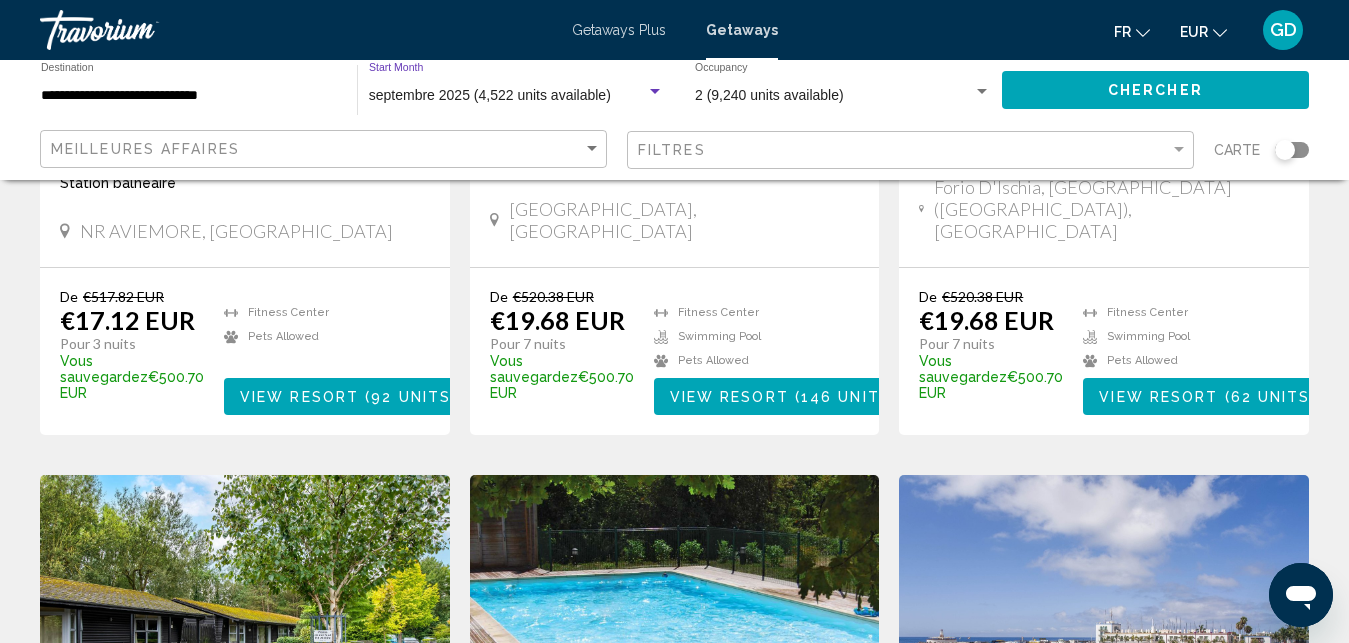 click on "septembre 2025 (4,522 units available)" at bounding box center (490, 95) 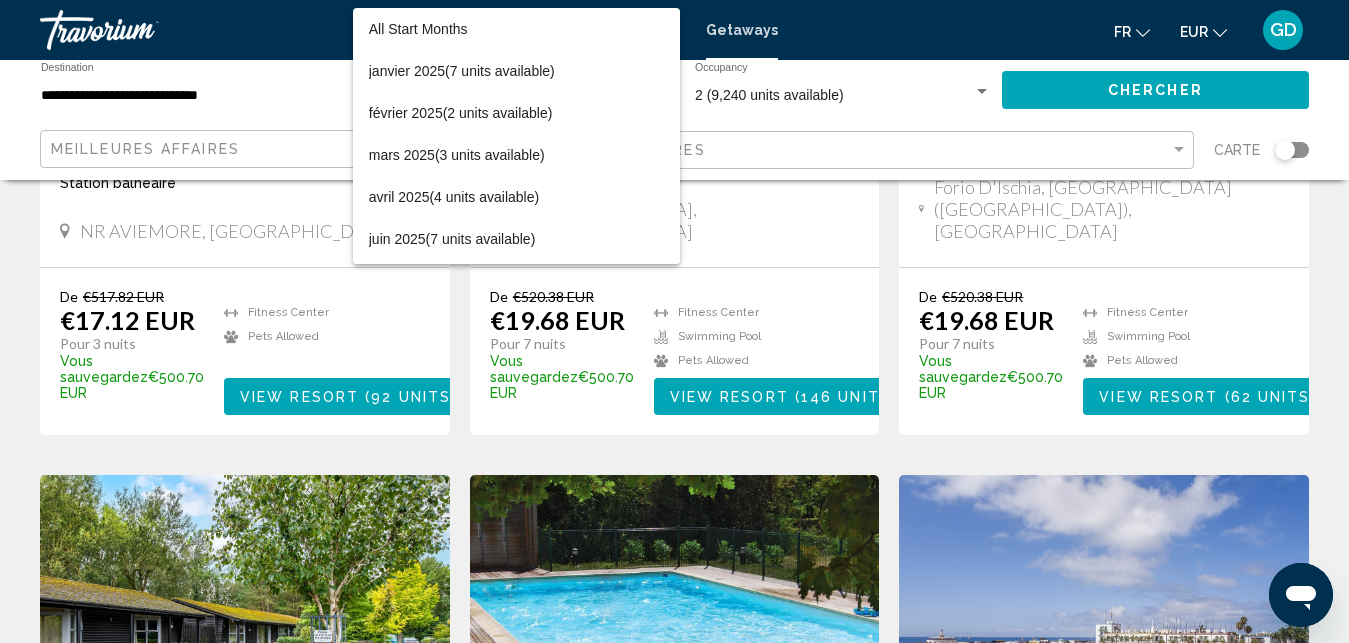 scroll, scrollTop: 269, scrollLeft: 0, axis: vertical 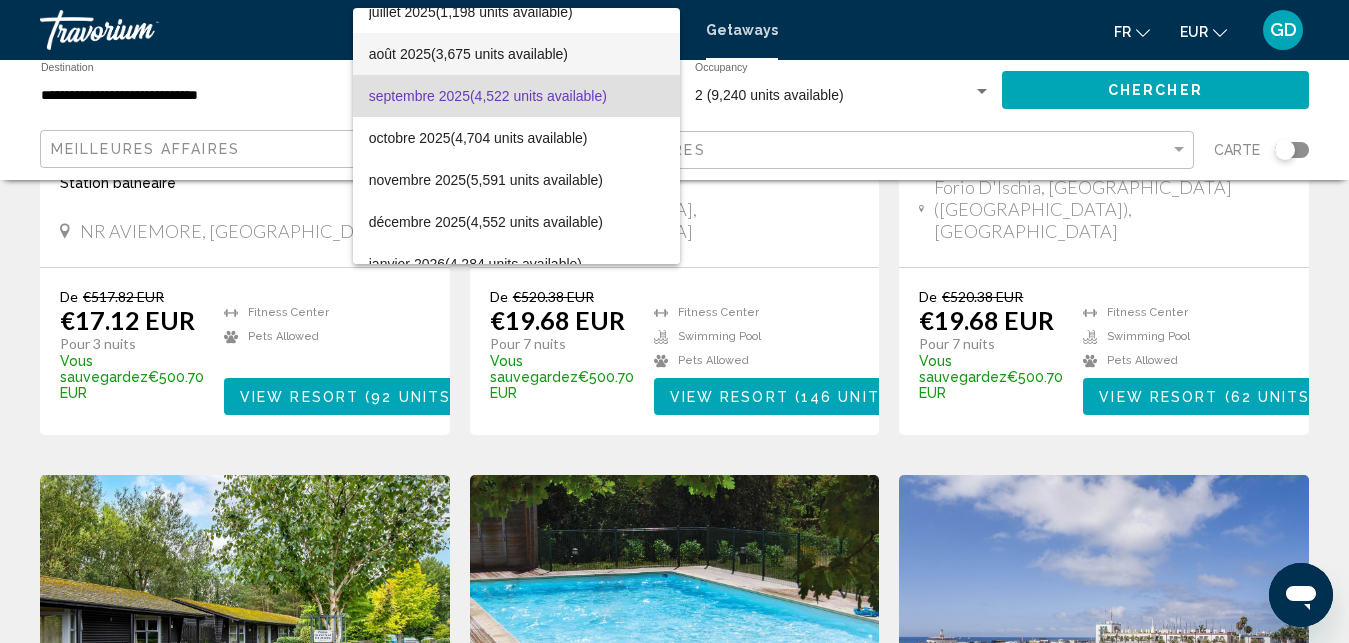 click on "août 2025  (3,675 units available)" at bounding box center [516, 54] 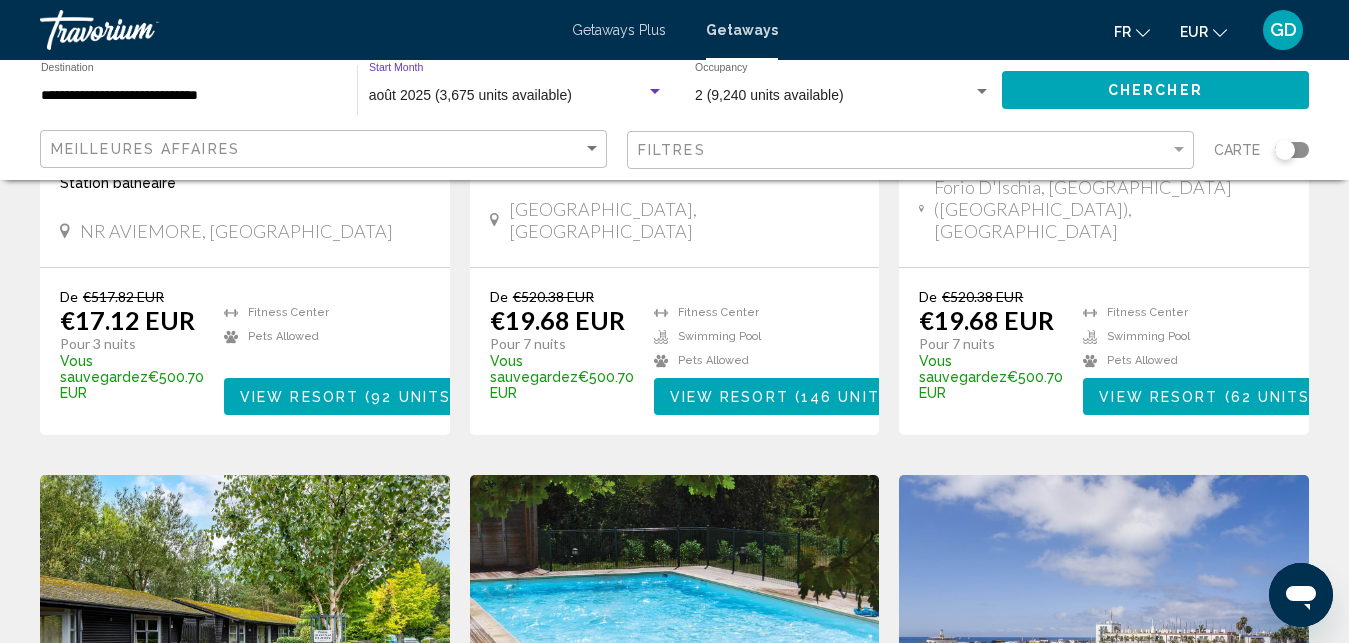 click on "Chercher" 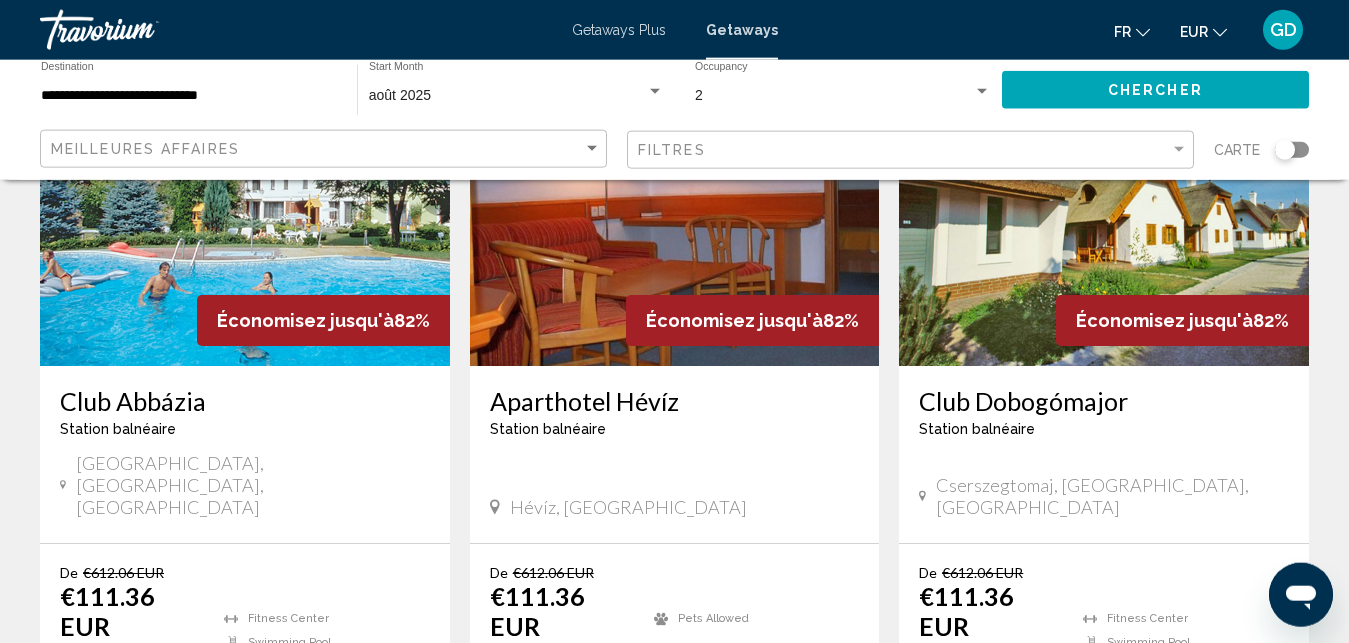 scroll, scrollTop: 1020, scrollLeft: 0, axis: vertical 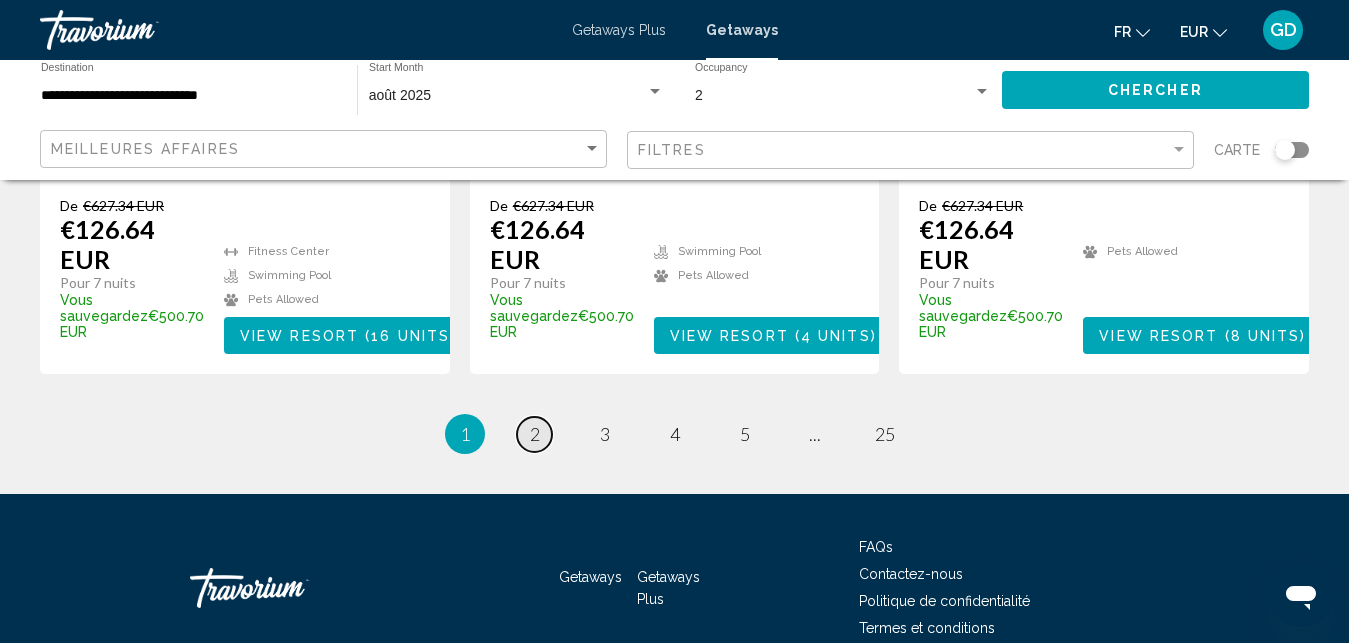 click on "page  2" at bounding box center (534, 434) 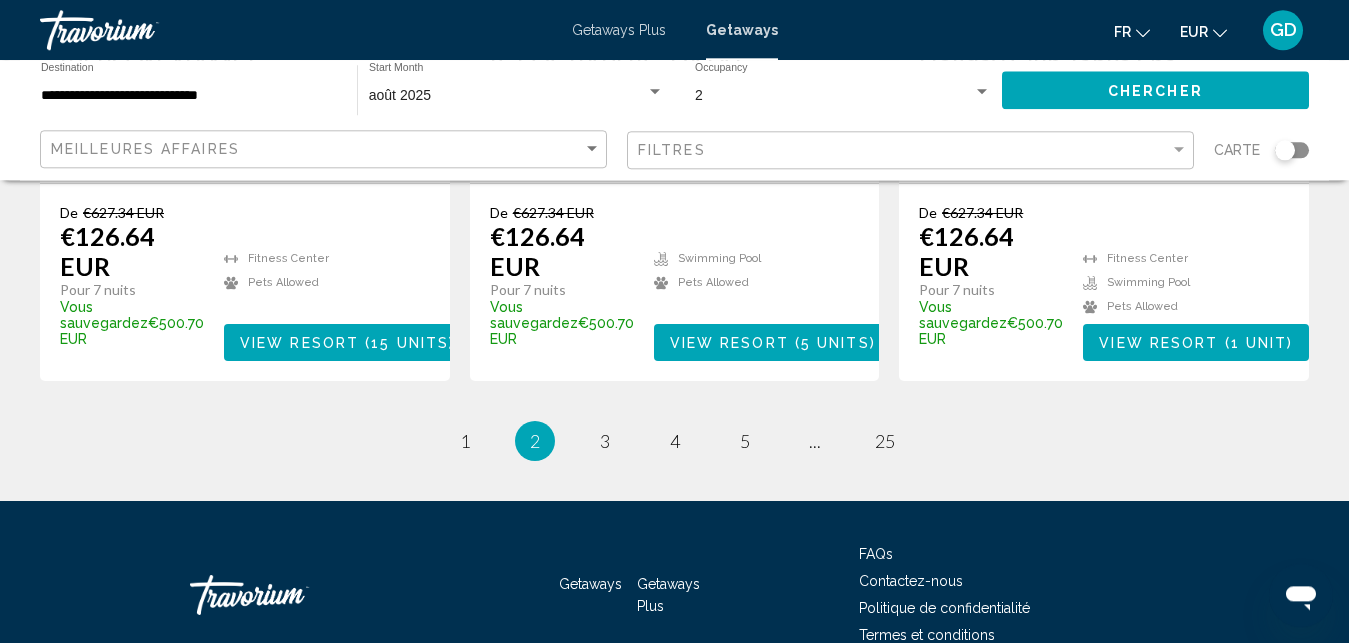scroll, scrollTop: 2733, scrollLeft: 0, axis: vertical 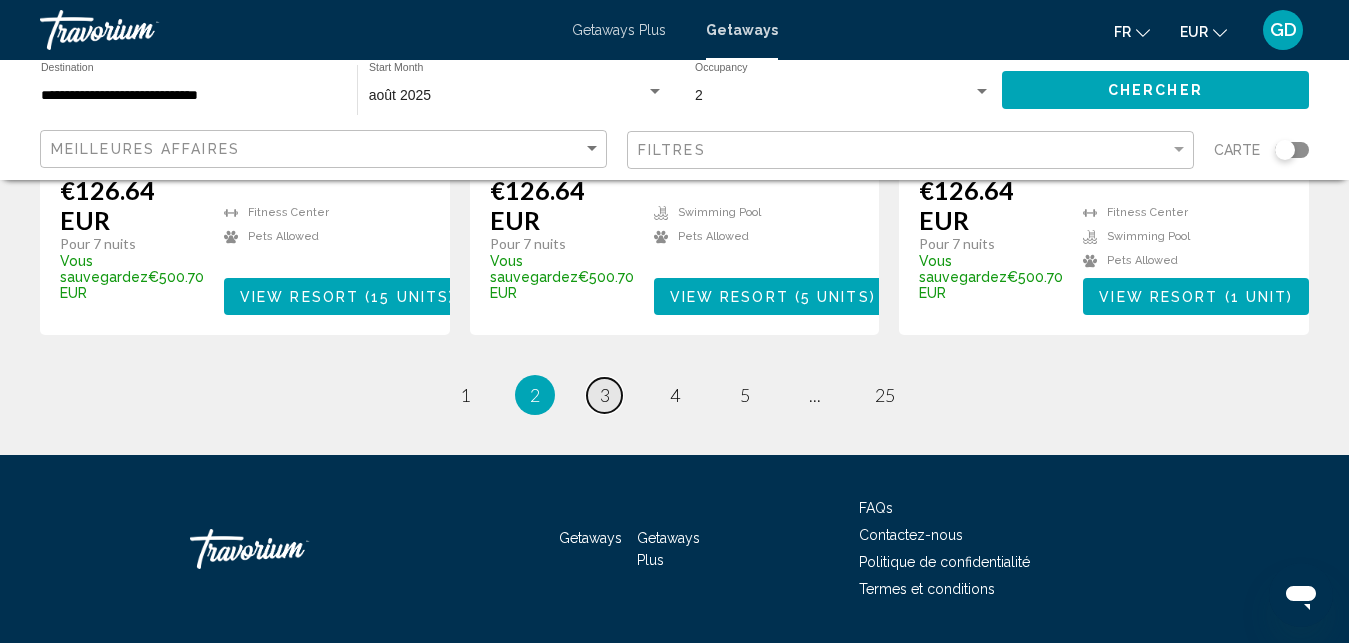 click on "3" at bounding box center (605, 395) 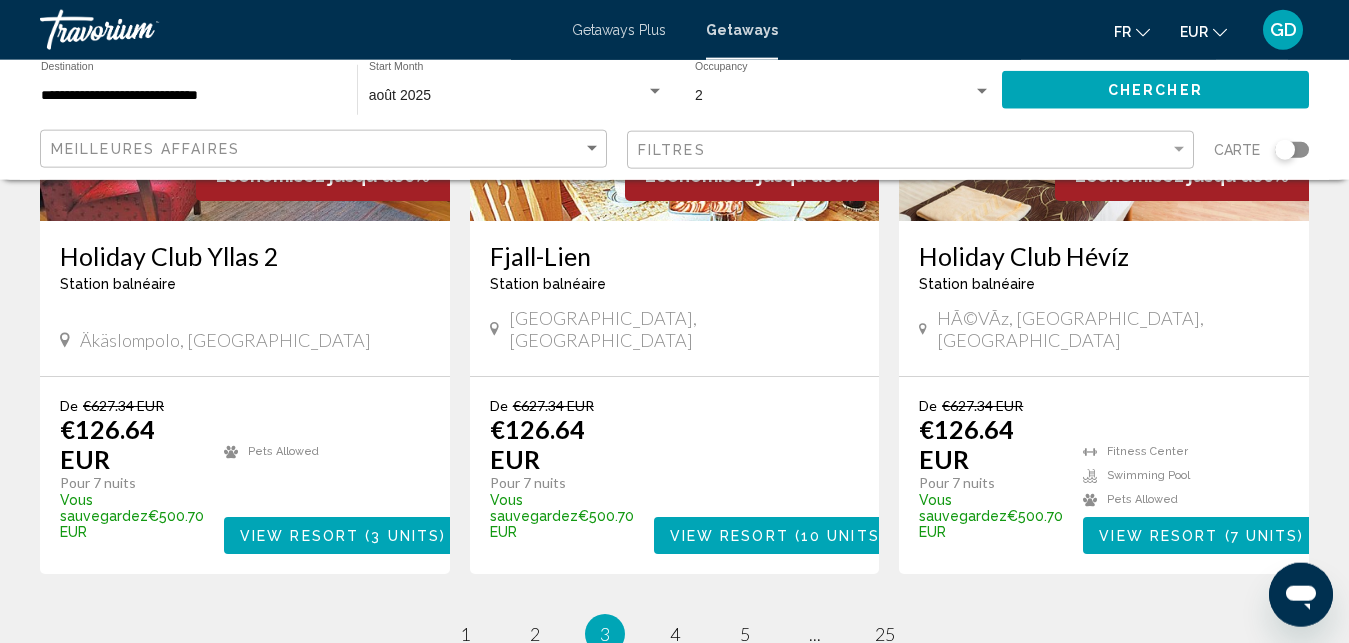 scroll, scrollTop: 2550, scrollLeft: 0, axis: vertical 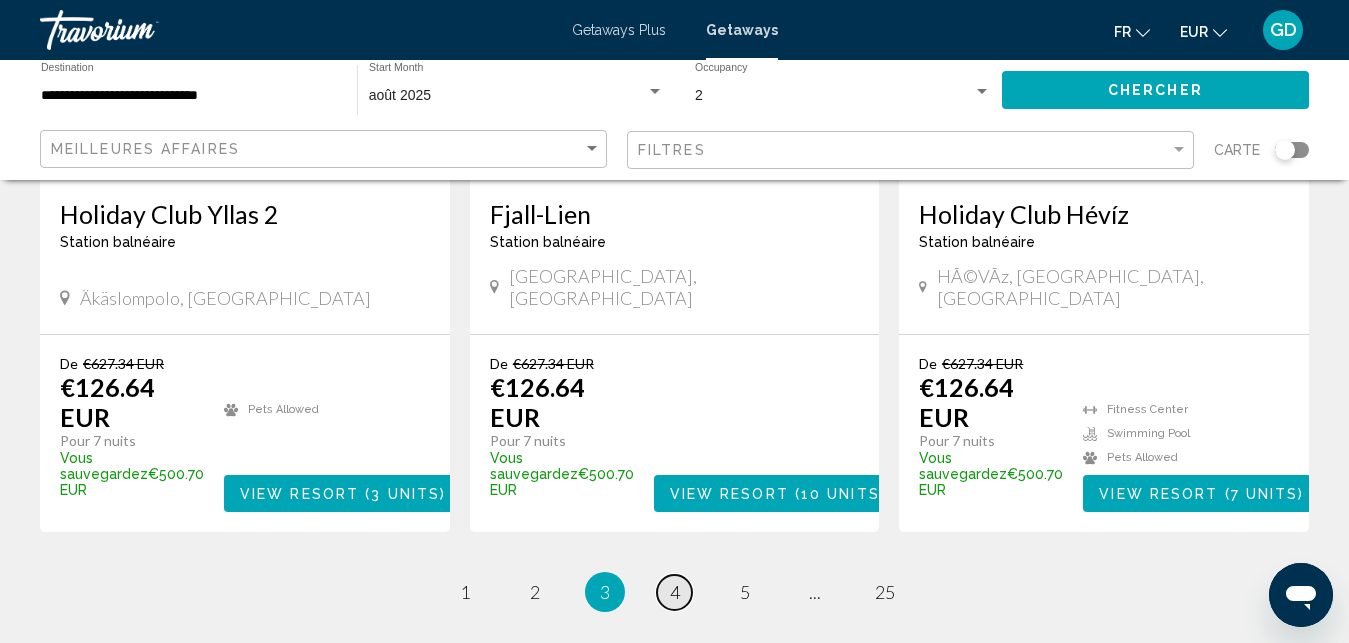 click on "4" at bounding box center (675, 592) 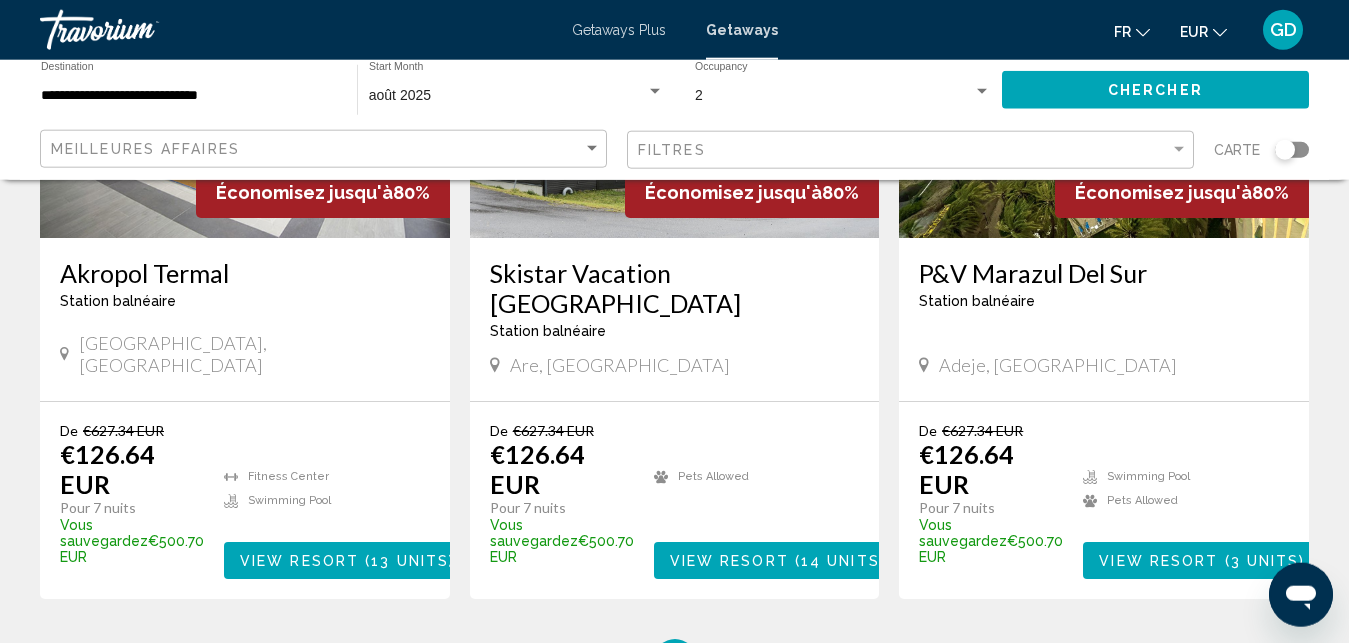 scroll, scrollTop: 2542, scrollLeft: 0, axis: vertical 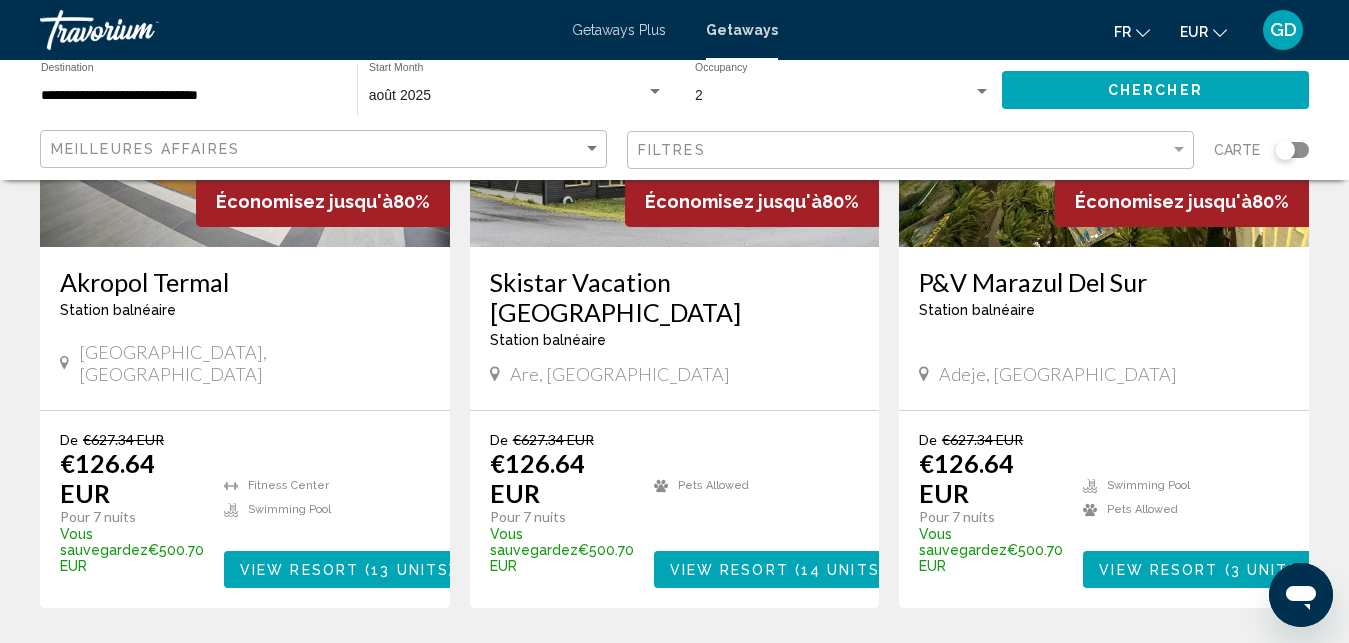 click on "5" at bounding box center [745, 668] 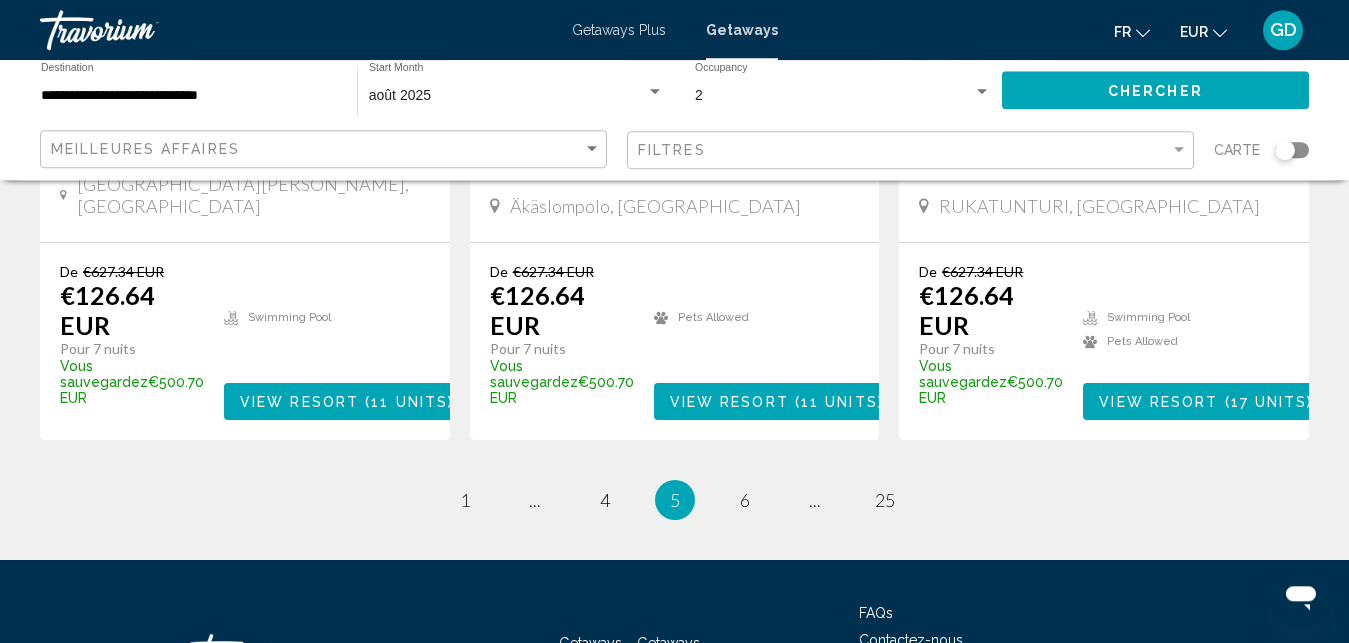 scroll, scrollTop: 2652, scrollLeft: 0, axis: vertical 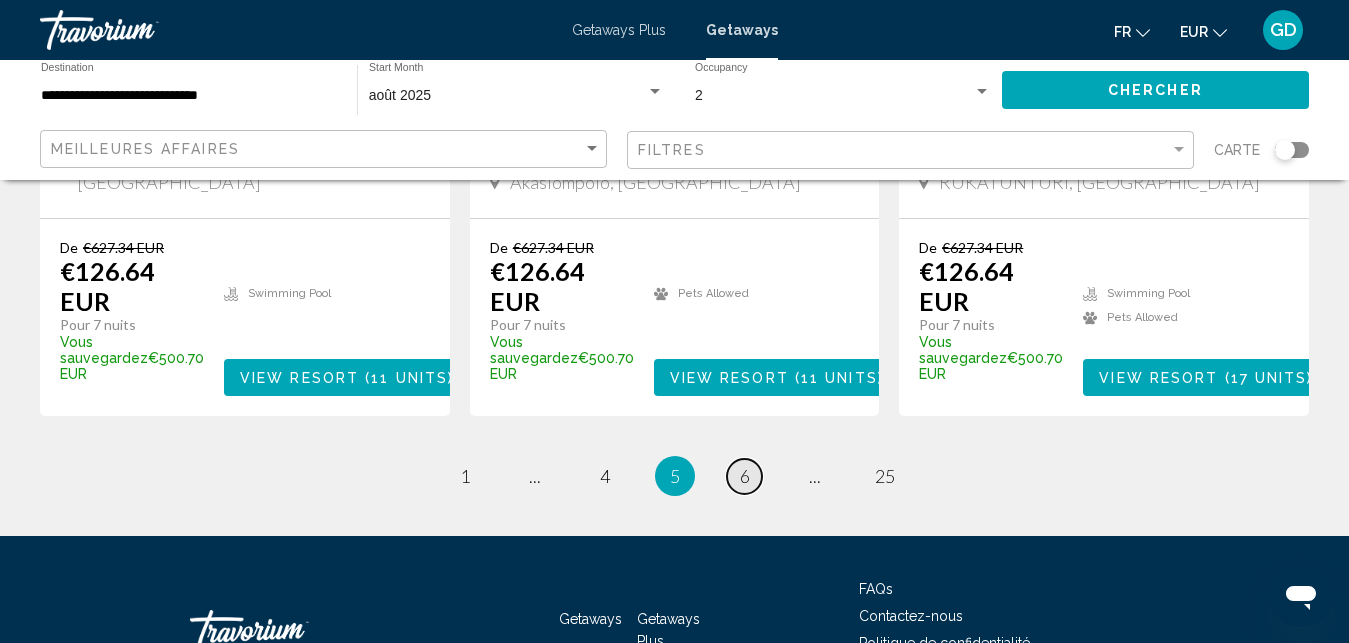 click on "6" at bounding box center [745, 476] 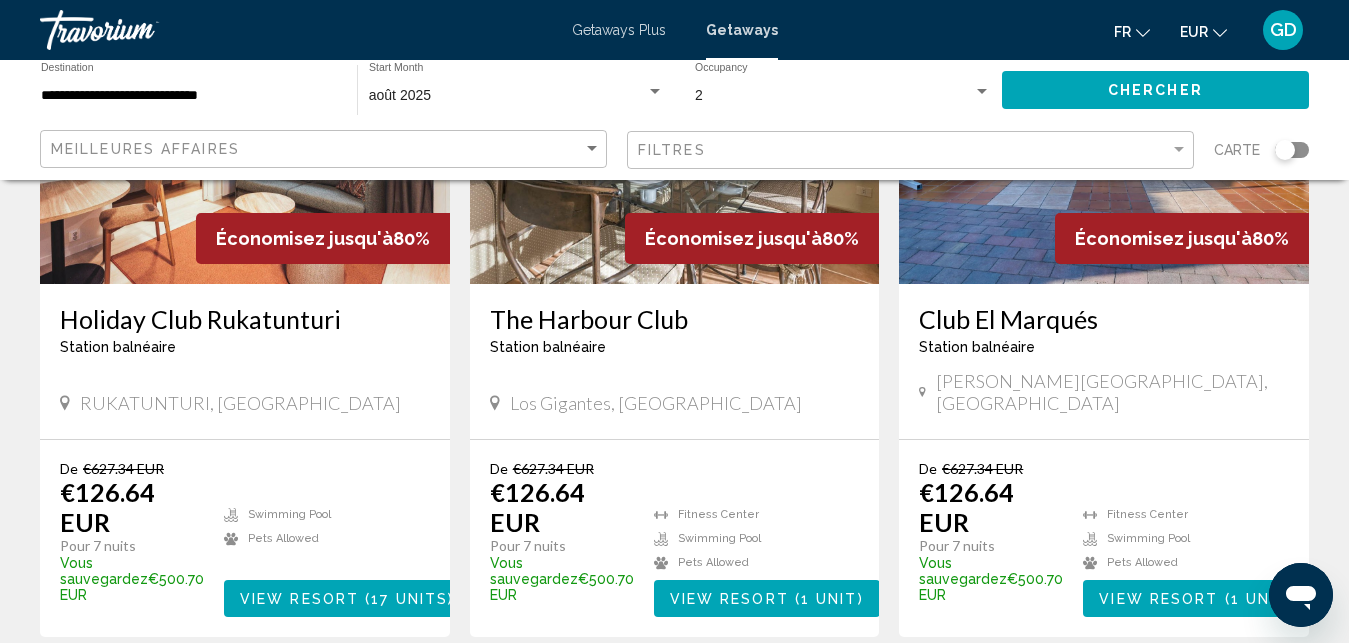 scroll, scrollTop: 0, scrollLeft: 0, axis: both 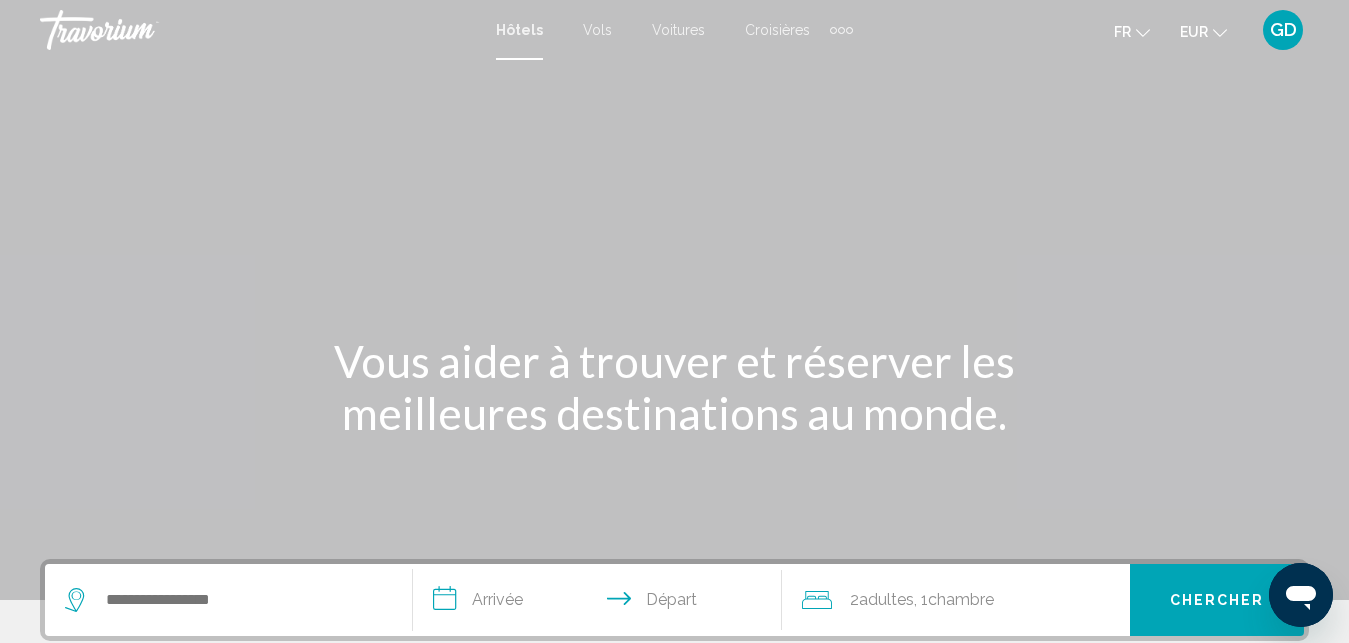 click on "Voitures" at bounding box center (678, 30) 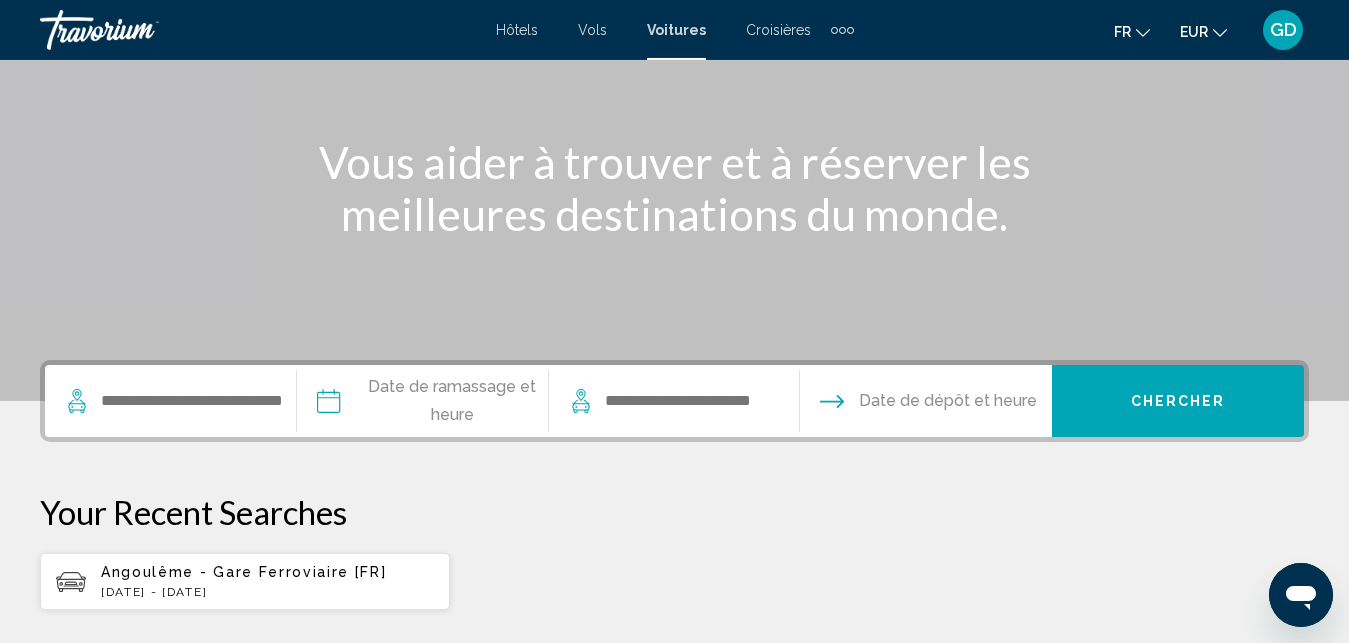 scroll, scrollTop: 204, scrollLeft: 0, axis: vertical 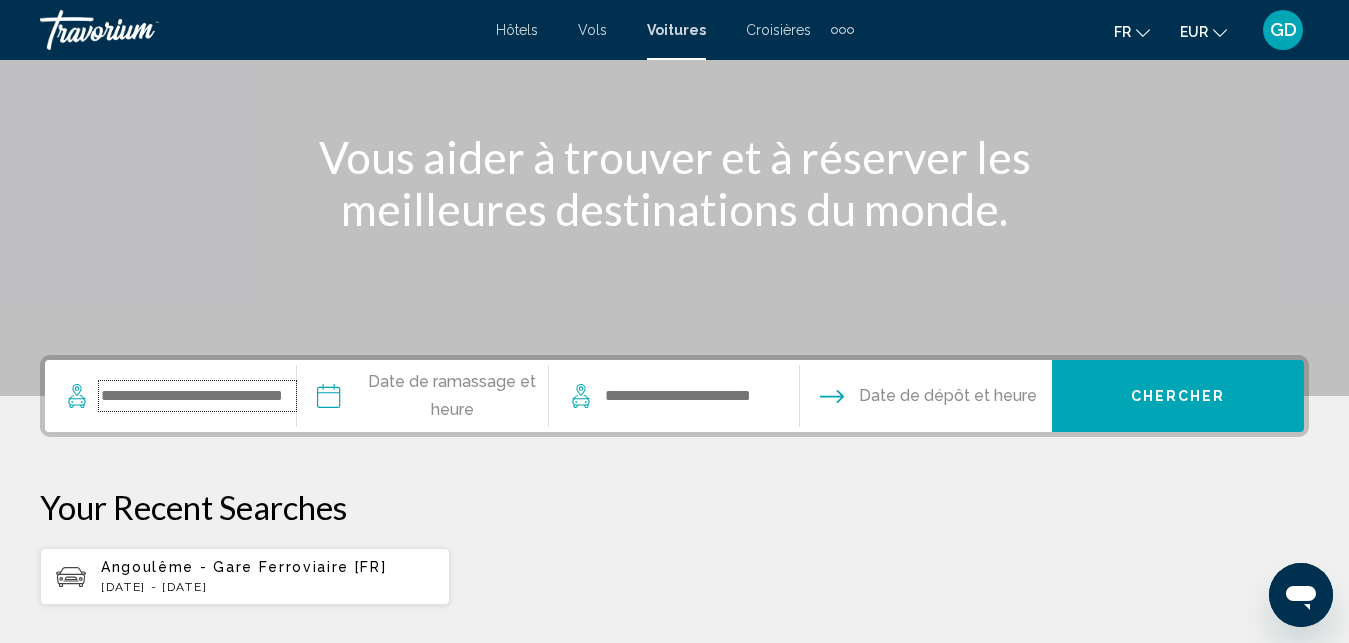 click at bounding box center [197, 396] 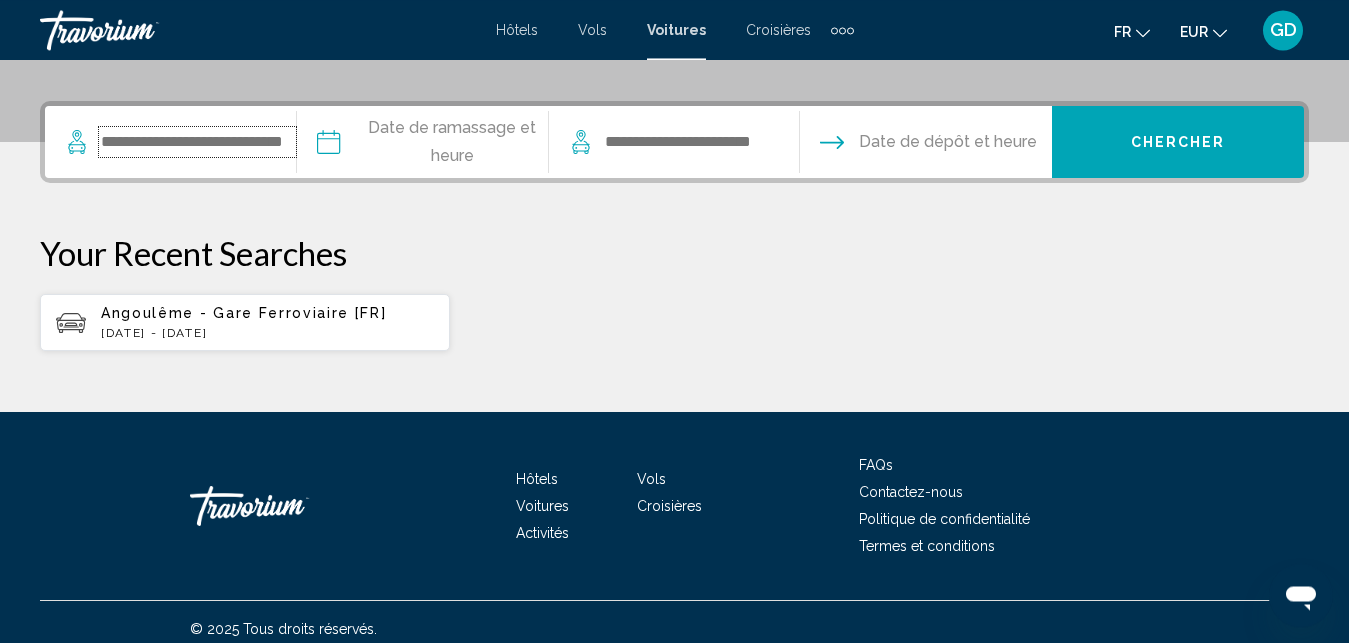 scroll, scrollTop: 472, scrollLeft: 0, axis: vertical 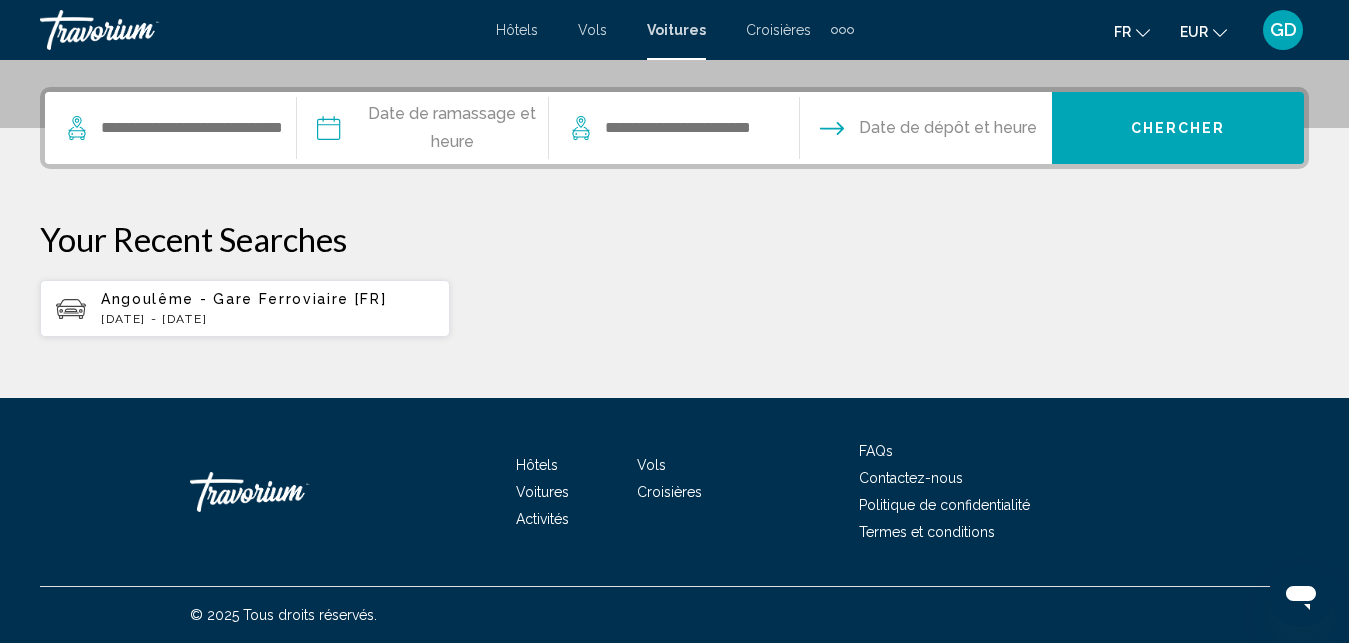 click on "Angoulême - Gare Ferroviaire [FR]" at bounding box center (243, 299) 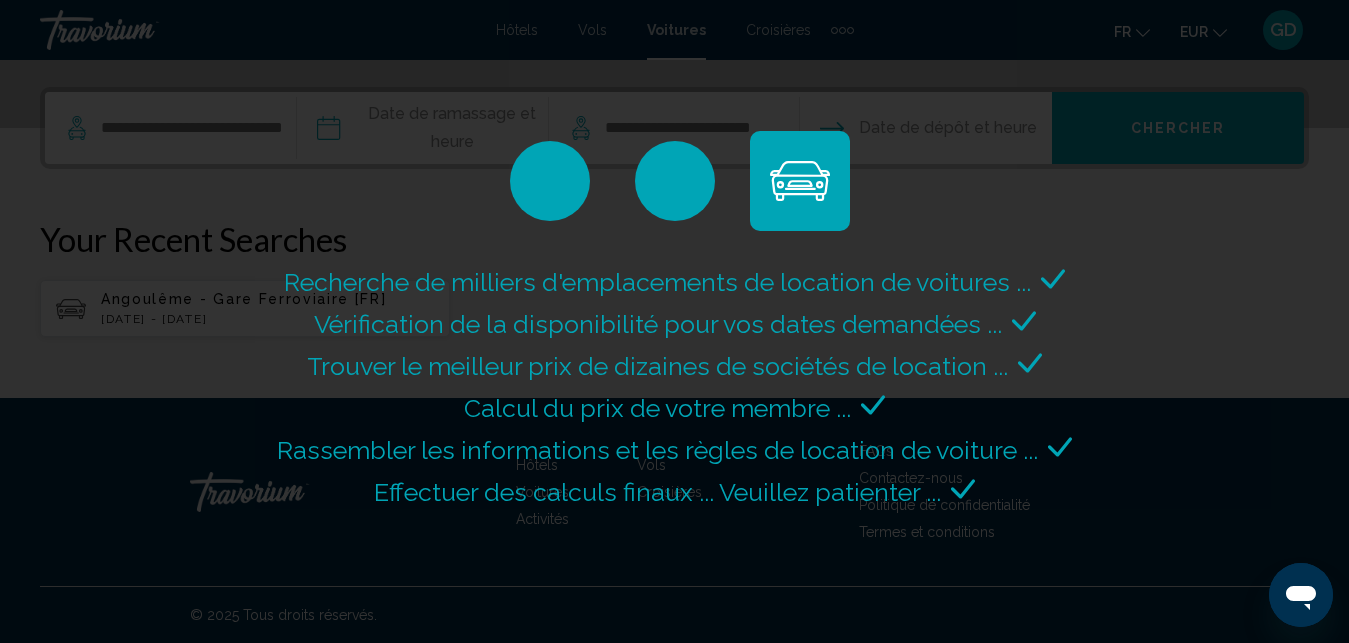 scroll, scrollTop: 0, scrollLeft: 0, axis: both 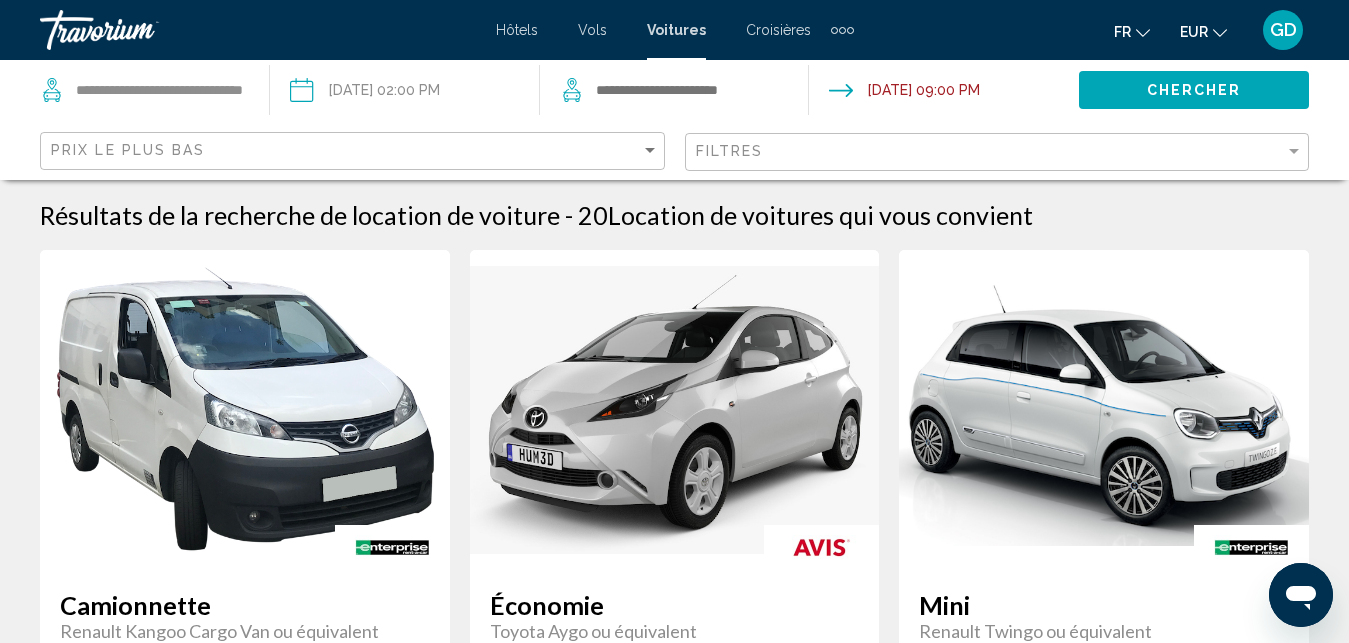 click at bounding box center (404, 93) 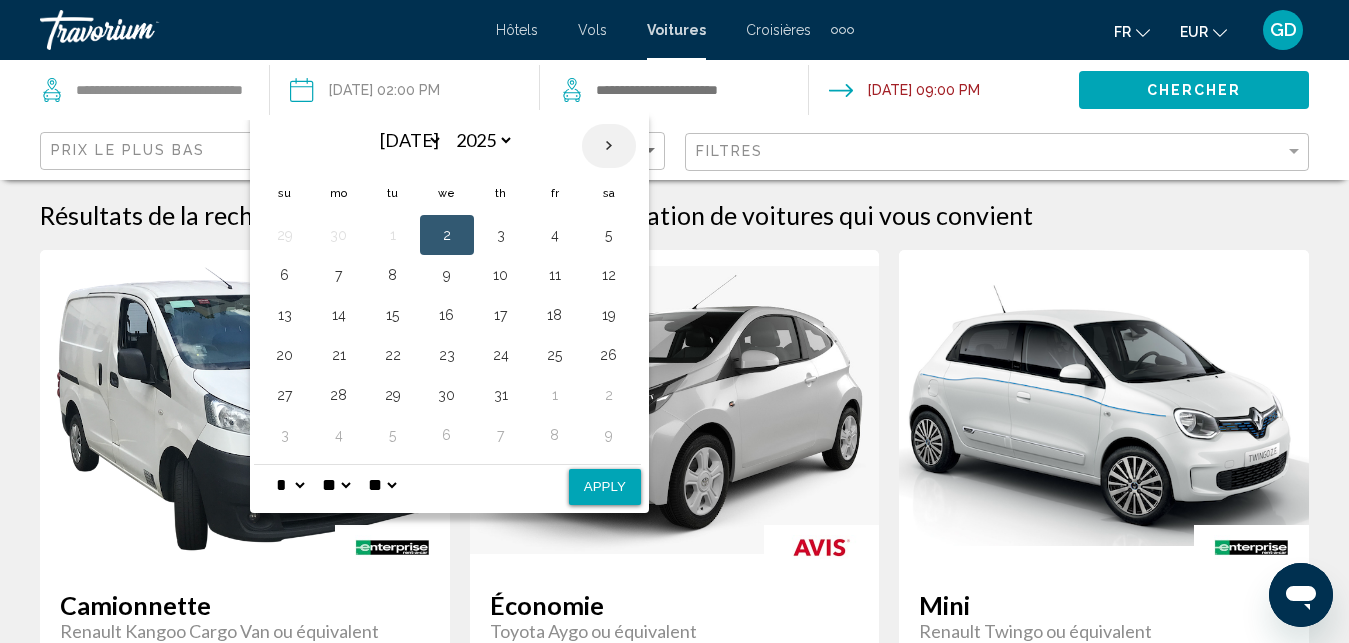 click at bounding box center [609, 146] 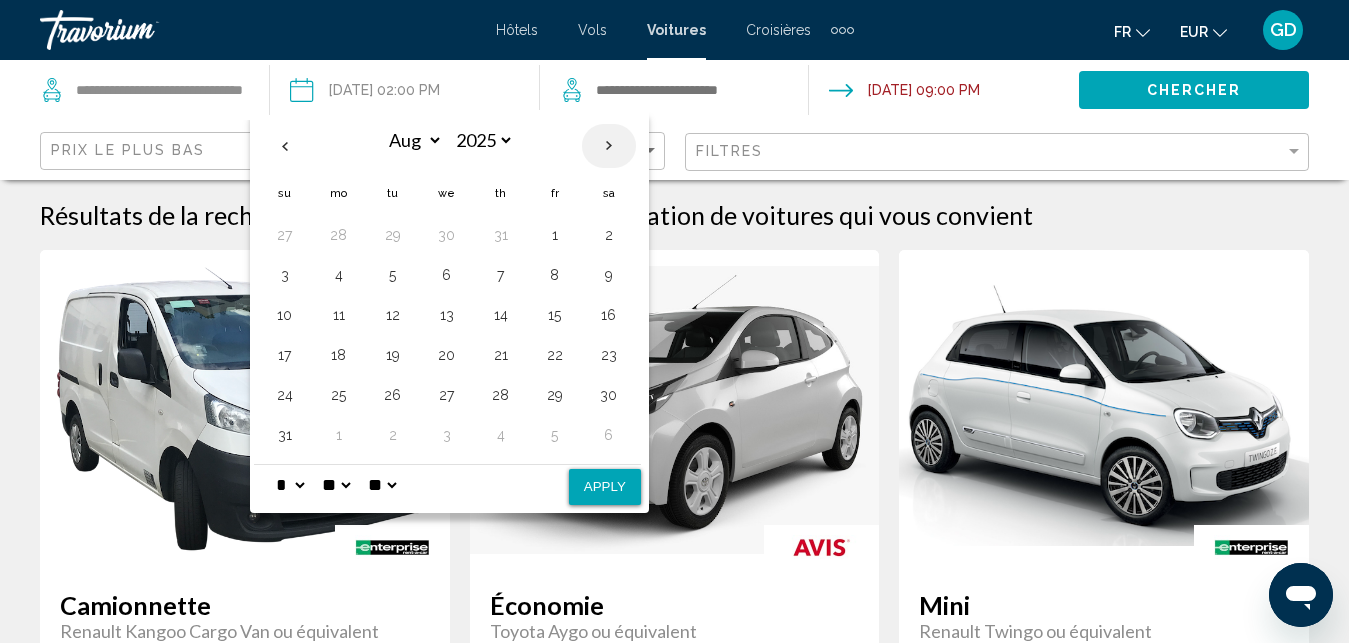 click at bounding box center [609, 146] 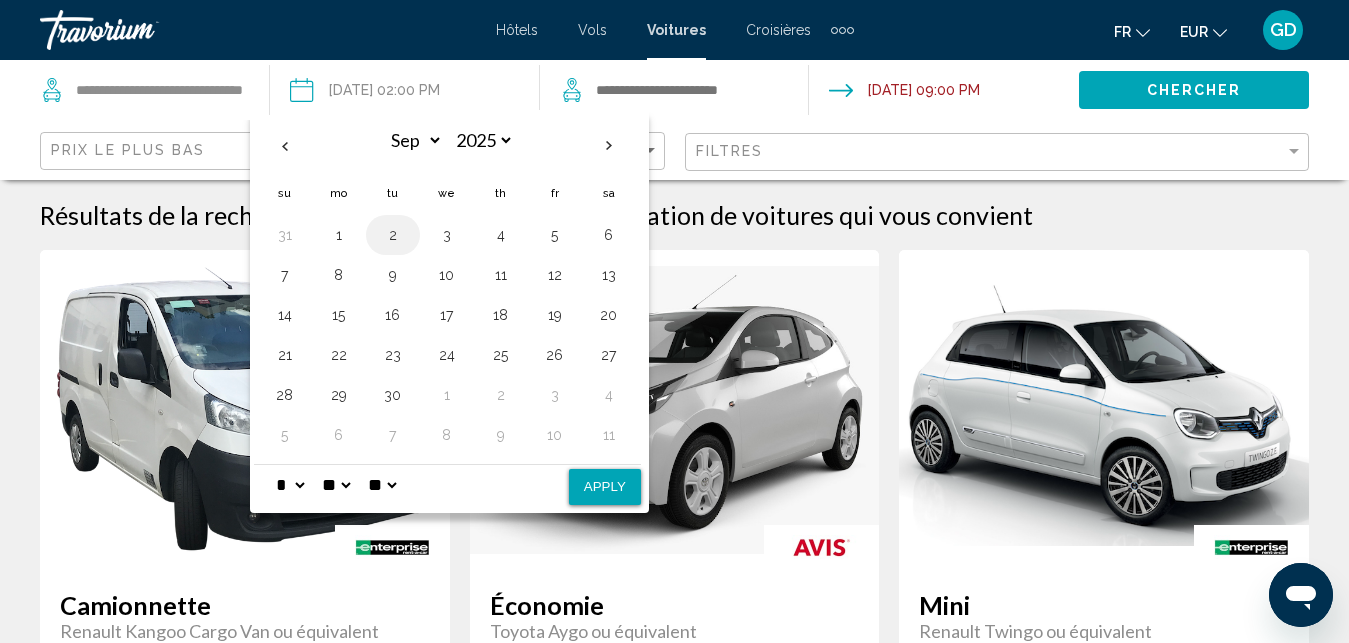 click on "2" at bounding box center [393, 235] 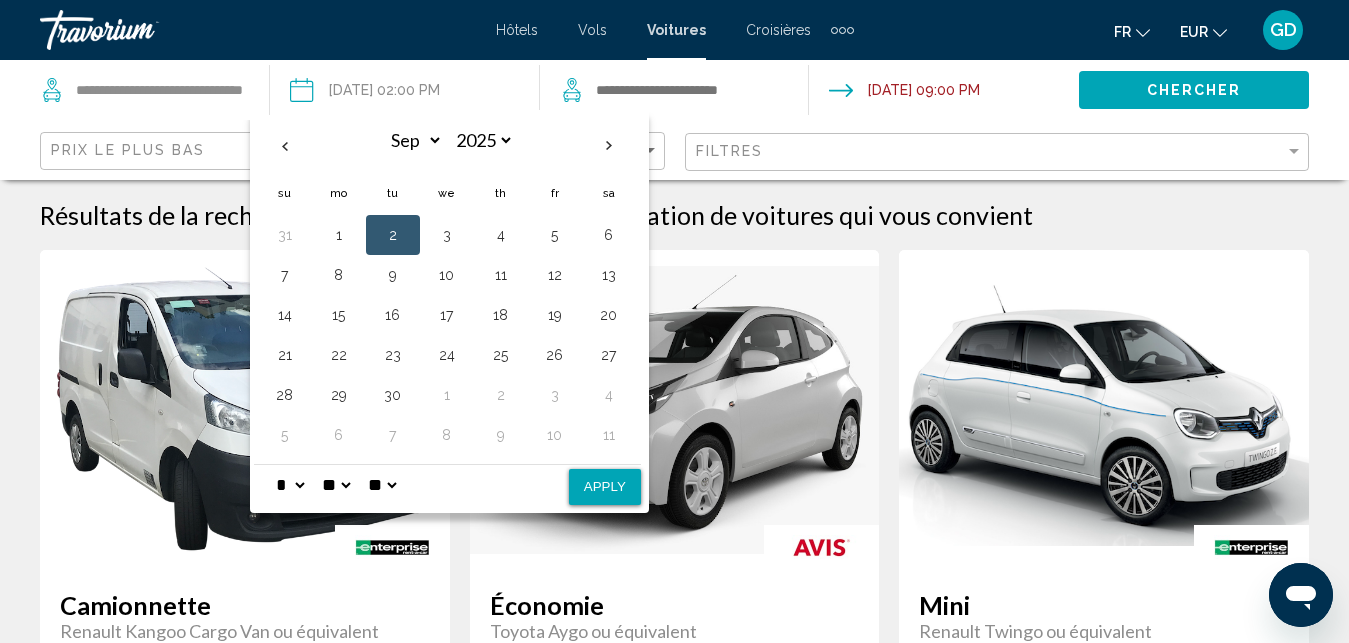 select on "**" 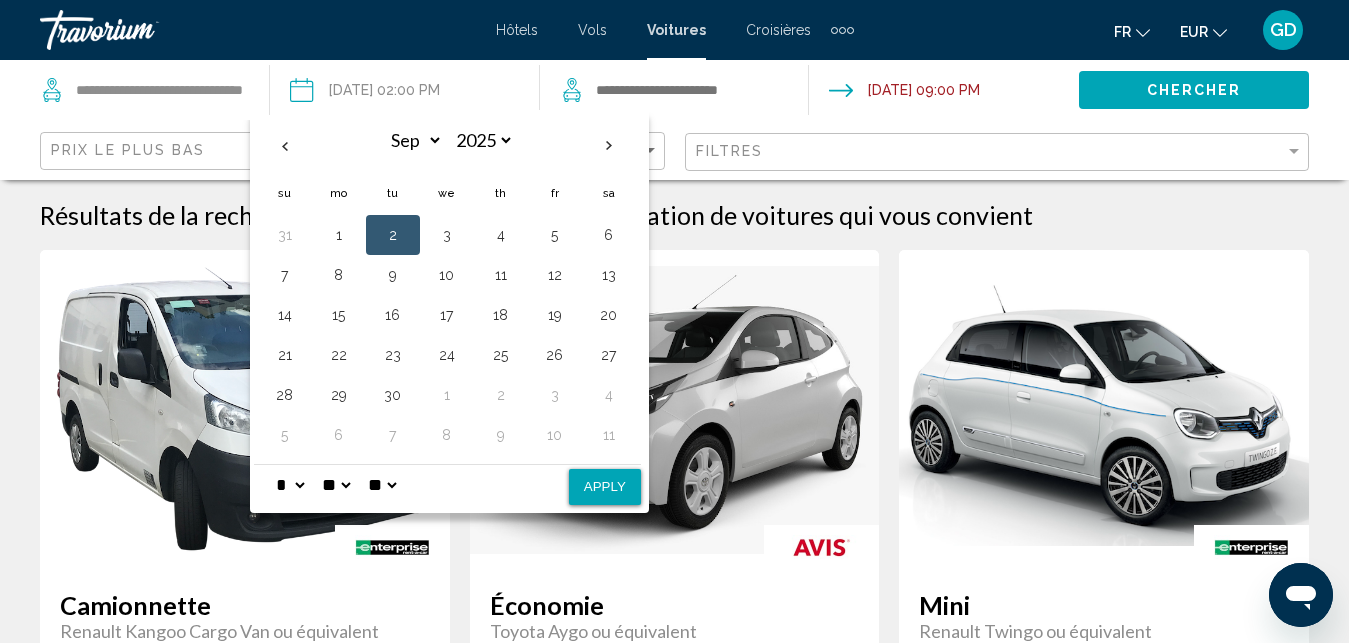 select on "*" 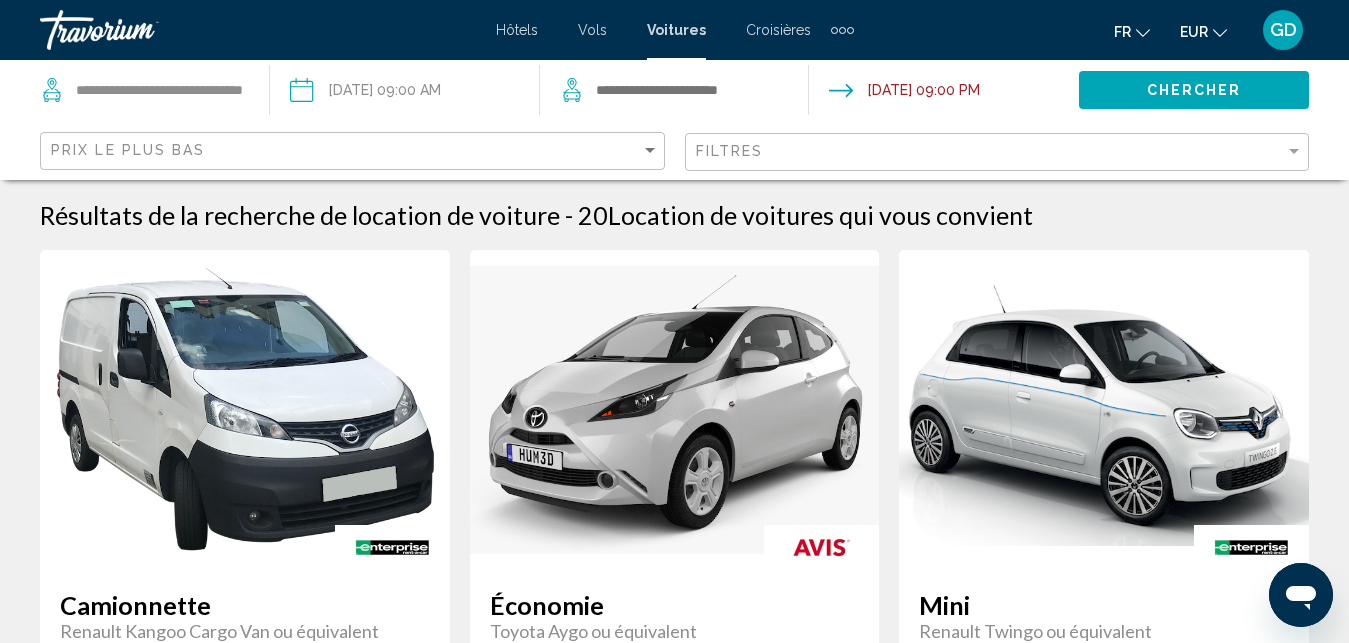 click at bounding box center (943, 93) 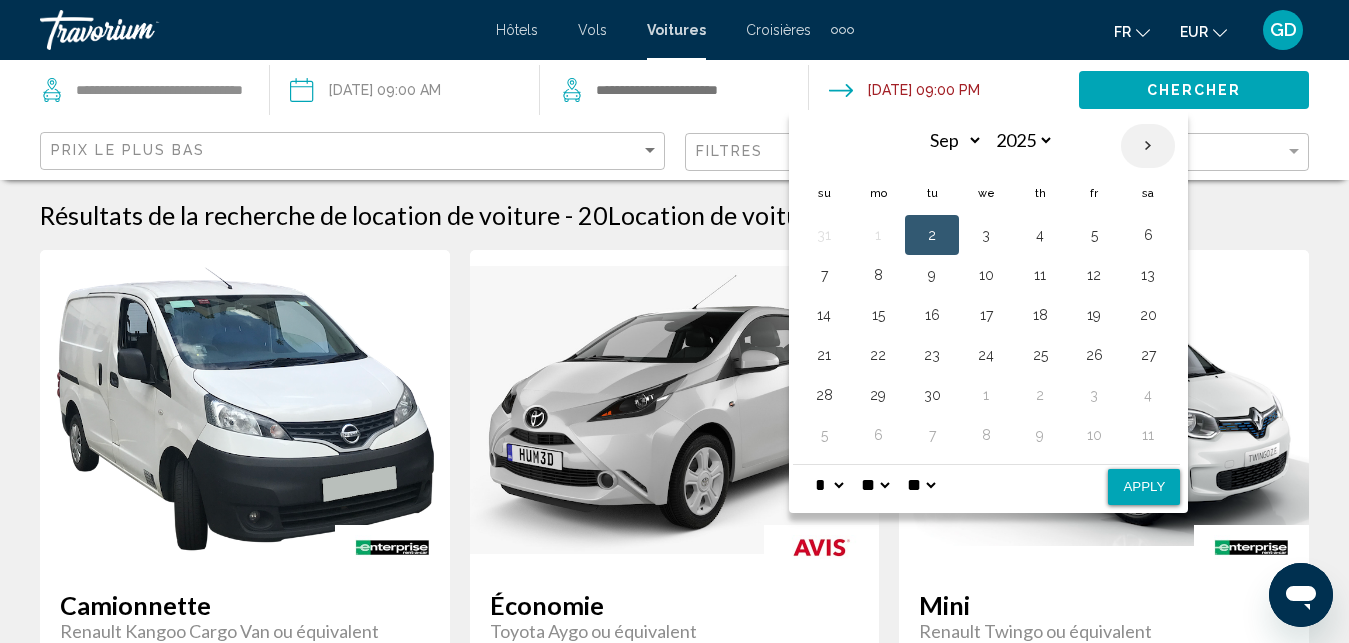 click at bounding box center (1148, 146) 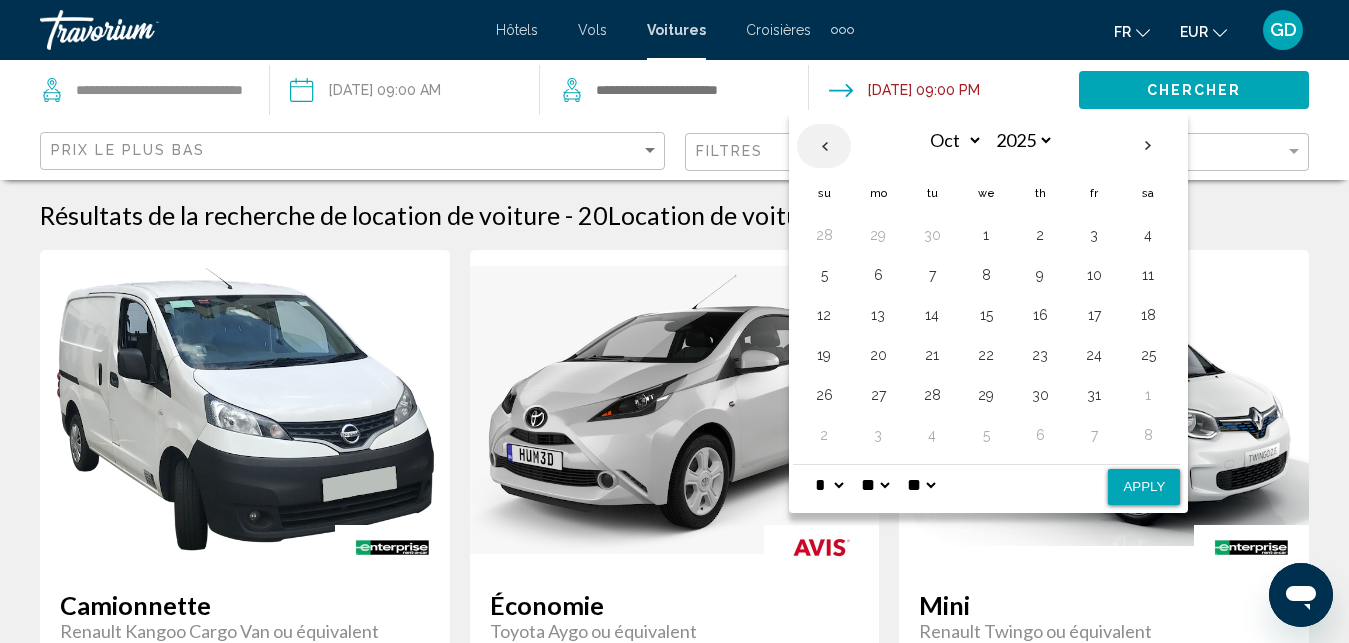 click at bounding box center [824, 146] 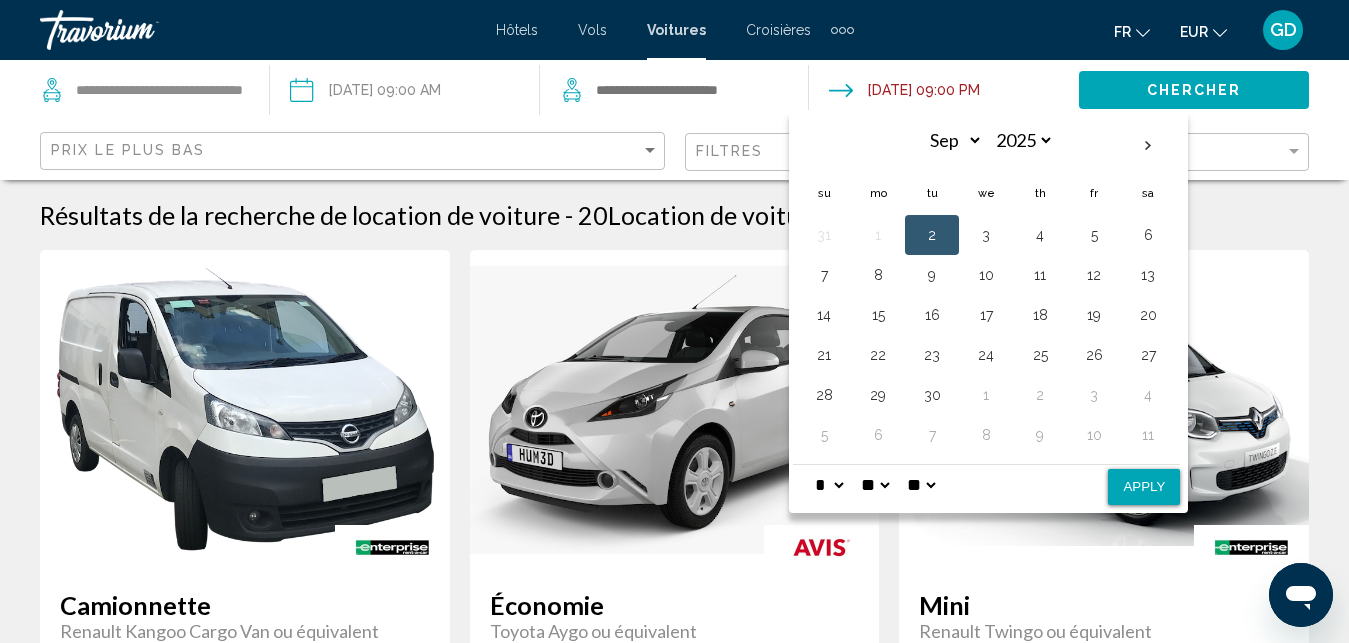 select on "*" 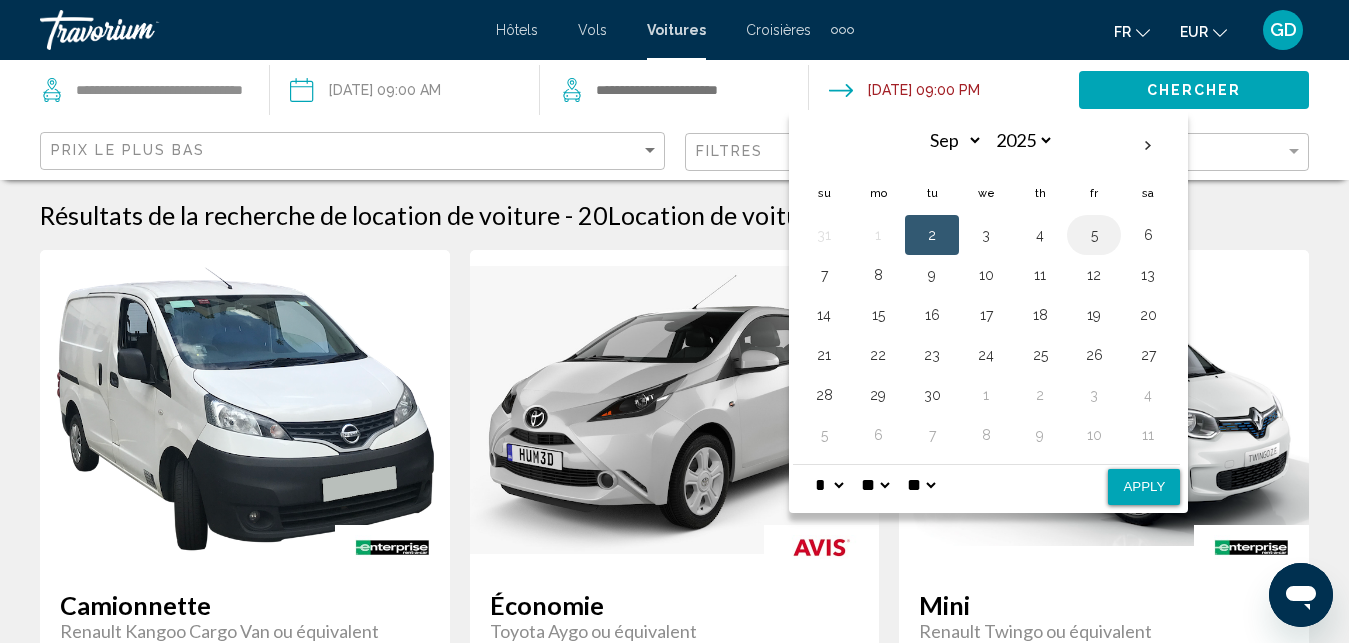 click on "5" at bounding box center [1094, 235] 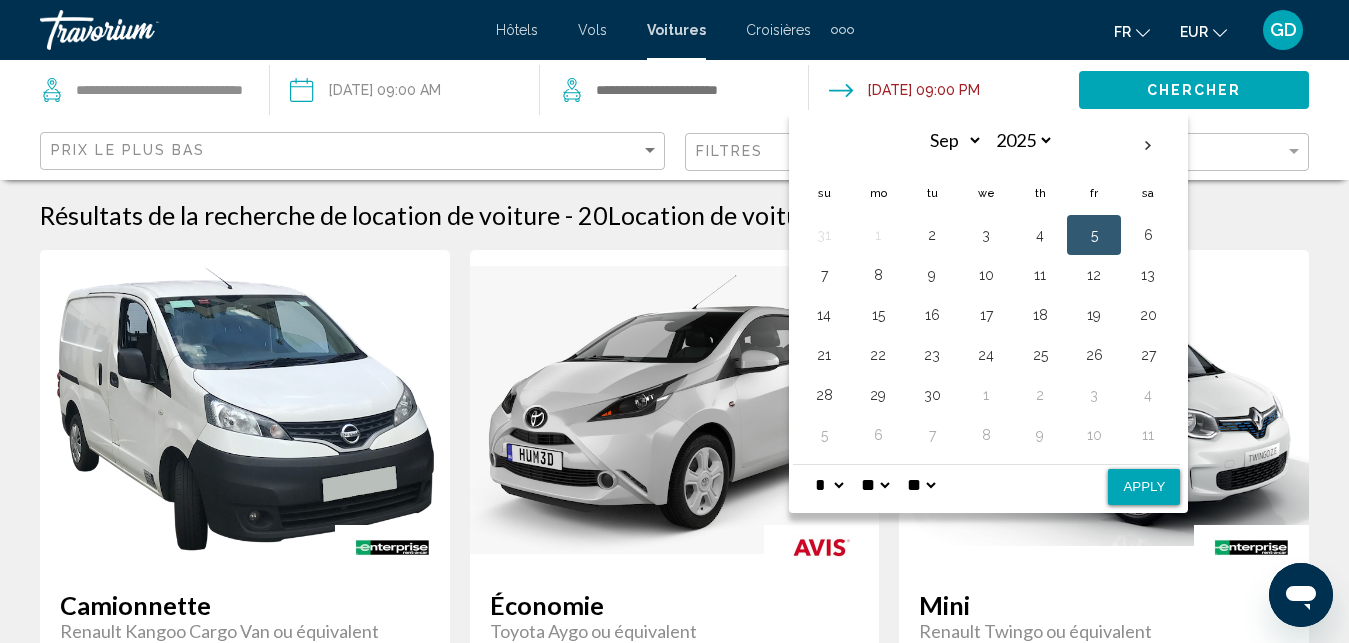click on "* * * * * * * * * ** ** **" at bounding box center (829, 485) 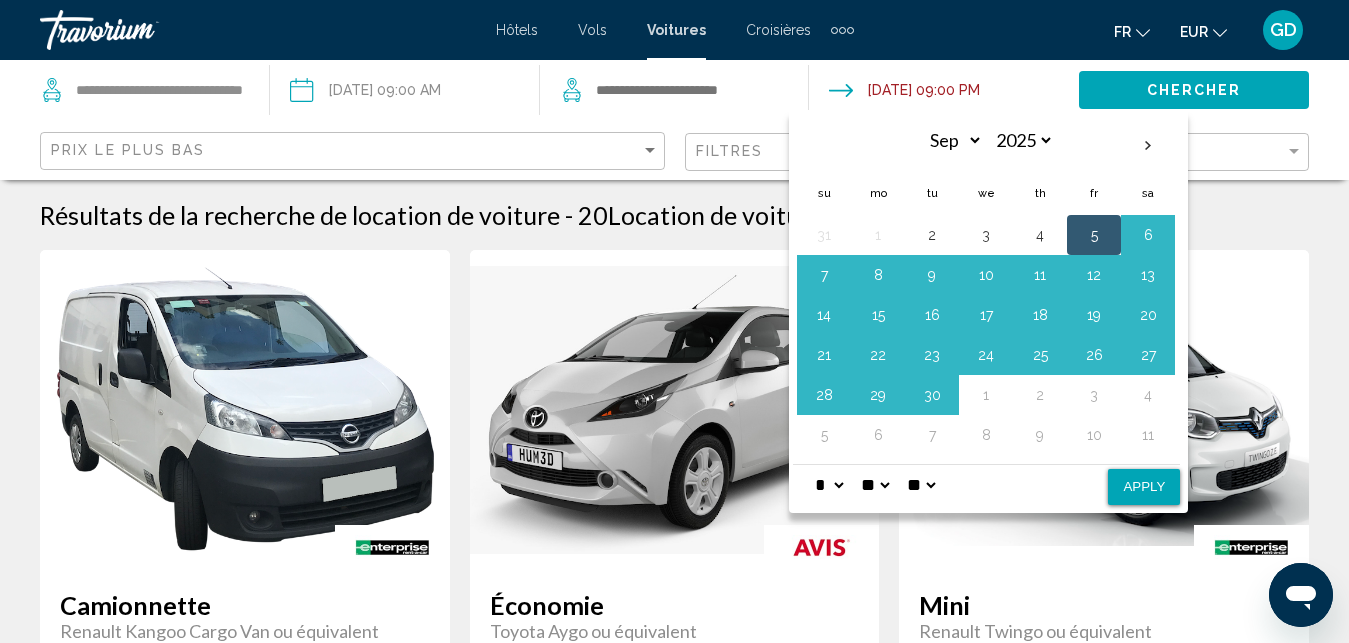 click on "Apply" at bounding box center [1144, 487] 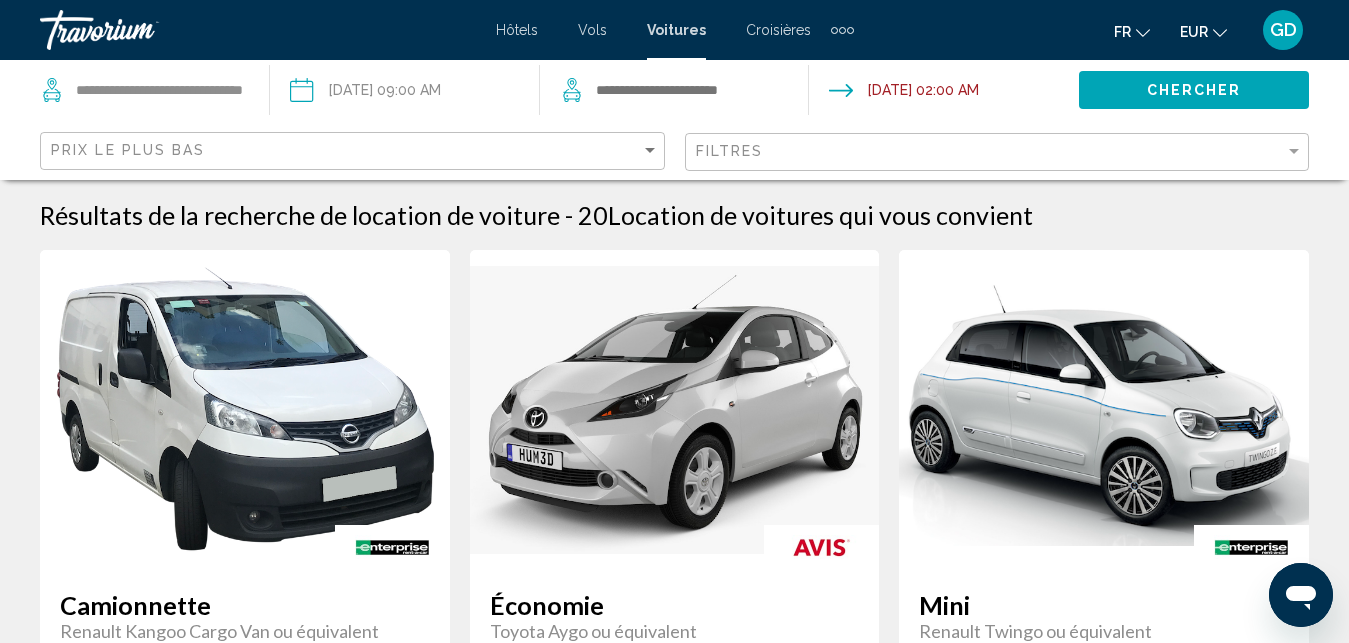 click on "**********" at bounding box center (943, 93) 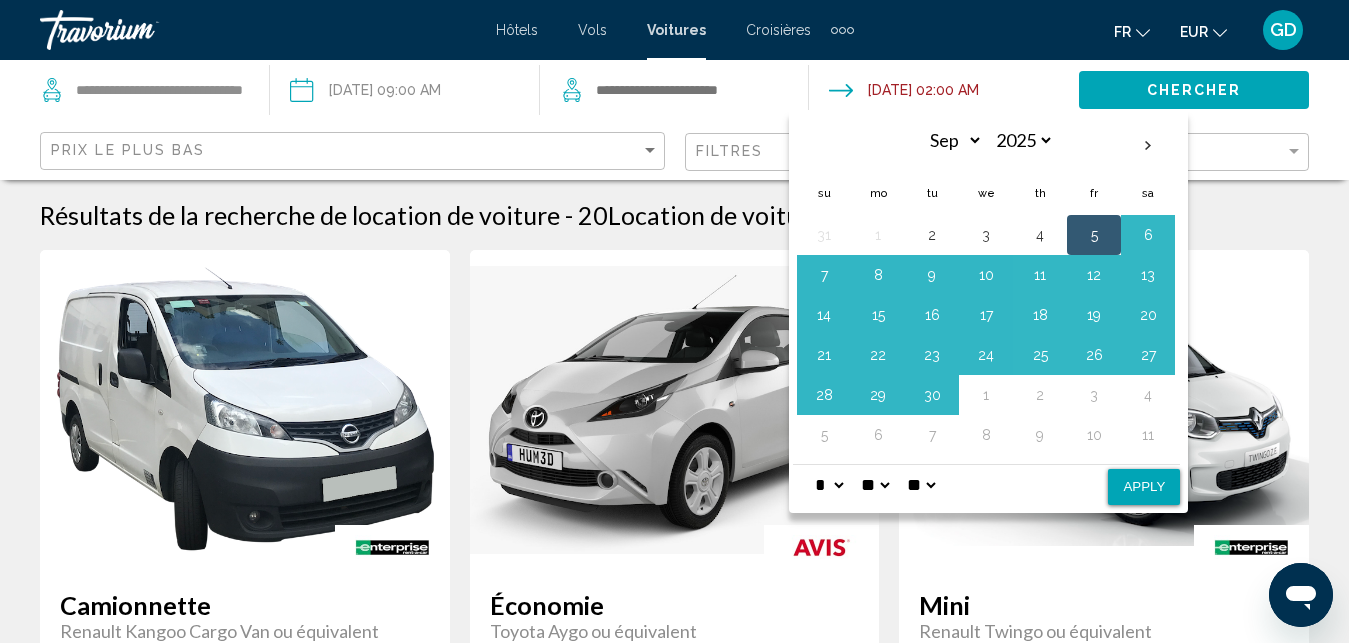 click on "Apply" at bounding box center [1144, 487] 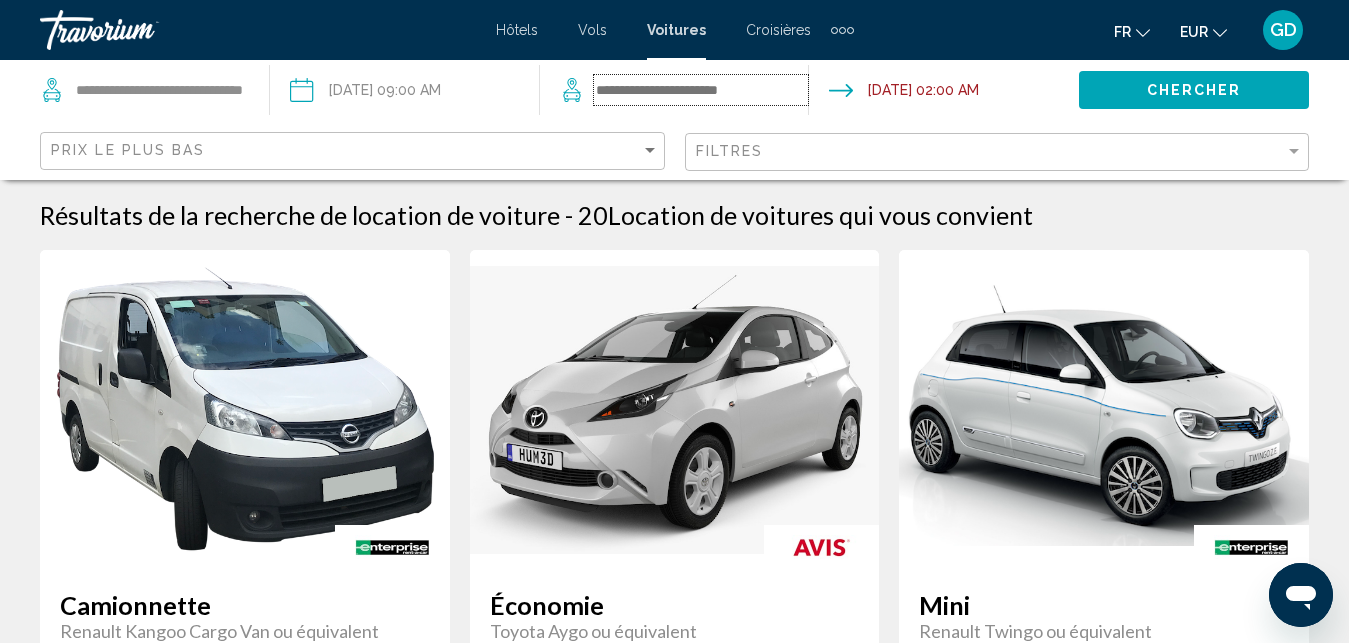click at bounding box center [701, 90] 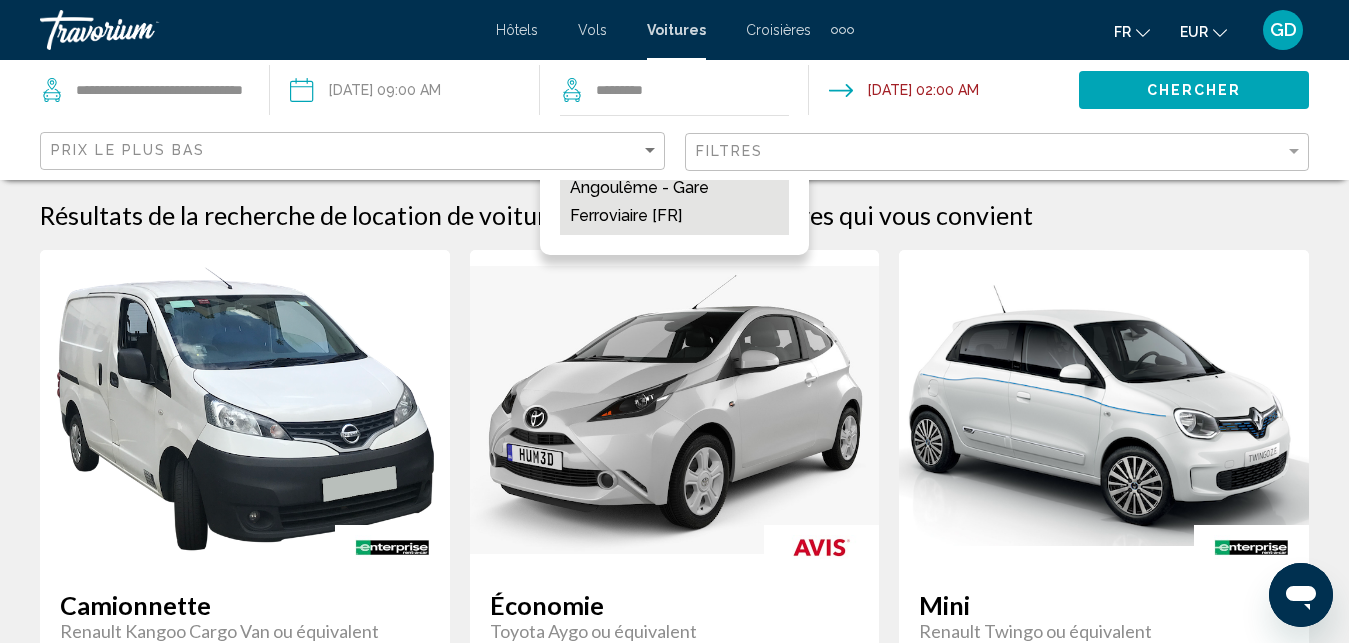 click on "Angoulême - Gare Ferroviaire [FR]" at bounding box center [675, 202] 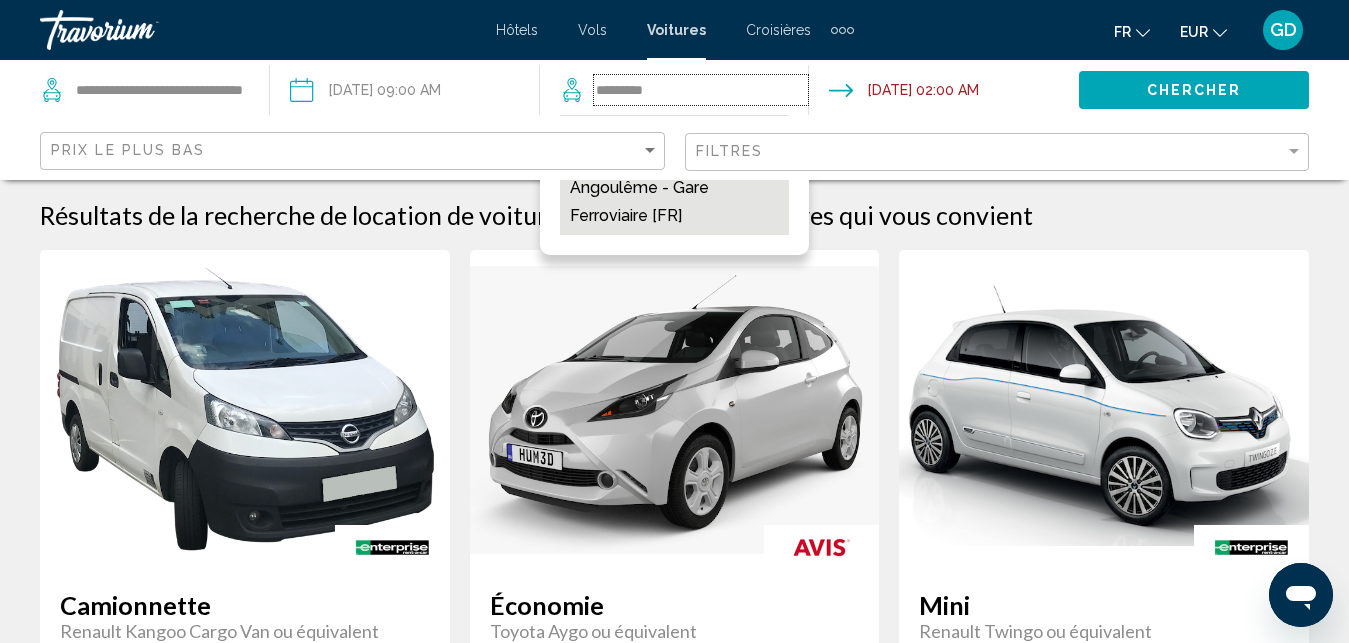 type on "**********" 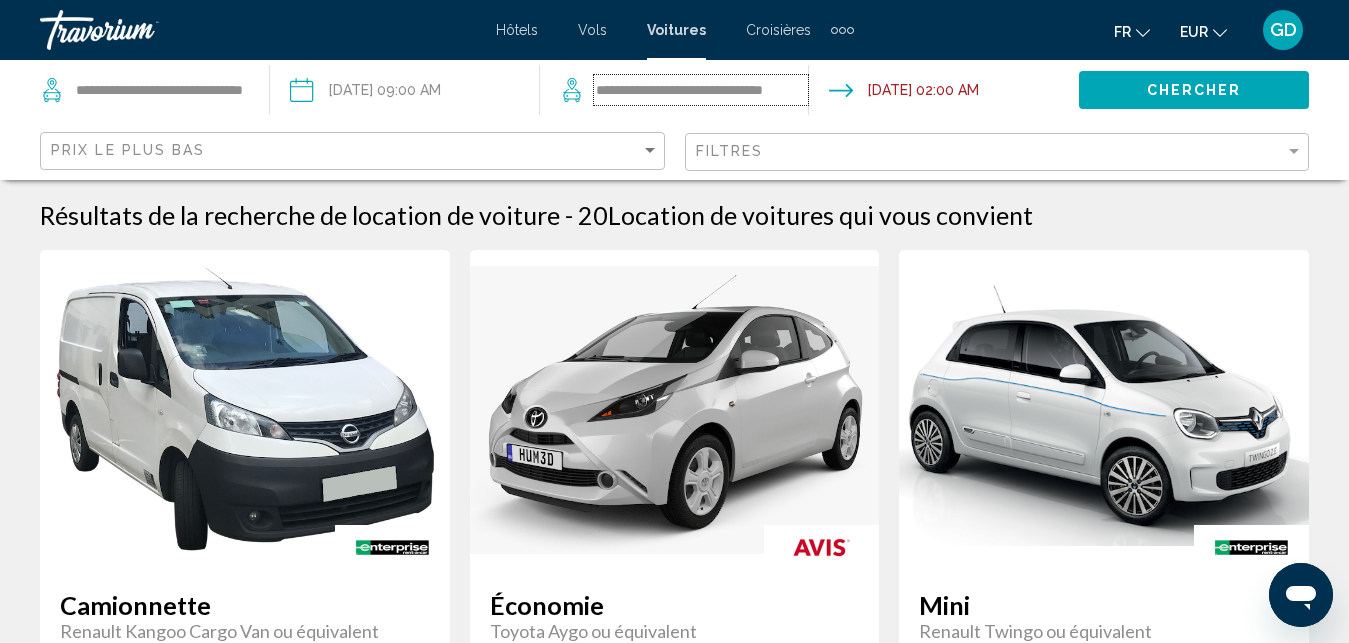 scroll, scrollTop: 0, scrollLeft: 11, axis: horizontal 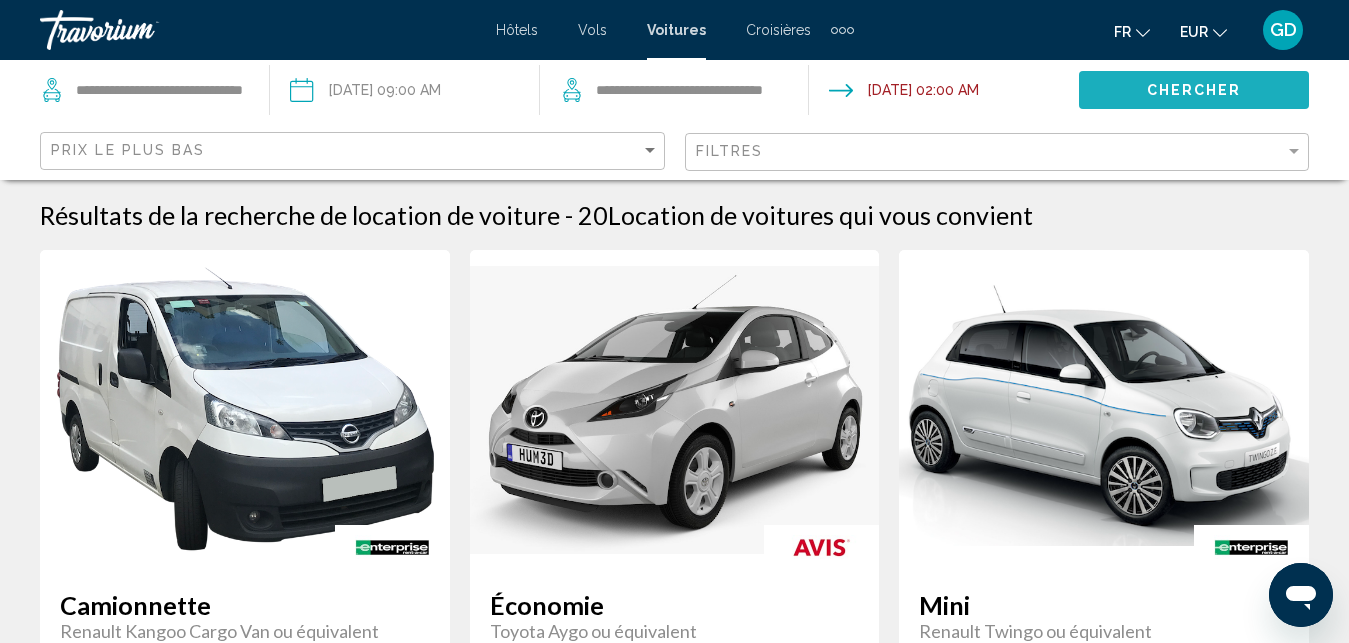 click on "Chercher" 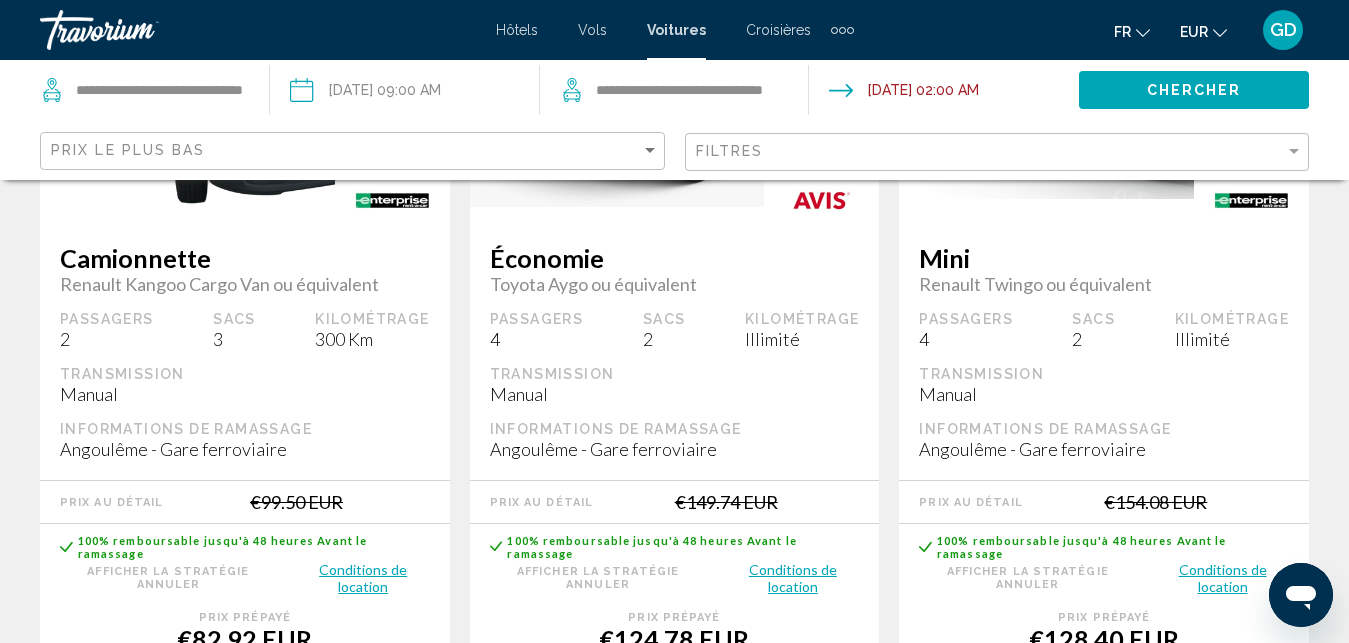 scroll, scrollTop: 0, scrollLeft: 0, axis: both 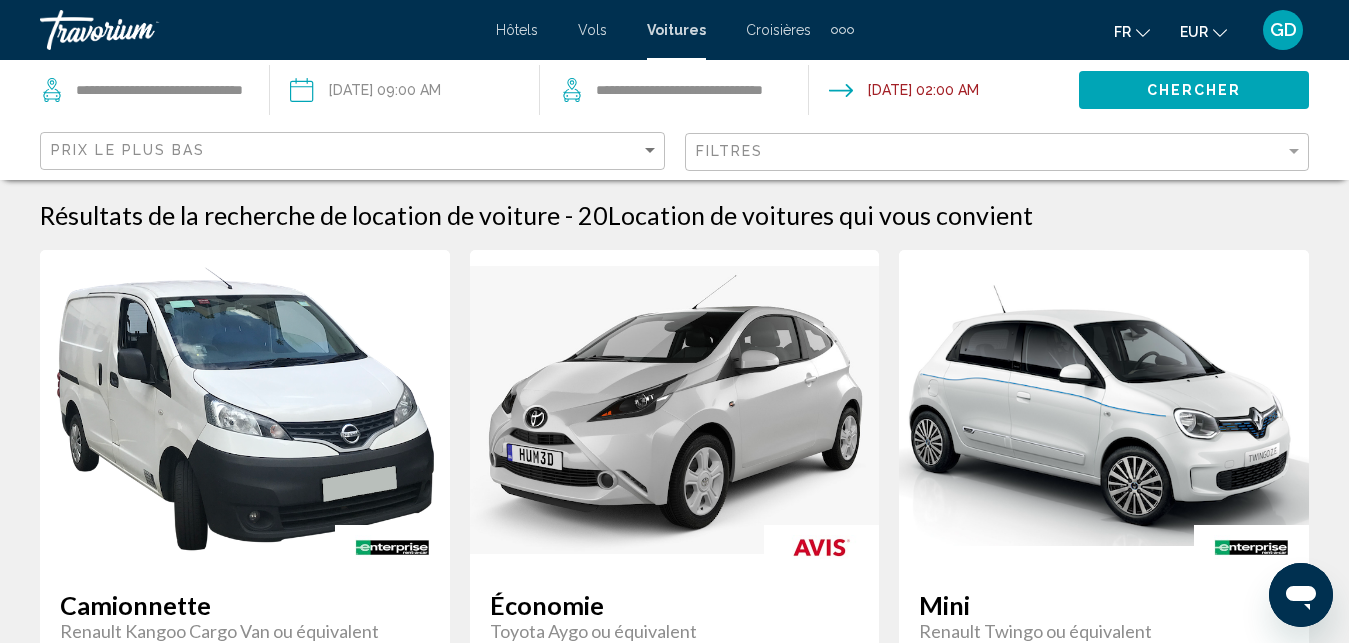 click on "**********" at bounding box center [404, 93] 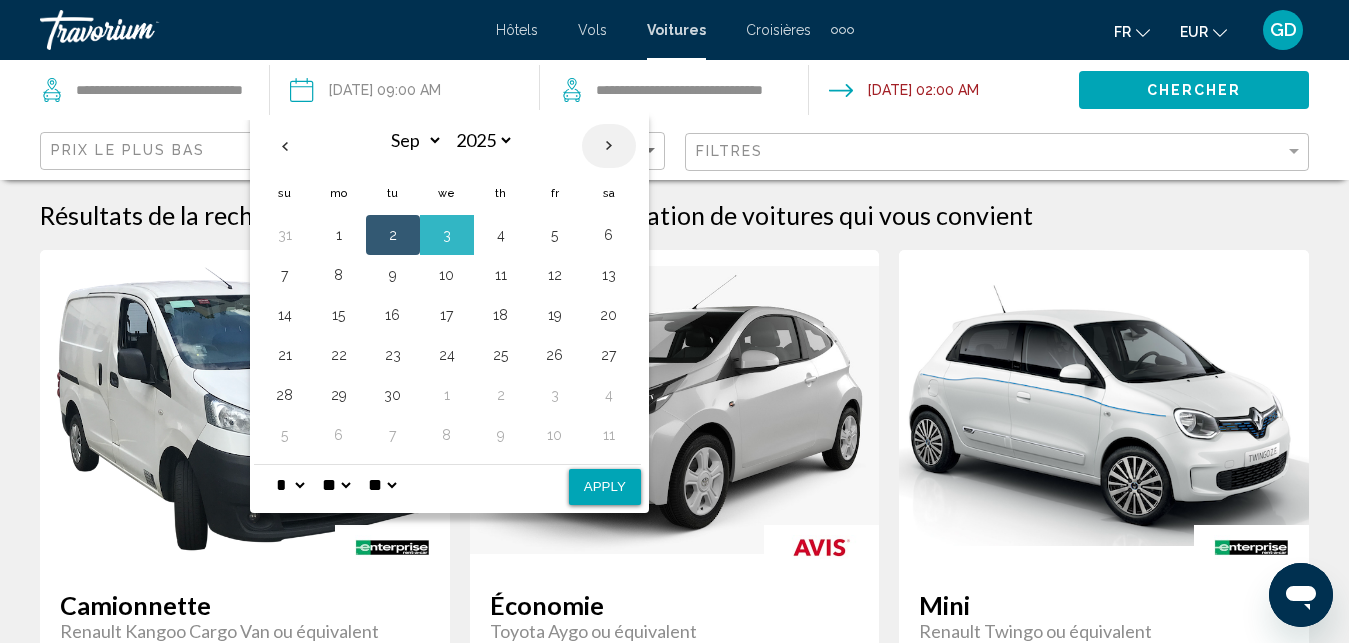 click at bounding box center (609, 146) 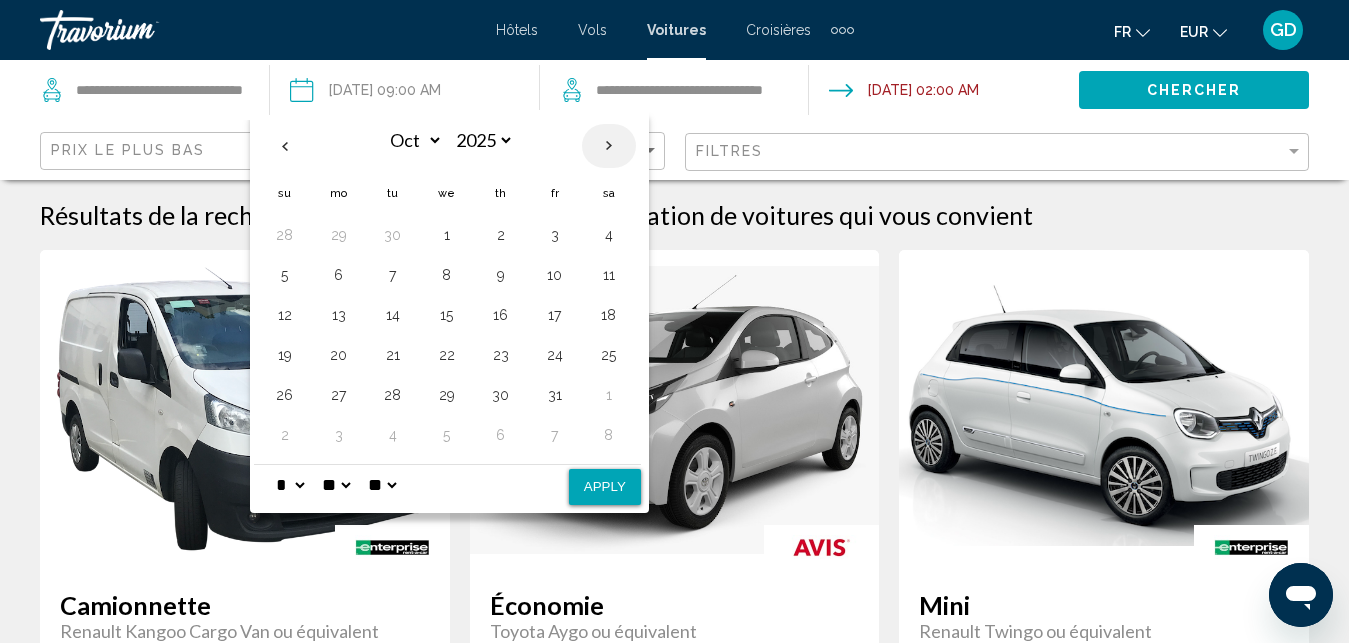 click at bounding box center [609, 146] 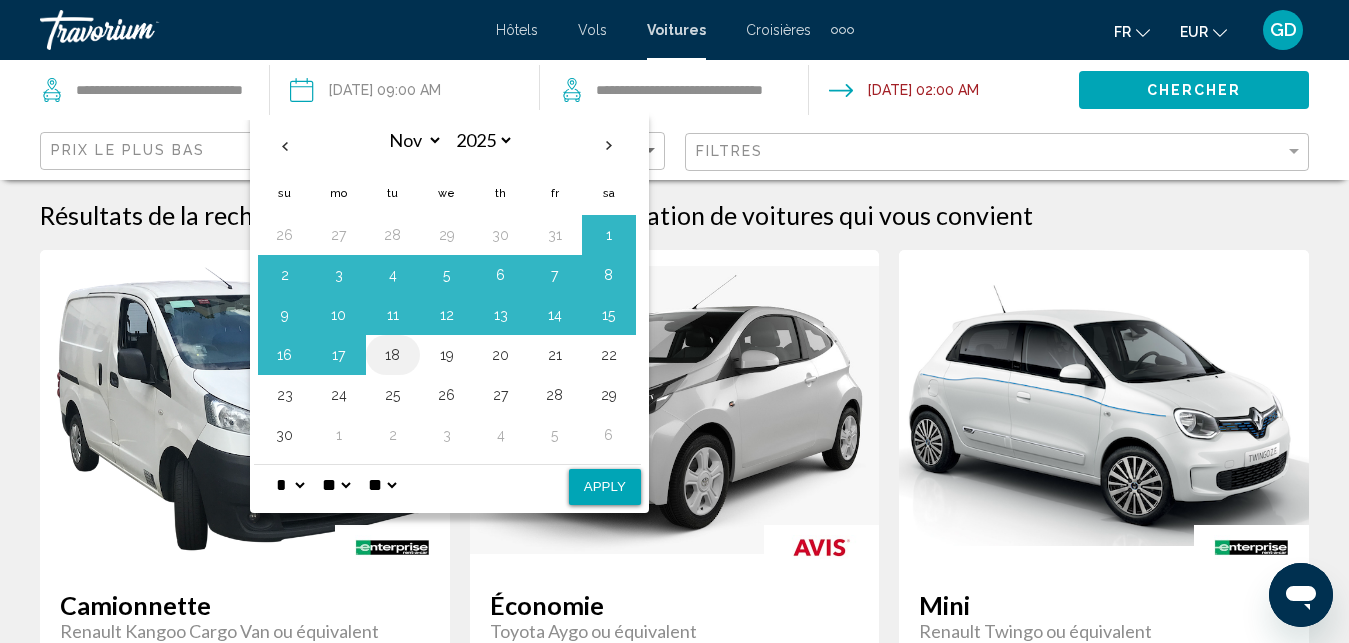 click on "18" at bounding box center [393, 355] 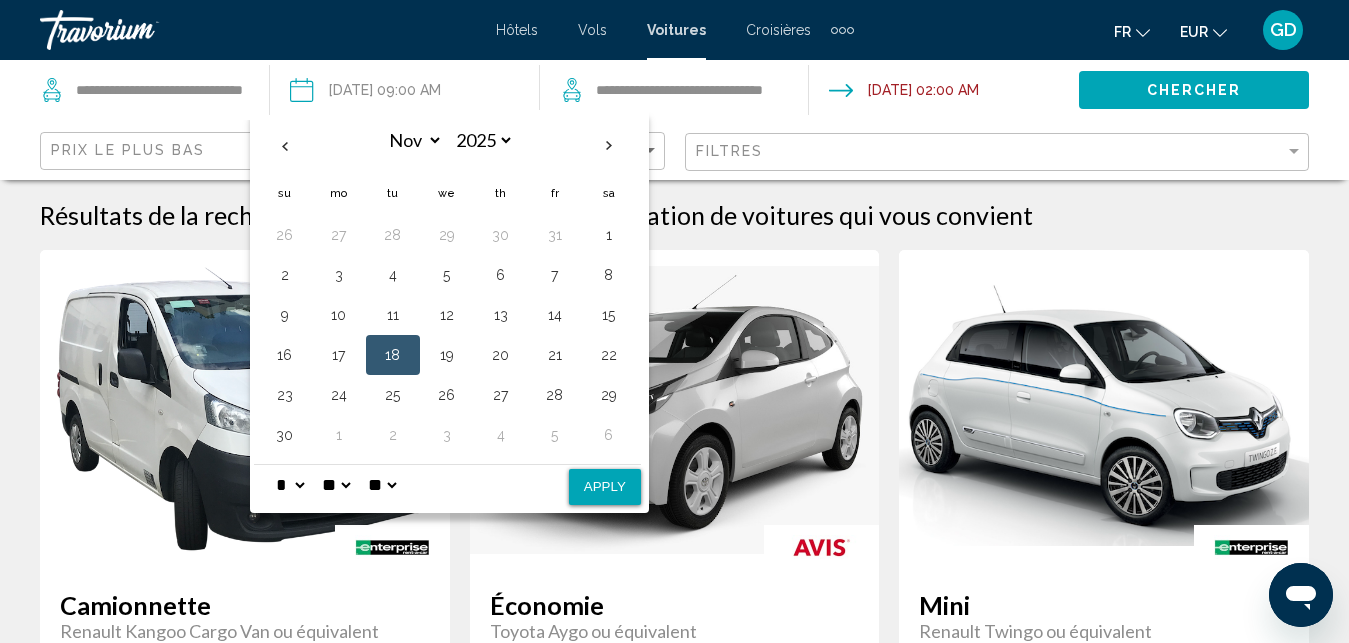 click on "Apply" at bounding box center [605, 487] 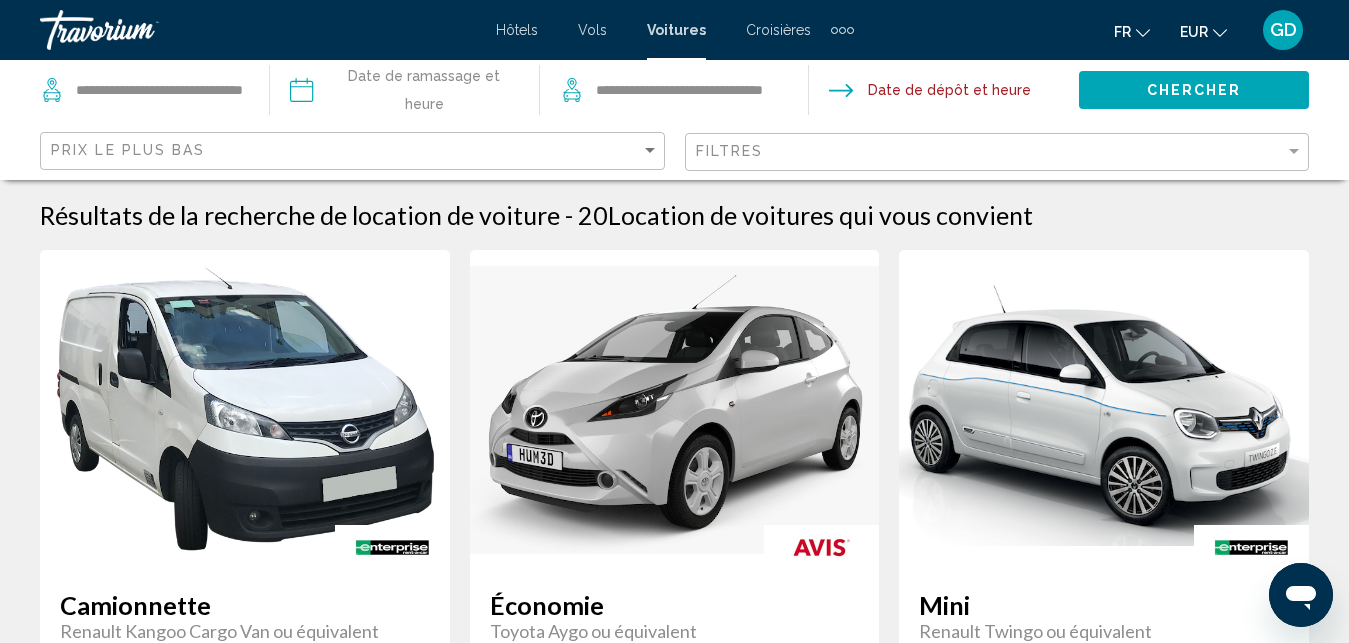 type on "**********" 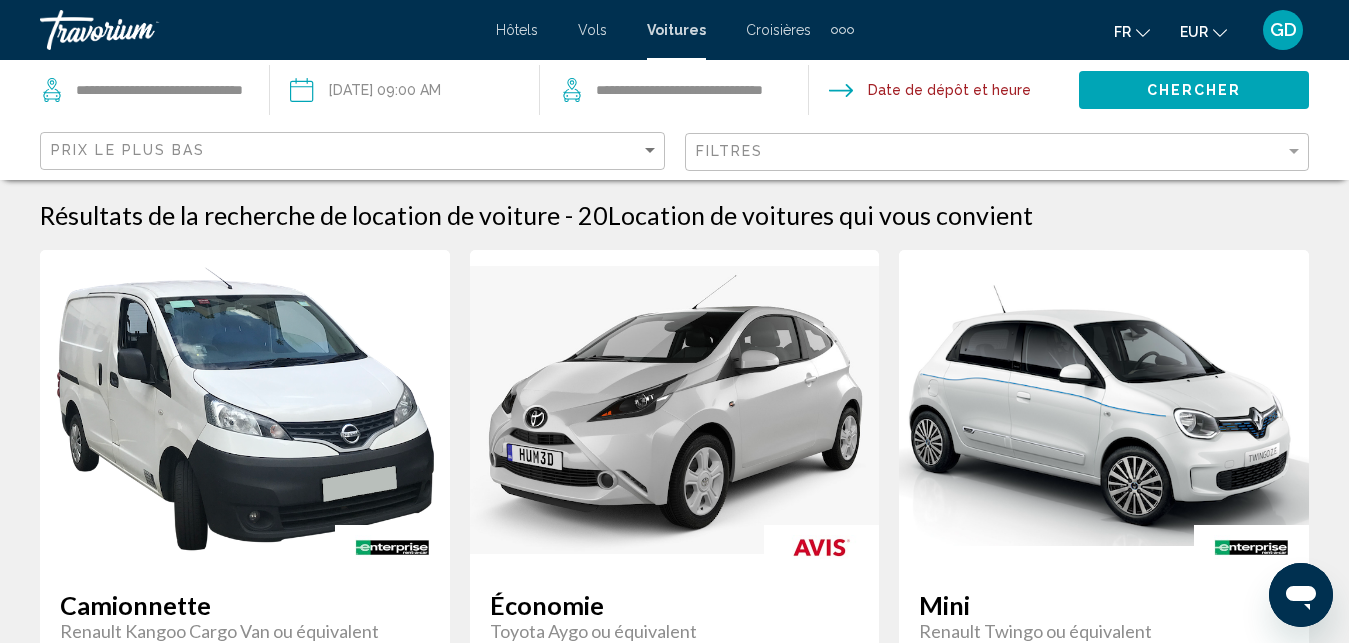 click at bounding box center (943, 93) 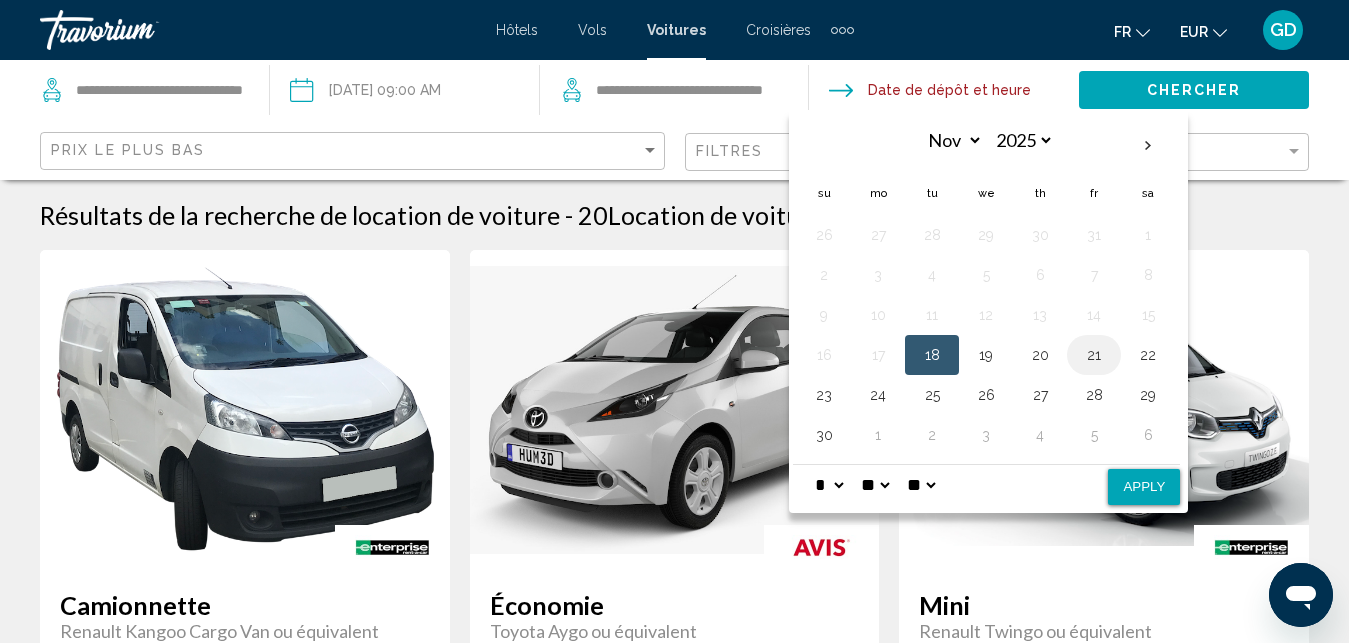 click on "21" at bounding box center [1094, 355] 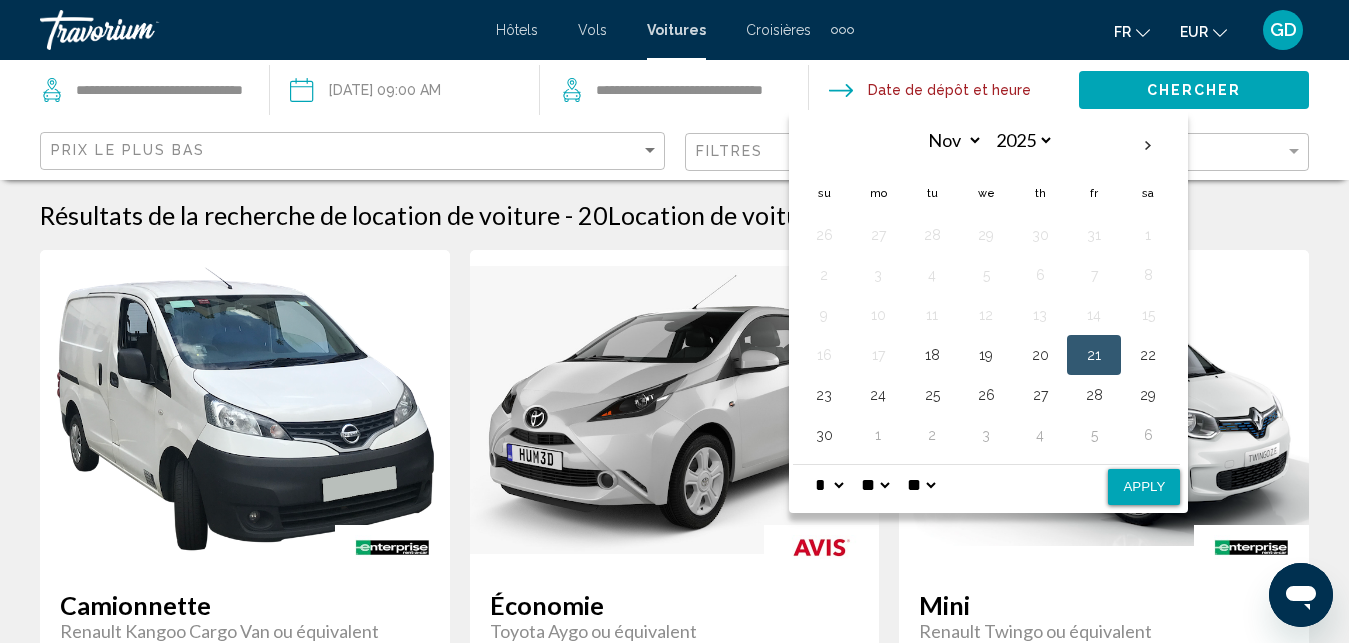 click on "* * * * * * * * * ** ** **" at bounding box center (829, 485) 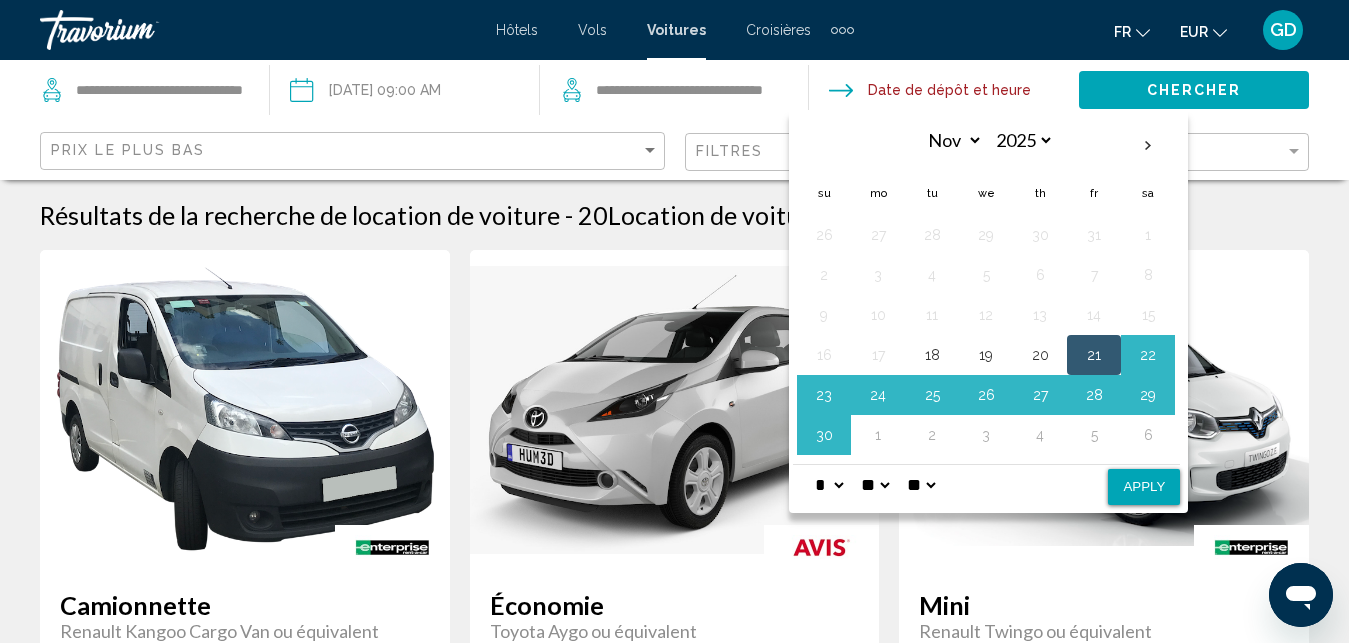 click on "** **" at bounding box center [921, 485] 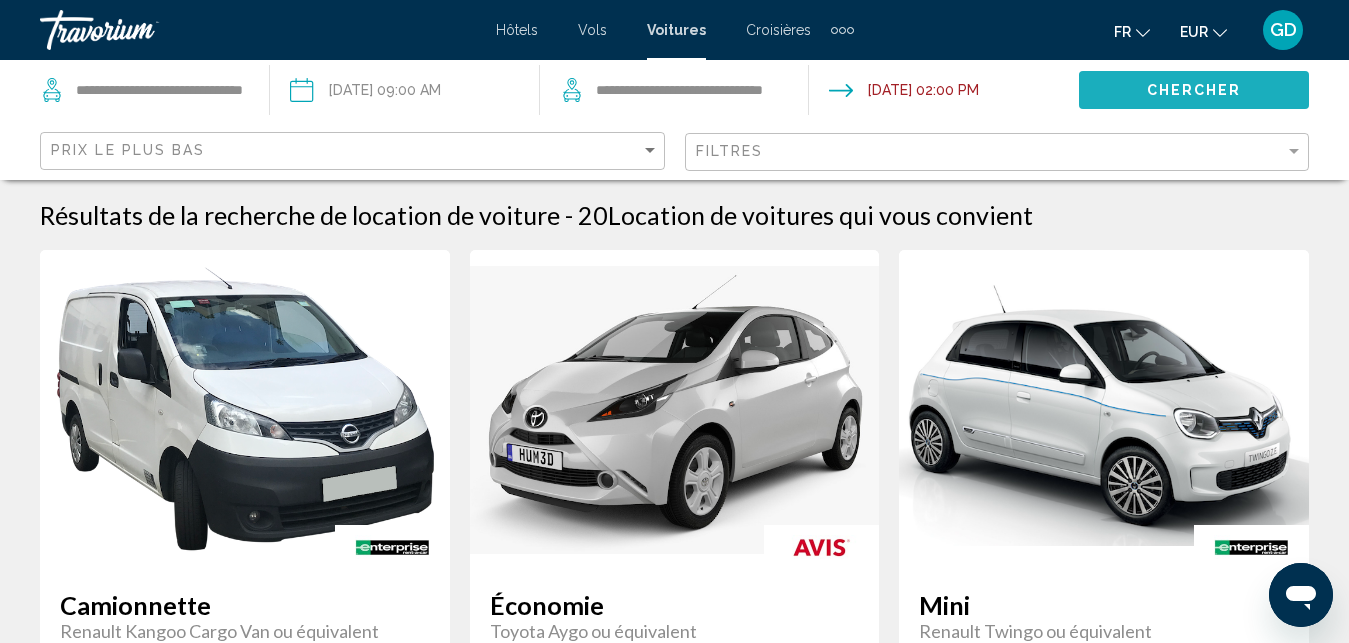 click on "Chercher" 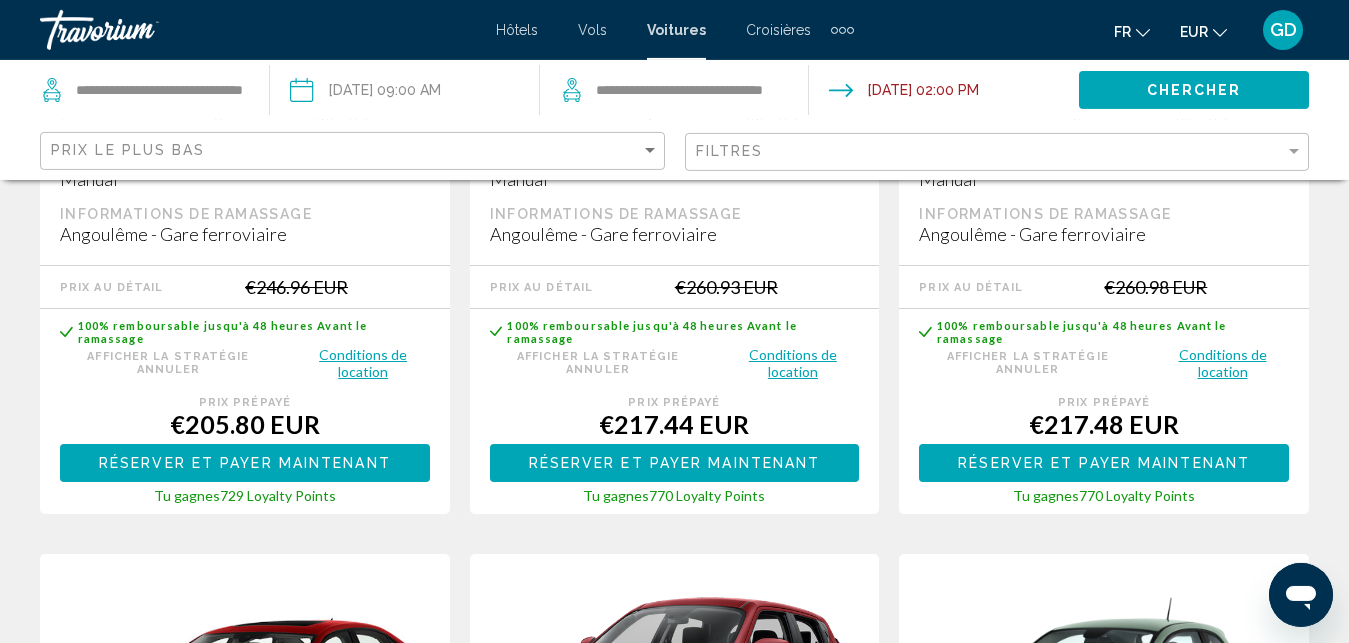 scroll, scrollTop: 1428, scrollLeft: 0, axis: vertical 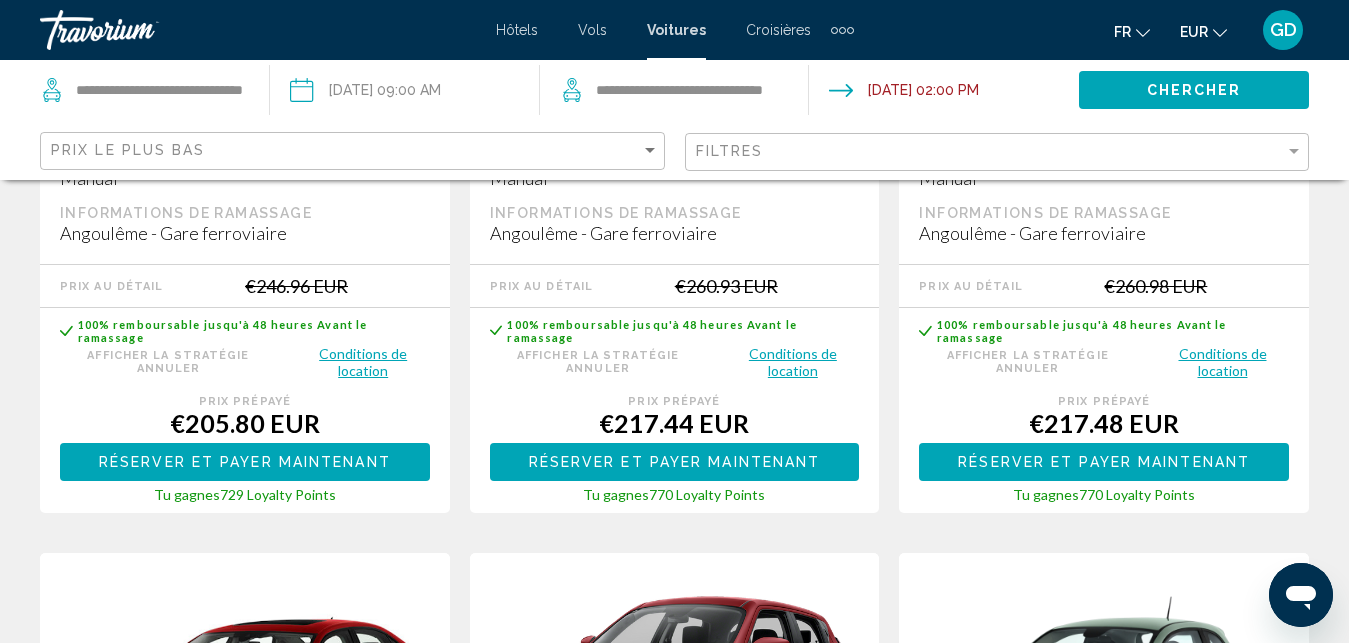 click on "Conditions de location" at bounding box center (363, 362) 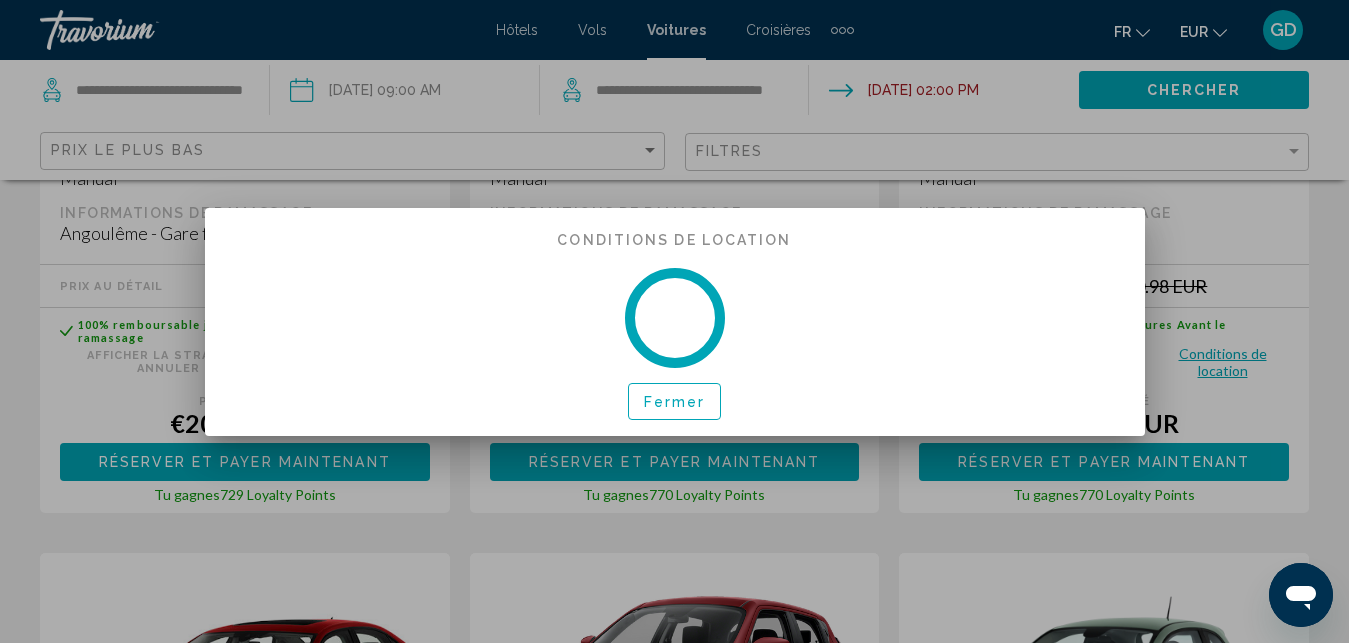scroll, scrollTop: 0, scrollLeft: 0, axis: both 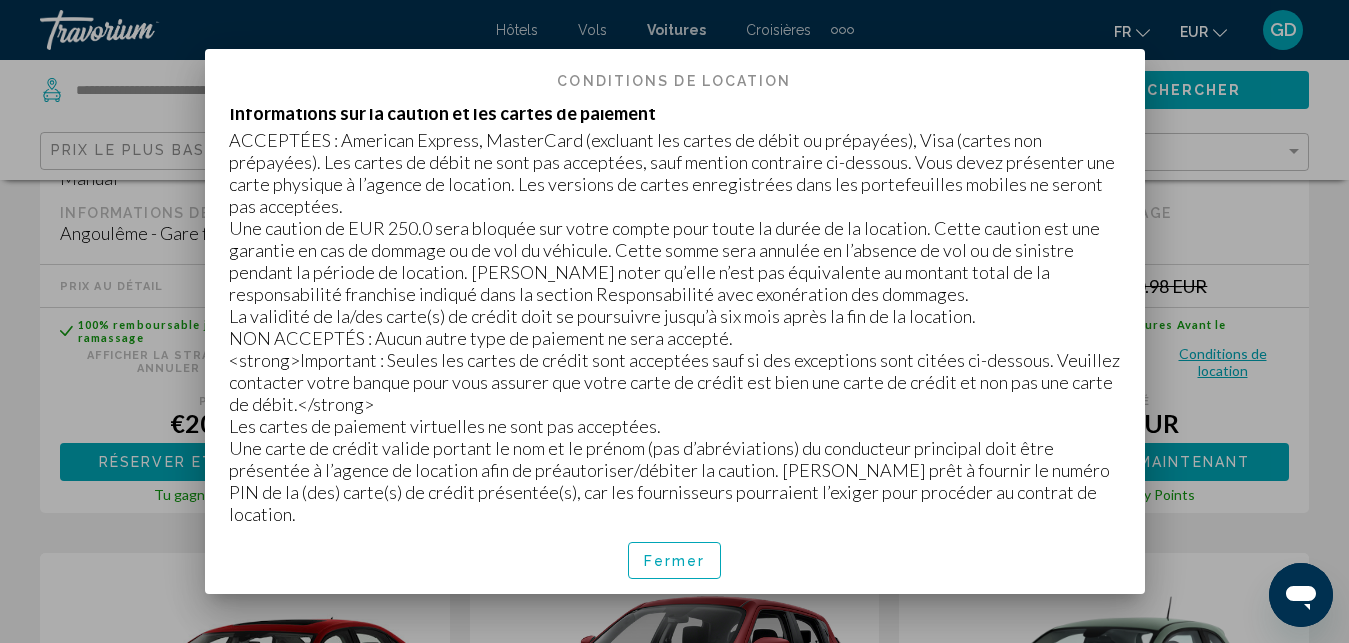 click on "Fermer" at bounding box center [675, 560] 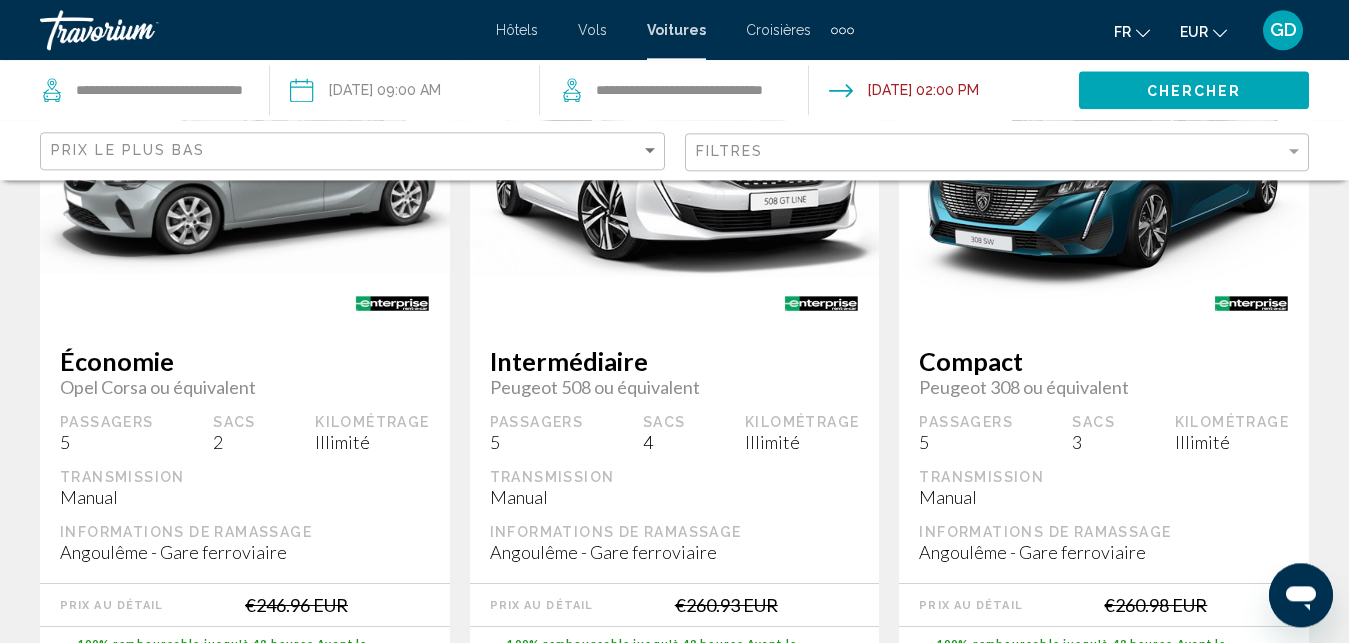 scroll, scrollTop: 1224, scrollLeft: 0, axis: vertical 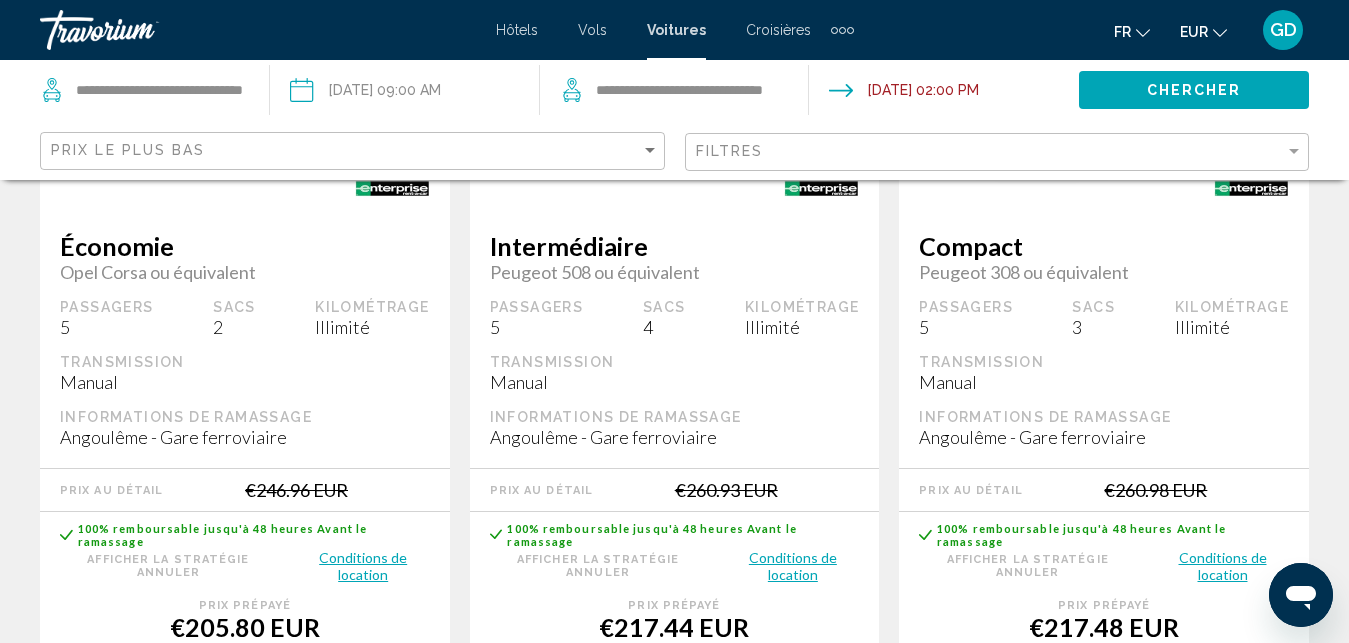 click on "Conditions de location" at bounding box center (792, 566) 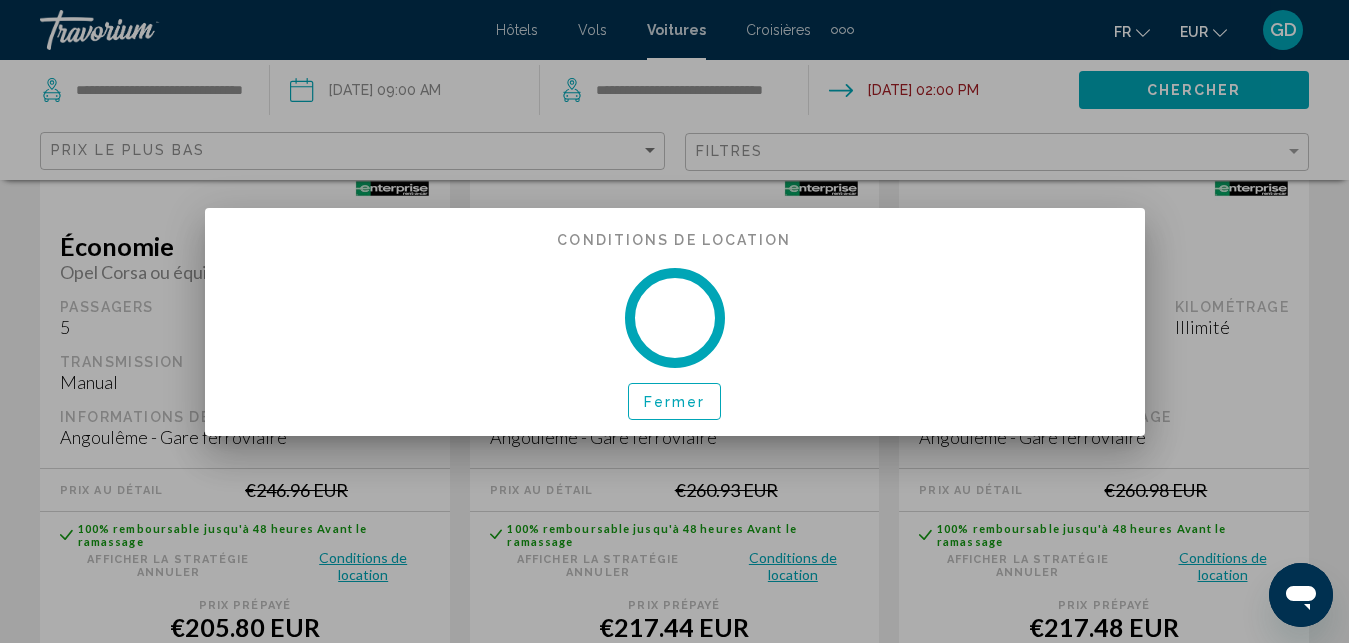 scroll, scrollTop: 0, scrollLeft: 0, axis: both 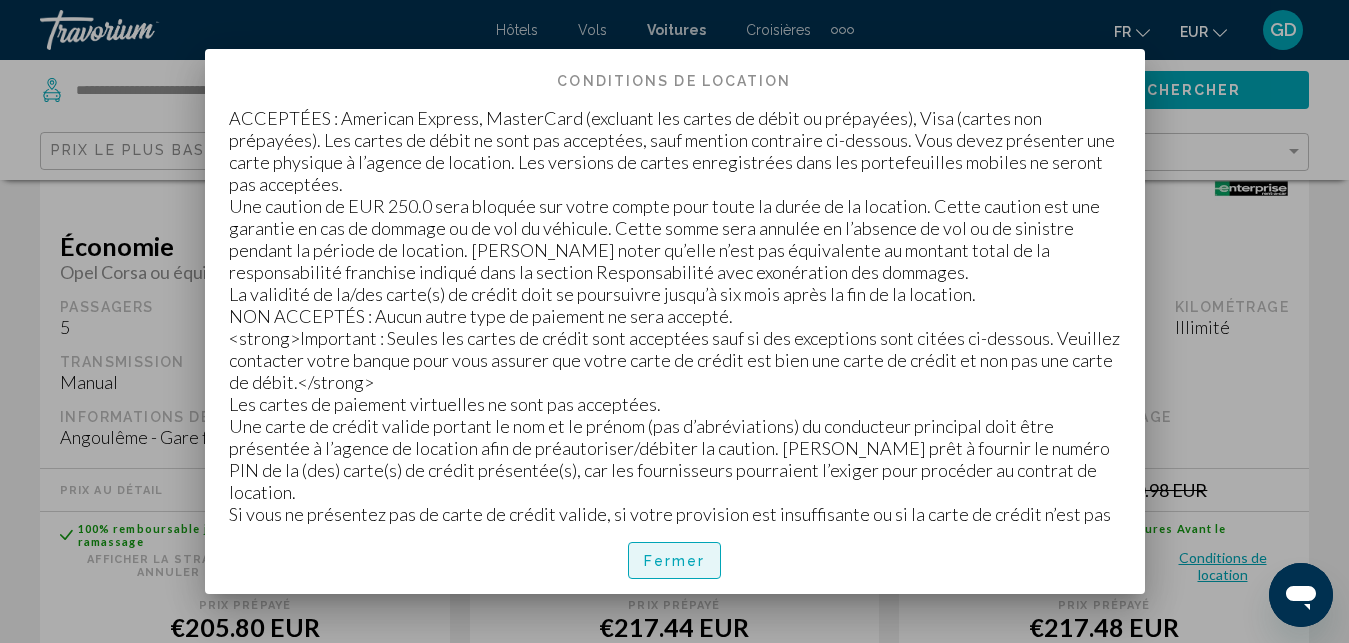click on "Fermer" at bounding box center [675, 560] 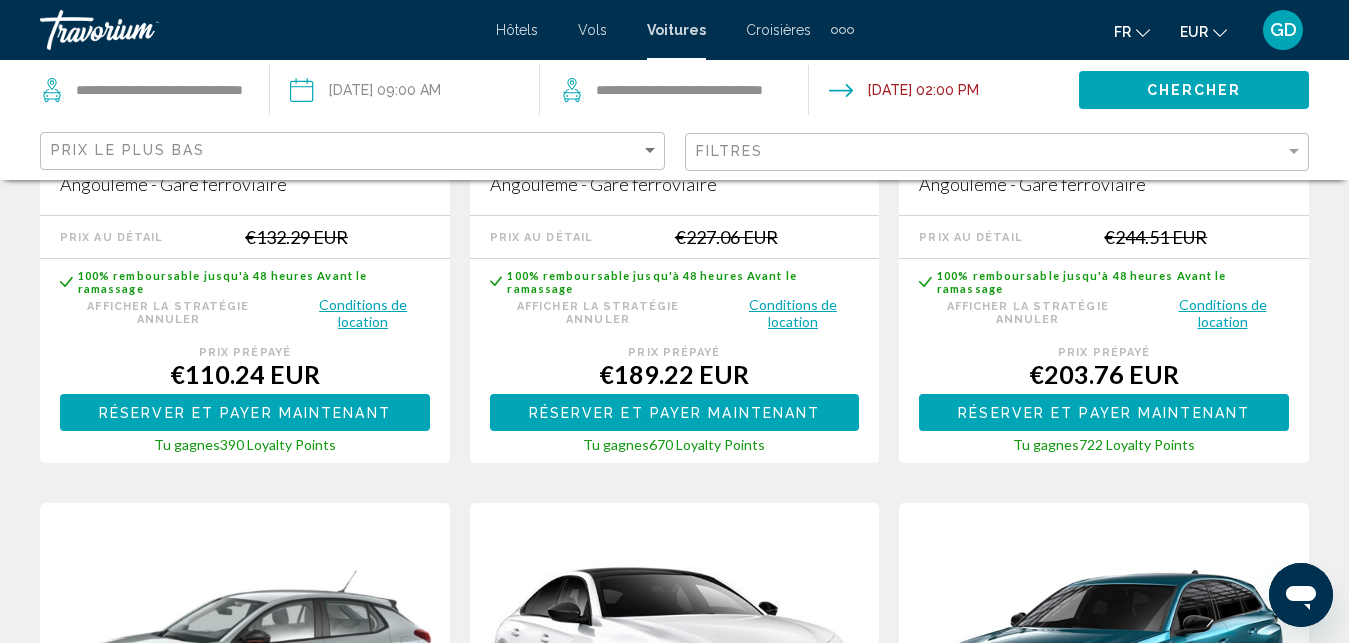 scroll, scrollTop: 0, scrollLeft: 0, axis: both 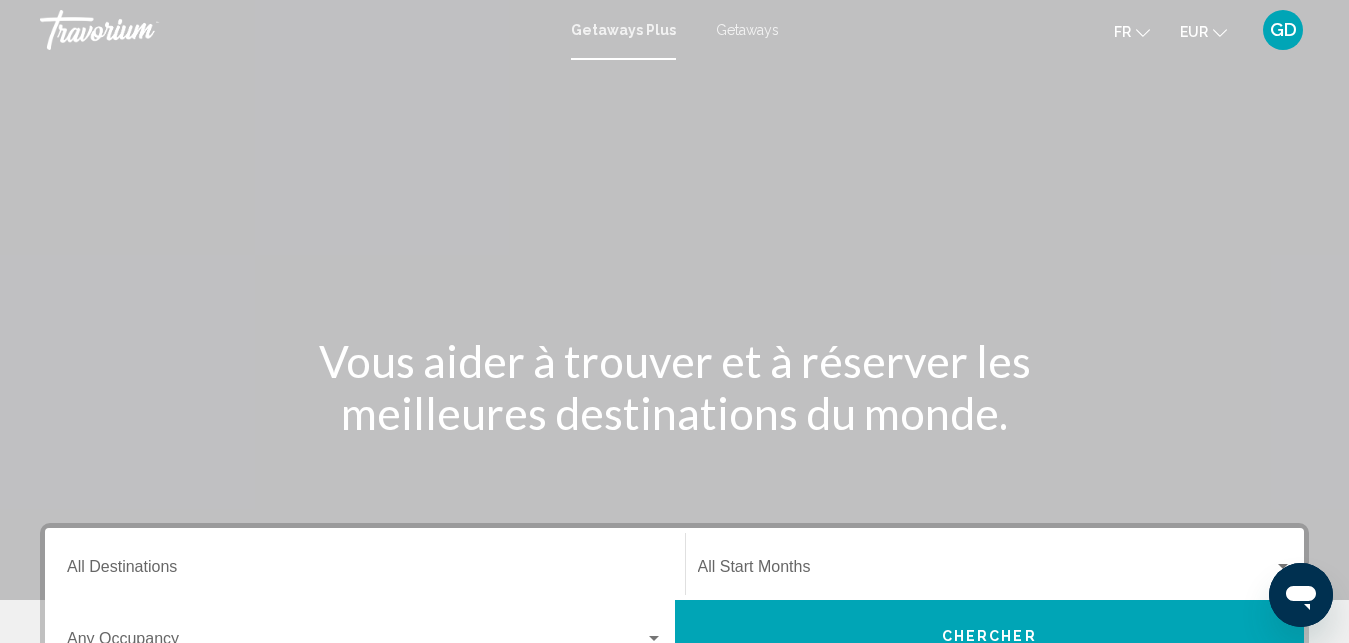 click on "Getaways" at bounding box center [747, 30] 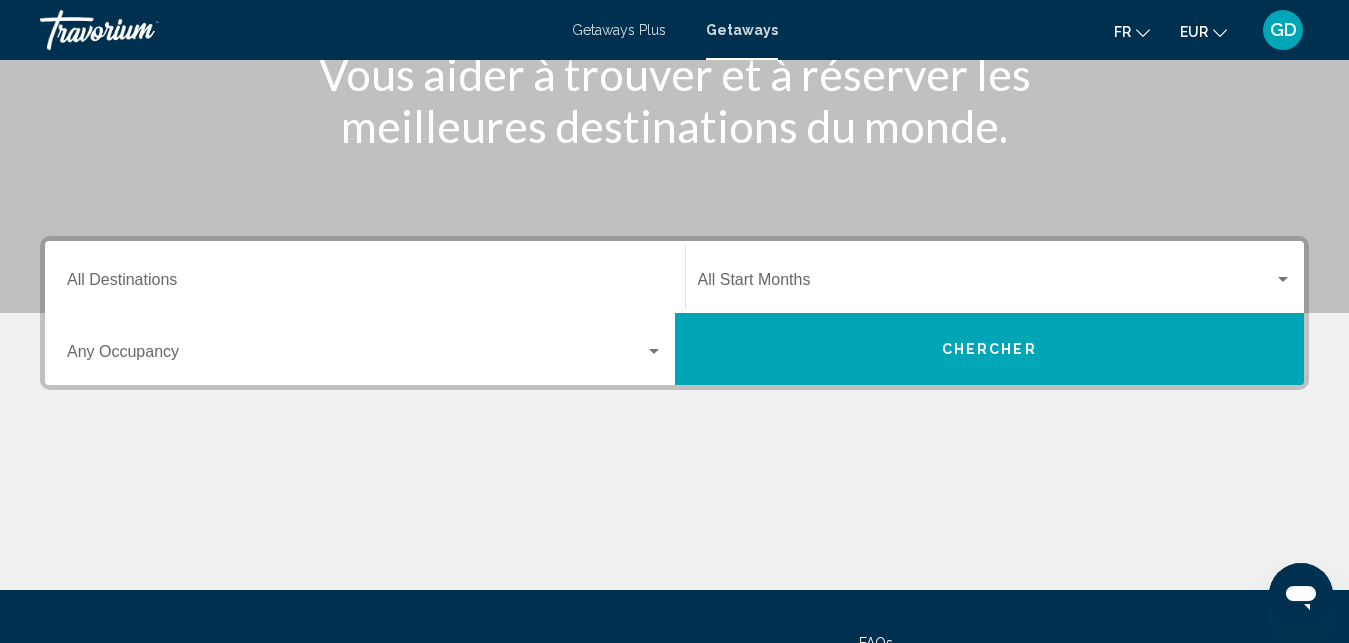scroll, scrollTop: 306, scrollLeft: 0, axis: vertical 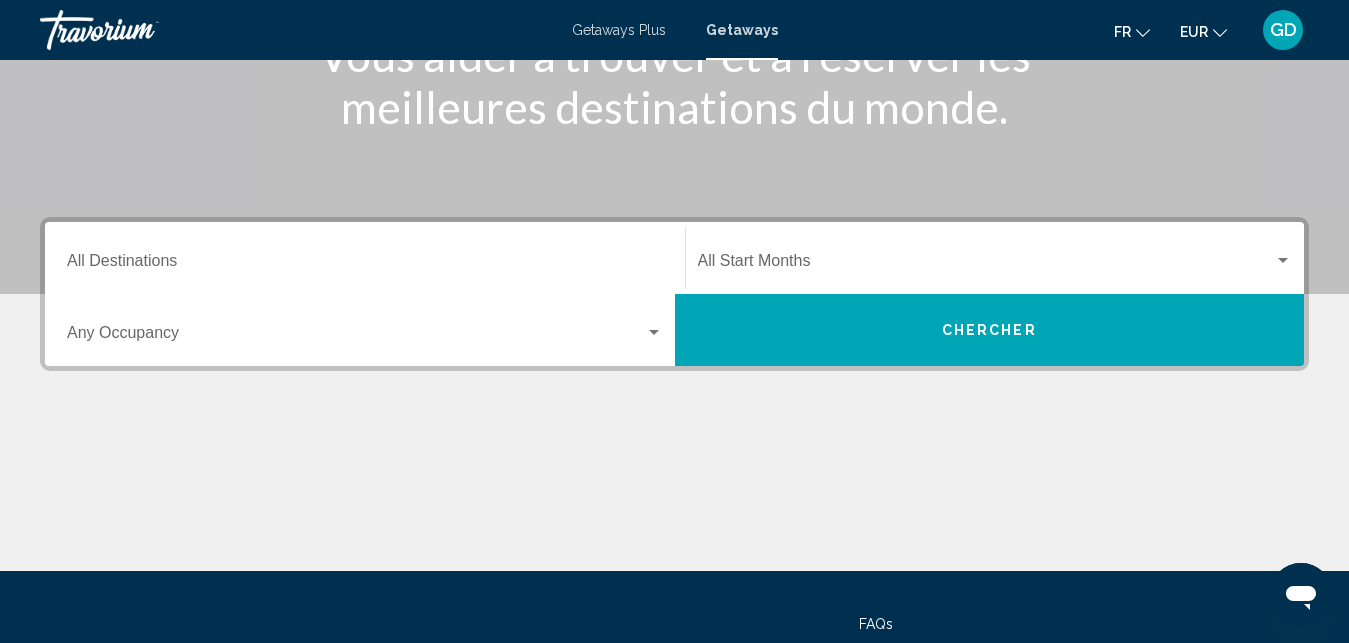 click on "Destination All Destinations" at bounding box center [365, 265] 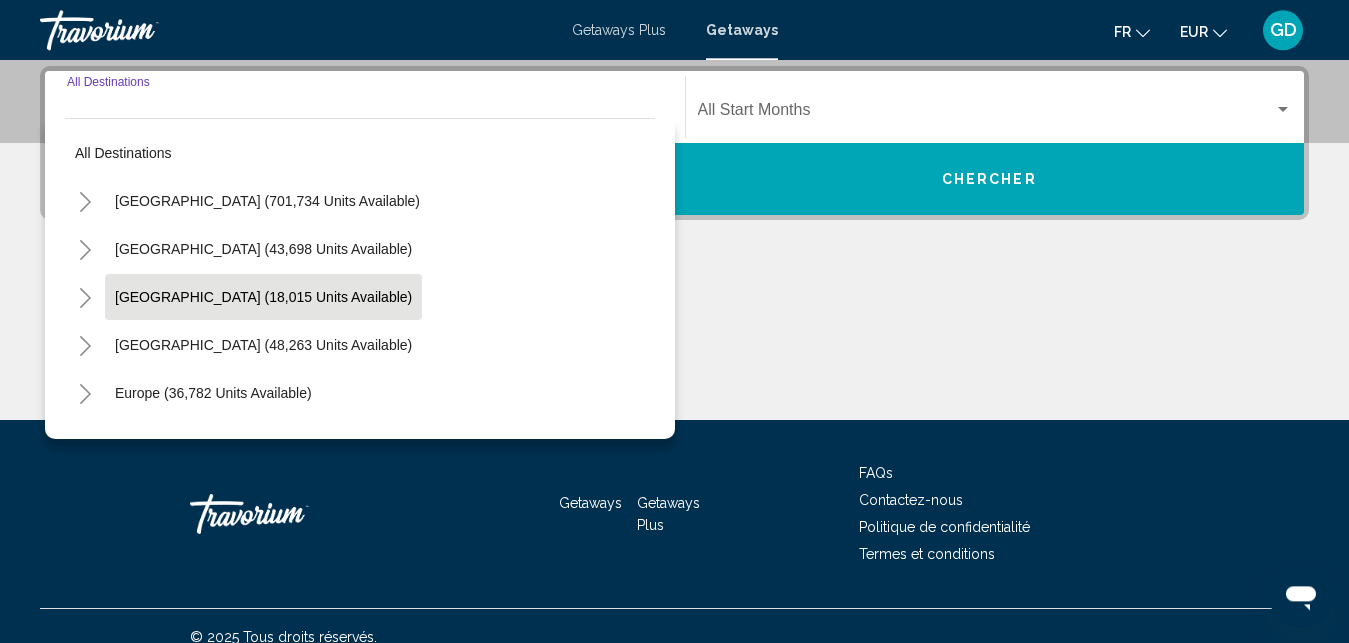 scroll, scrollTop: 458, scrollLeft: 0, axis: vertical 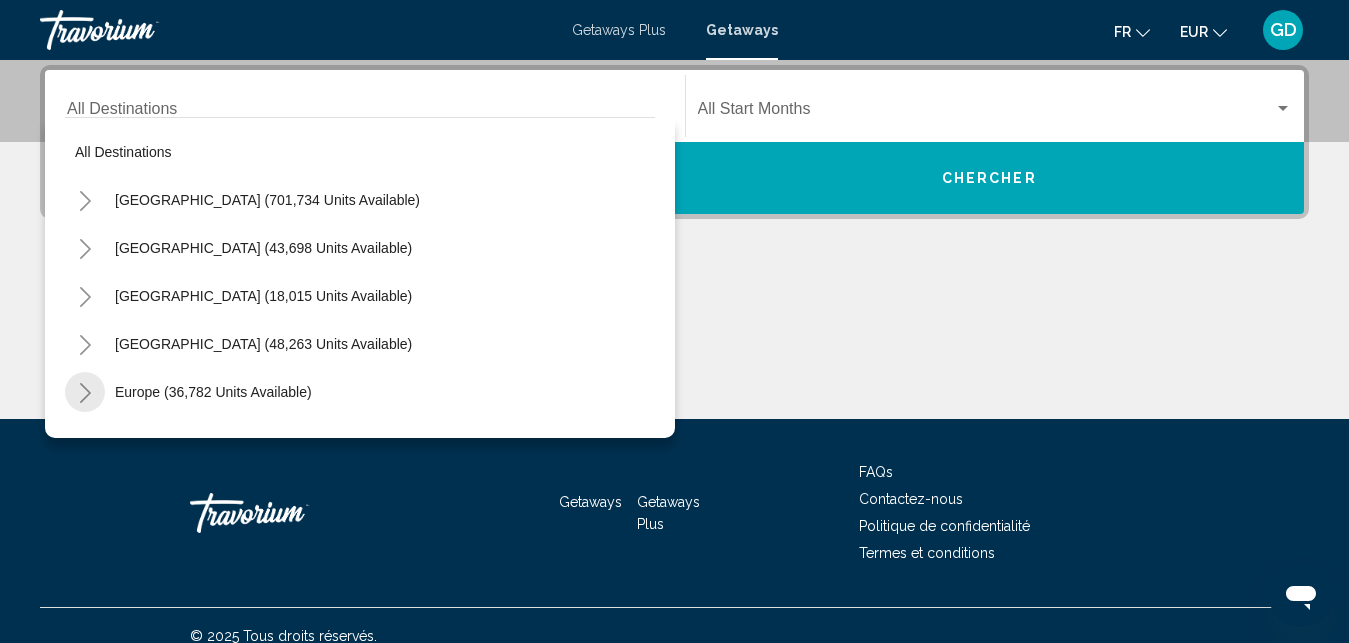 click 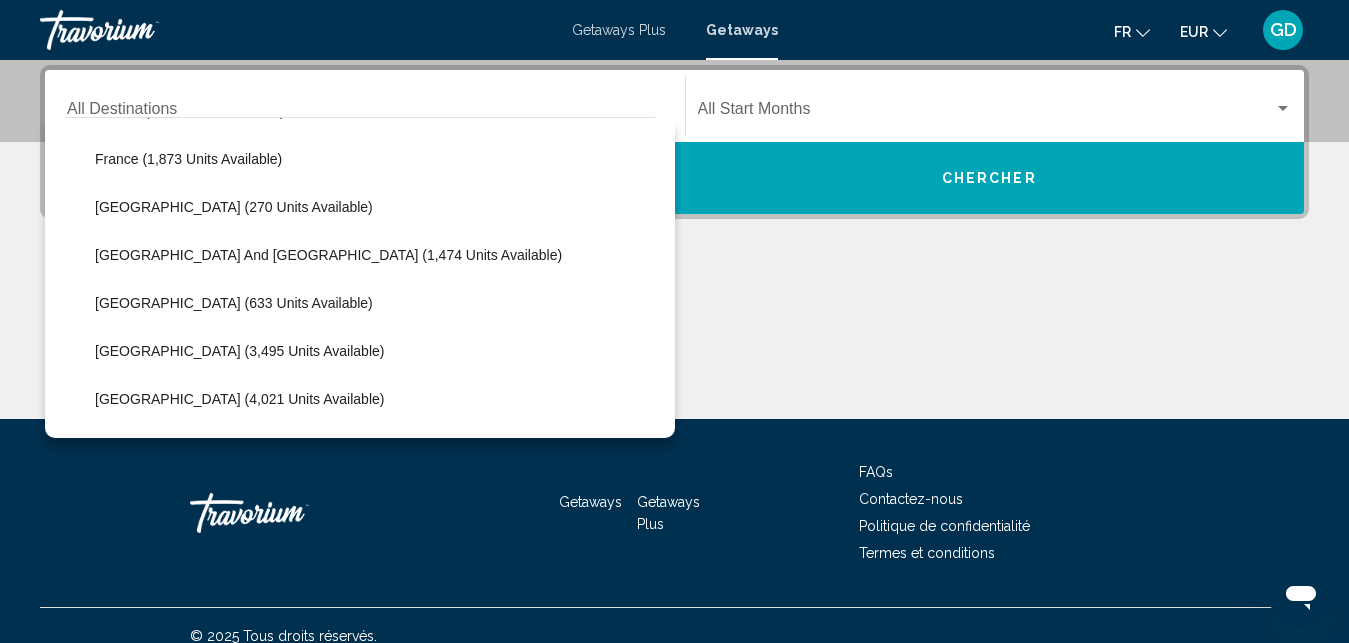 scroll, scrollTop: 570, scrollLeft: 0, axis: vertical 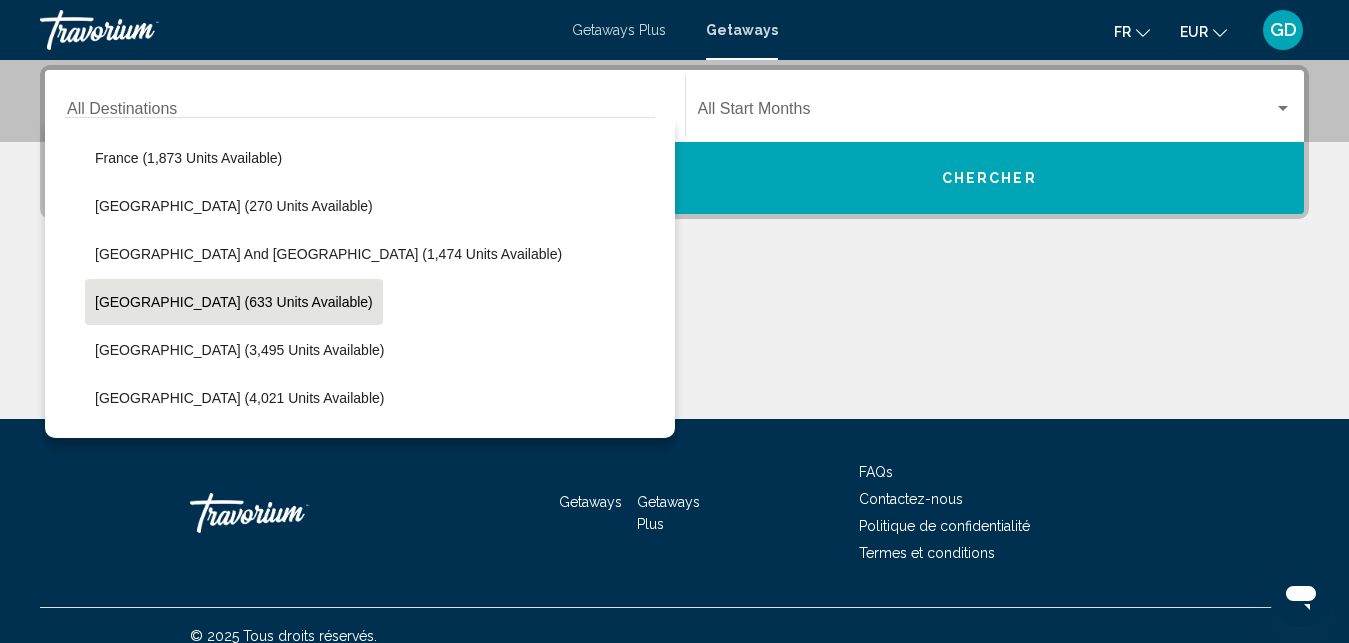 click on "Hungary (633 units available)" 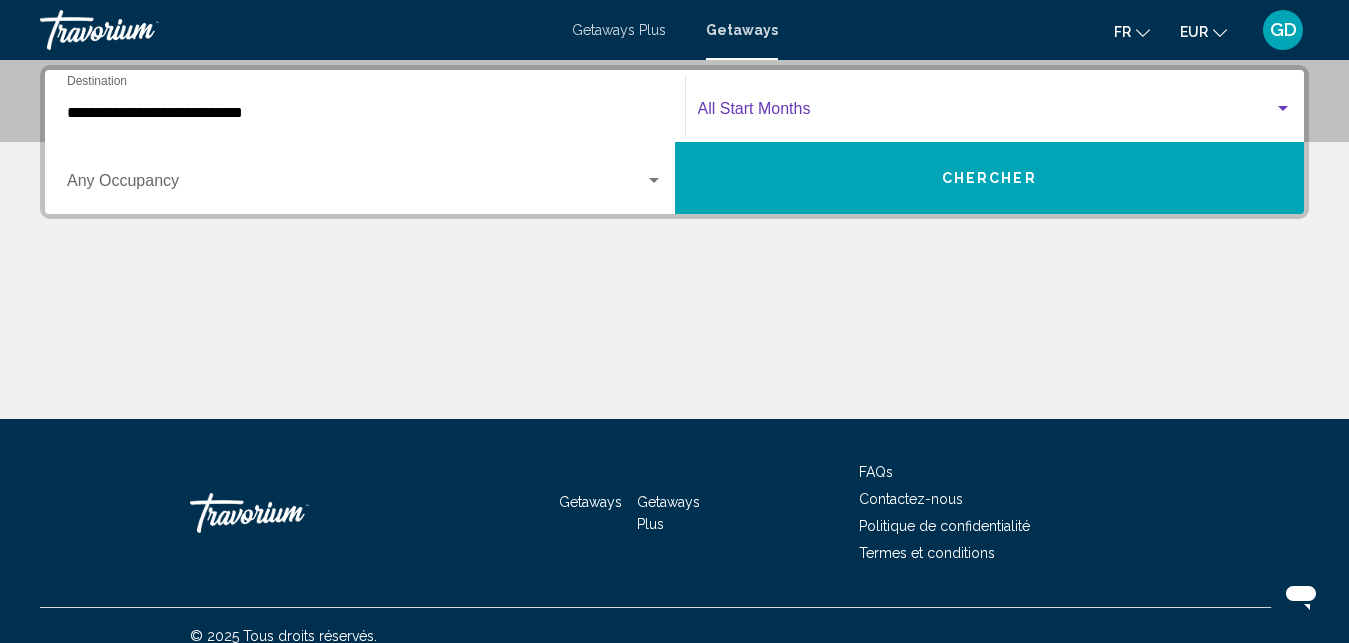 click at bounding box center [986, 113] 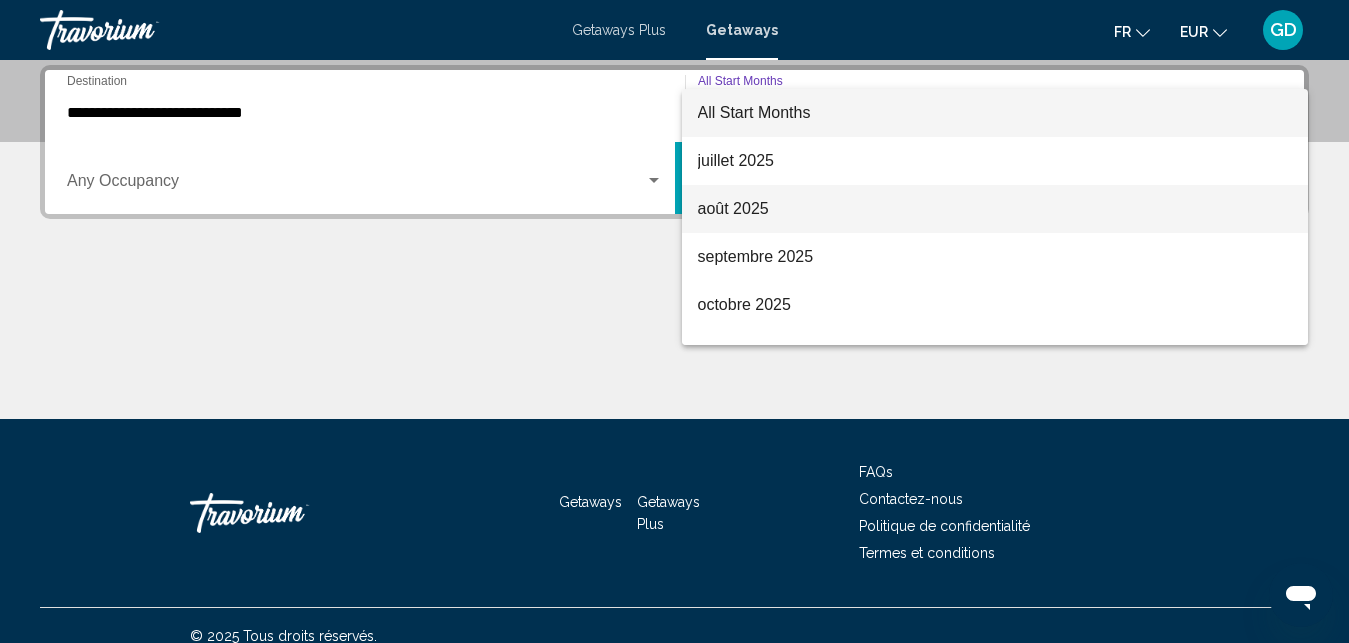 click on "août 2025" at bounding box center (995, 209) 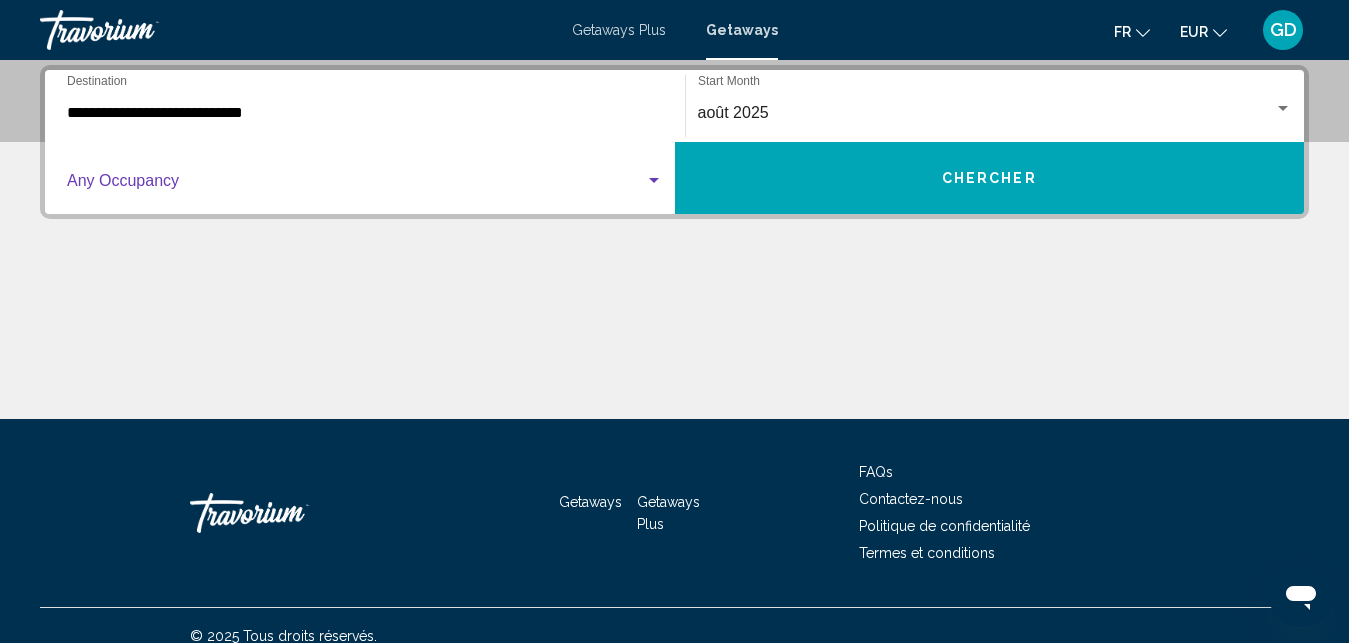 click at bounding box center (356, 185) 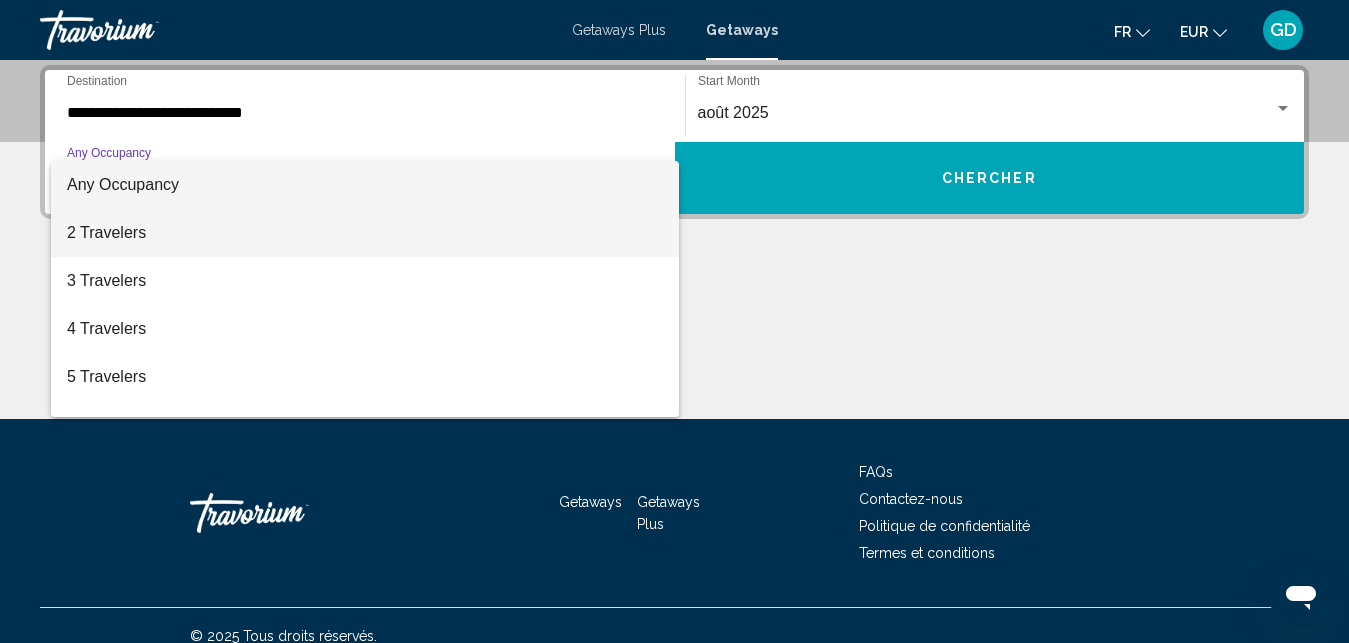click on "2 Travelers" at bounding box center [365, 233] 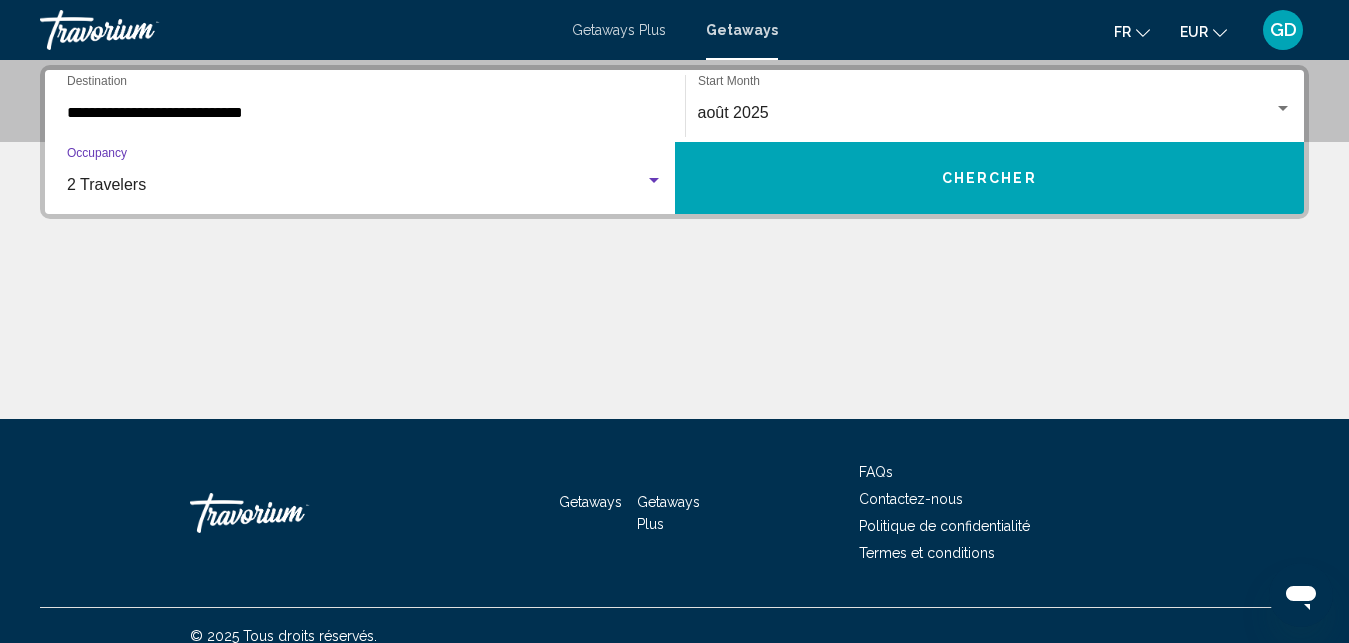 click on "Chercher" at bounding box center [989, 179] 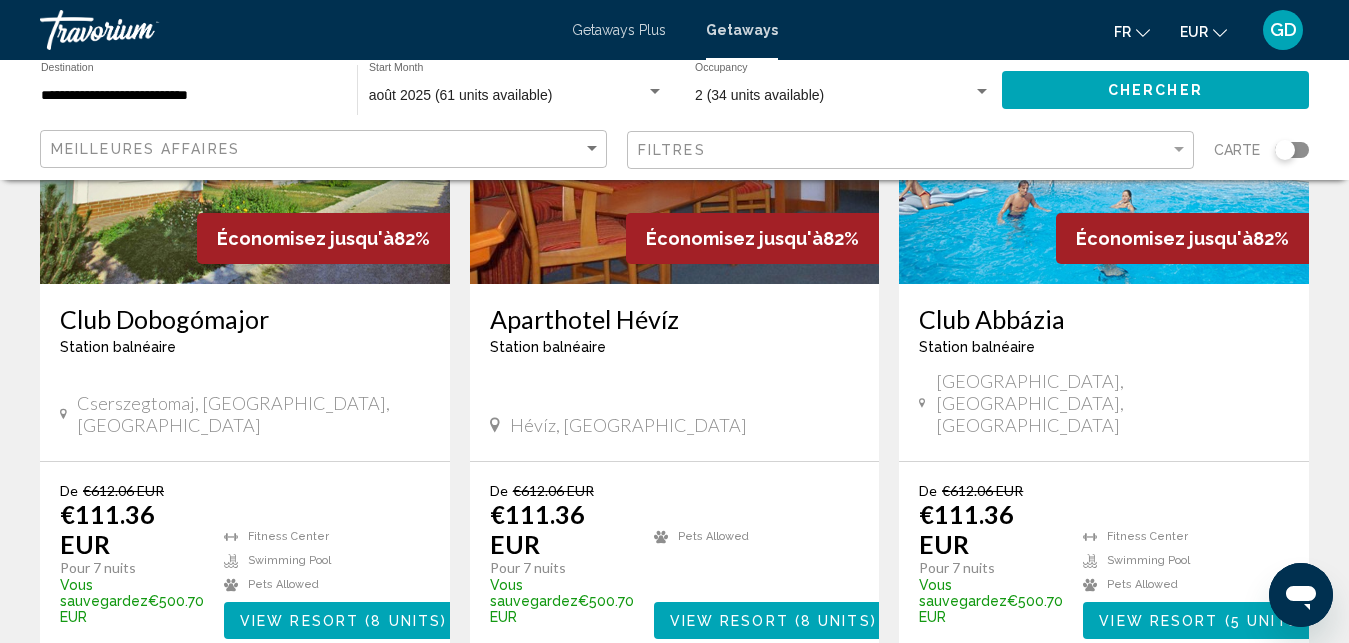 scroll, scrollTop: 0, scrollLeft: 0, axis: both 